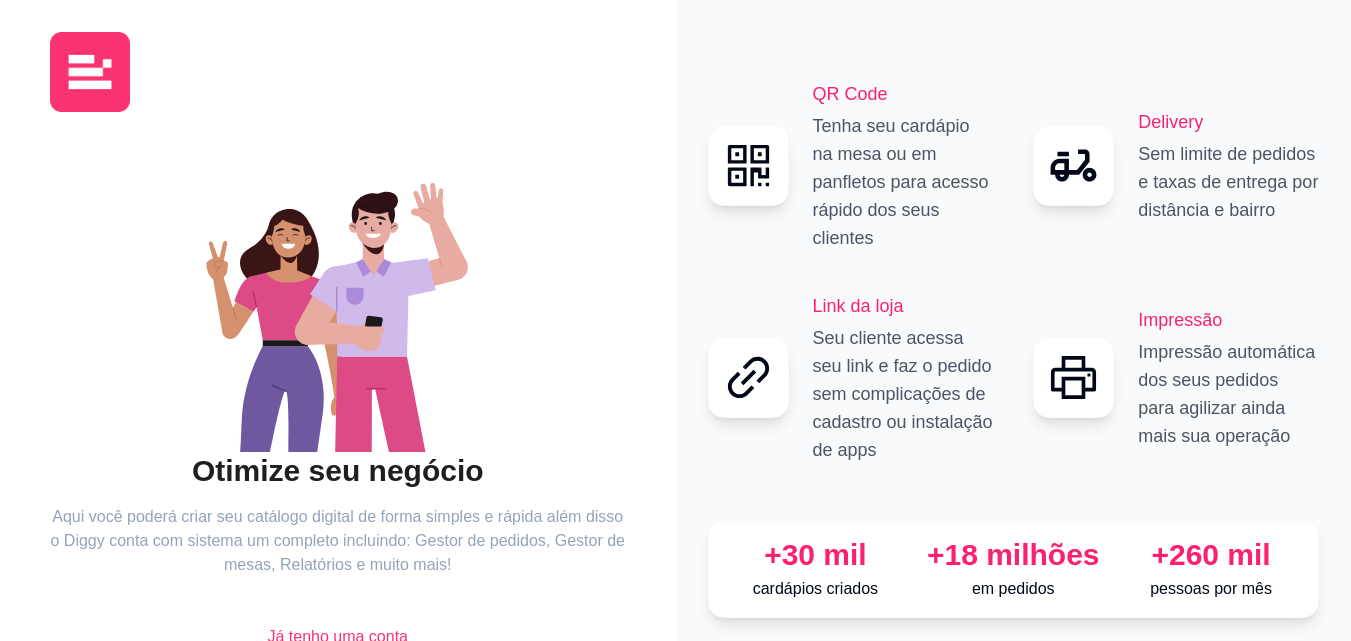scroll, scrollTop: 0, scrollLeft: 0, axis: both 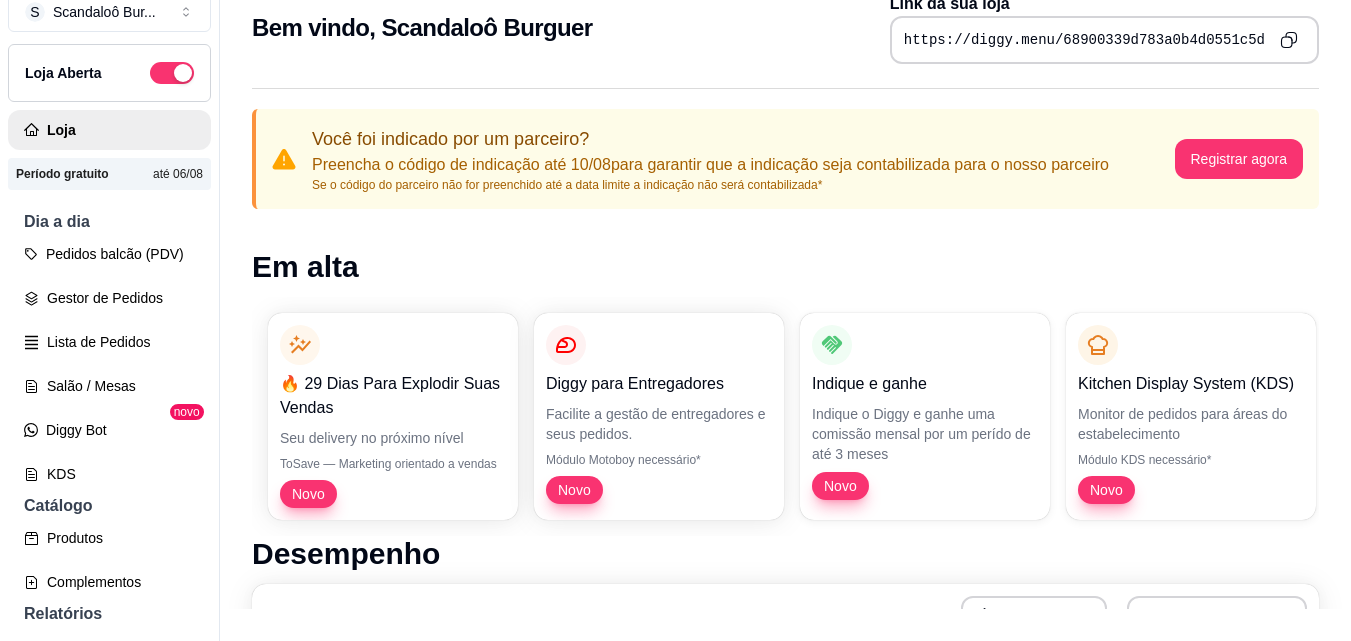 click at bounding box center (1289, 40) 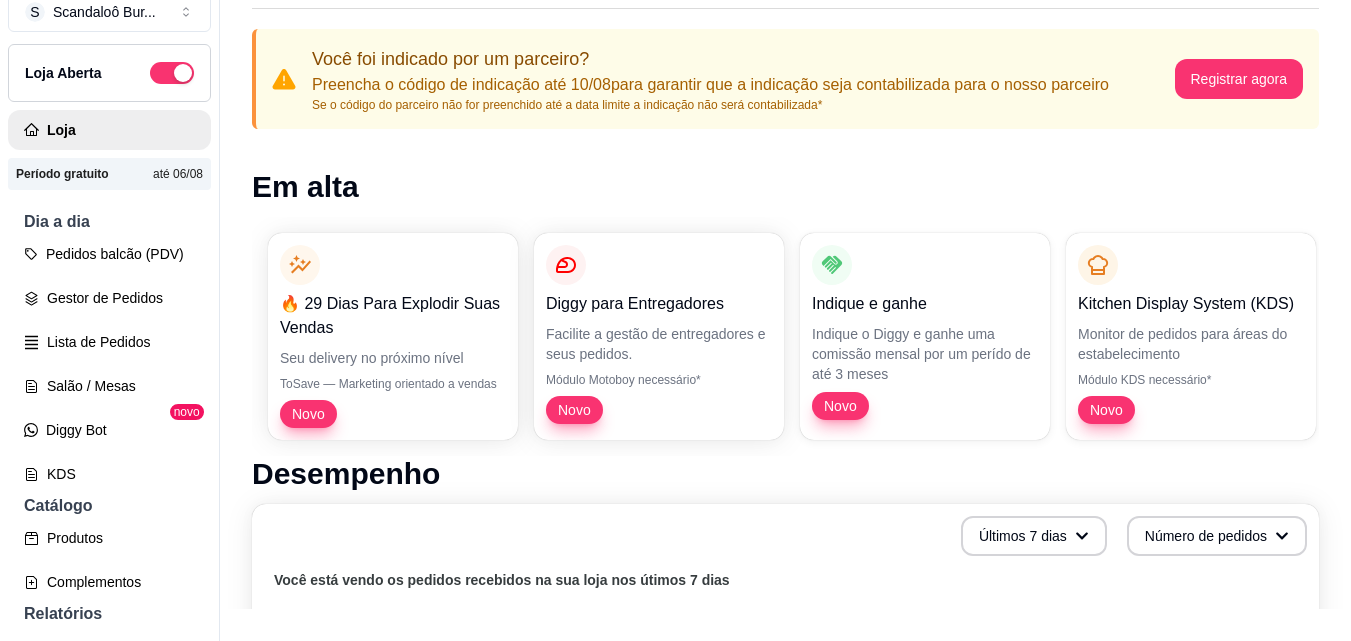 scroll, scrollTop: 120, scrollLeft: 0, axis: vertical 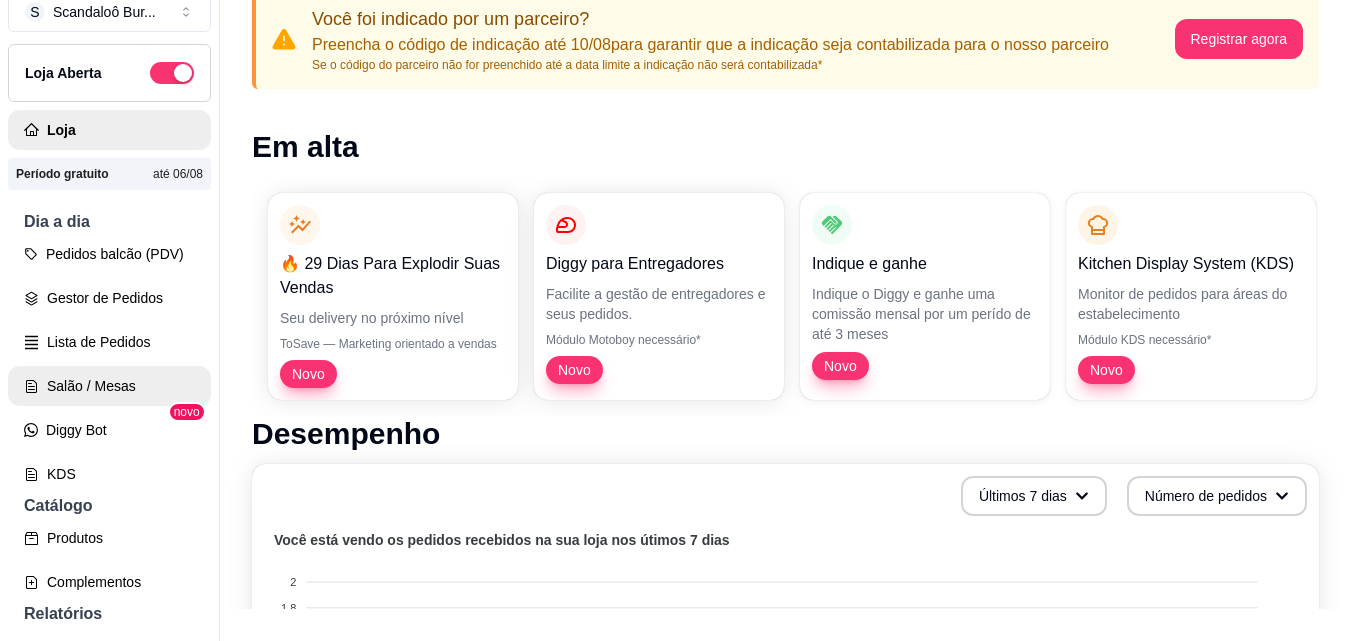 click on "Salão / Mesas" at bounding box center (109, 386) 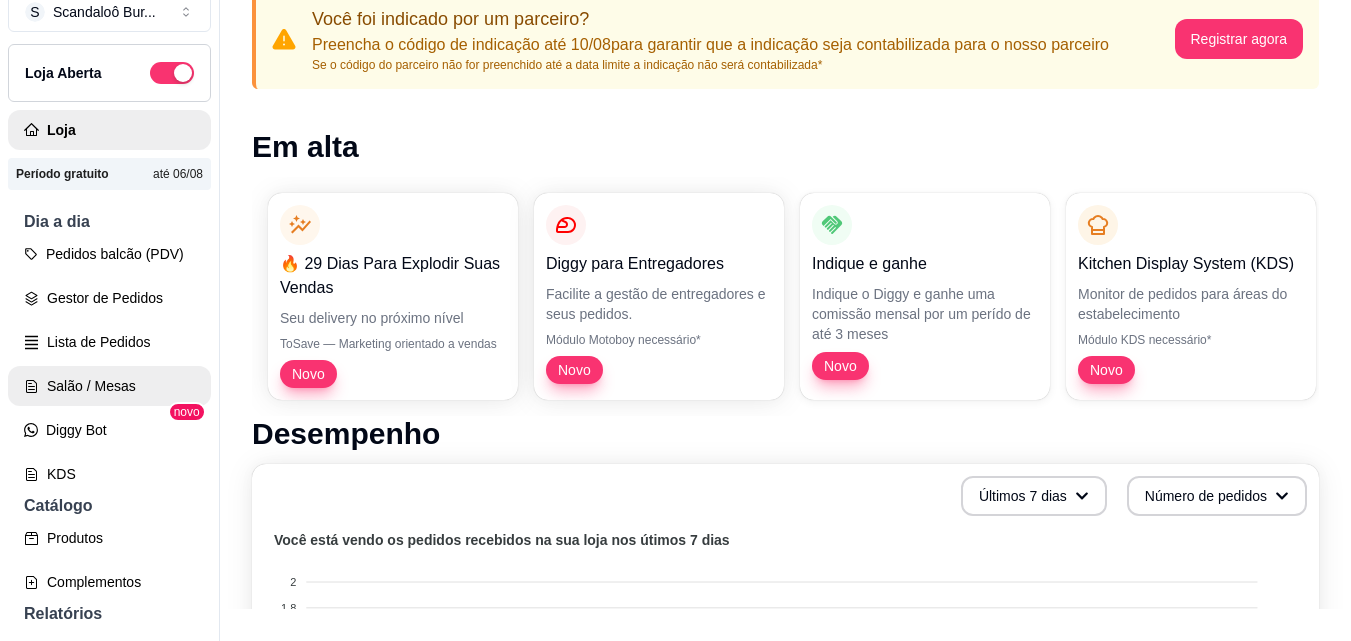 scroll, scrollTop: 0, scrollLeft: 0, axis: both 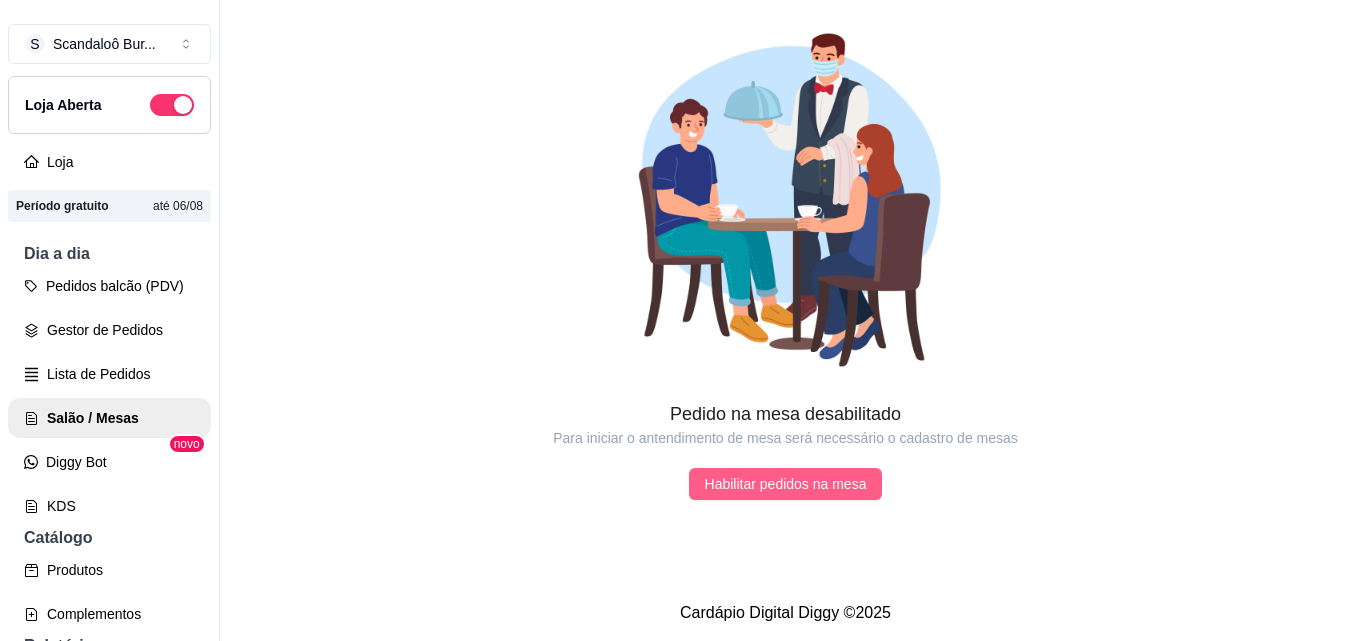 click on "Habilitar pedidos na mesa" at bounding box center [786, 484] 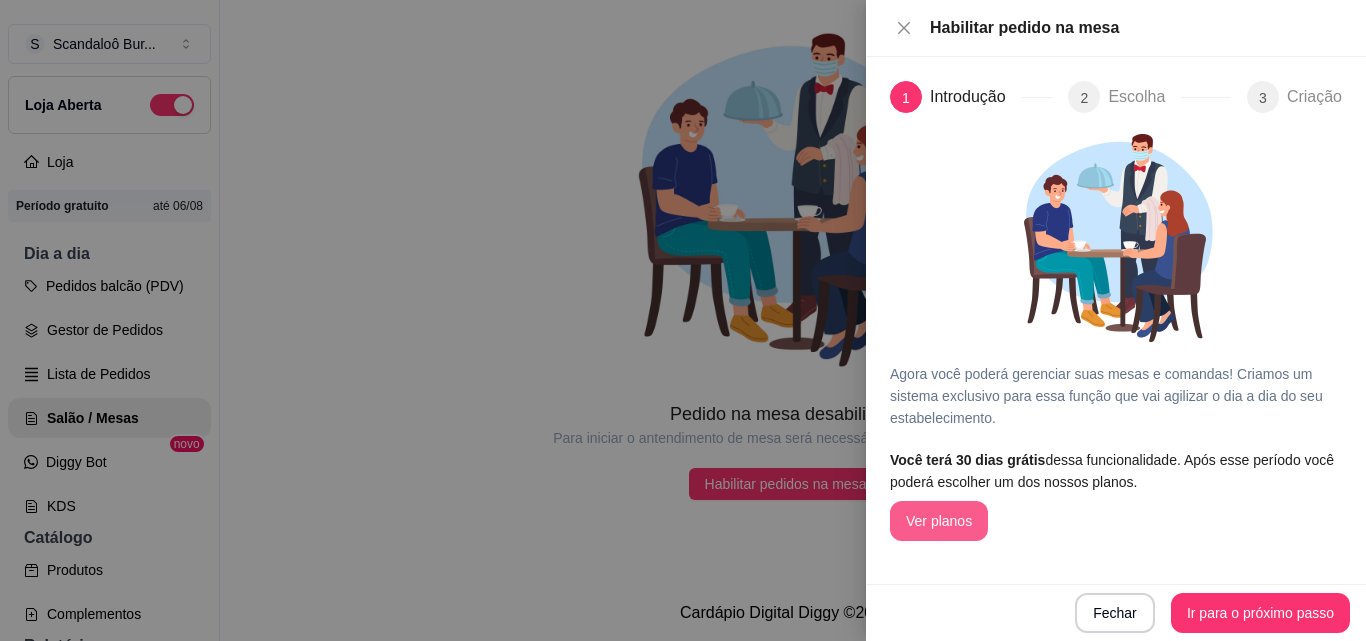 click on "Ver planos" at bounding box center (939, 521) 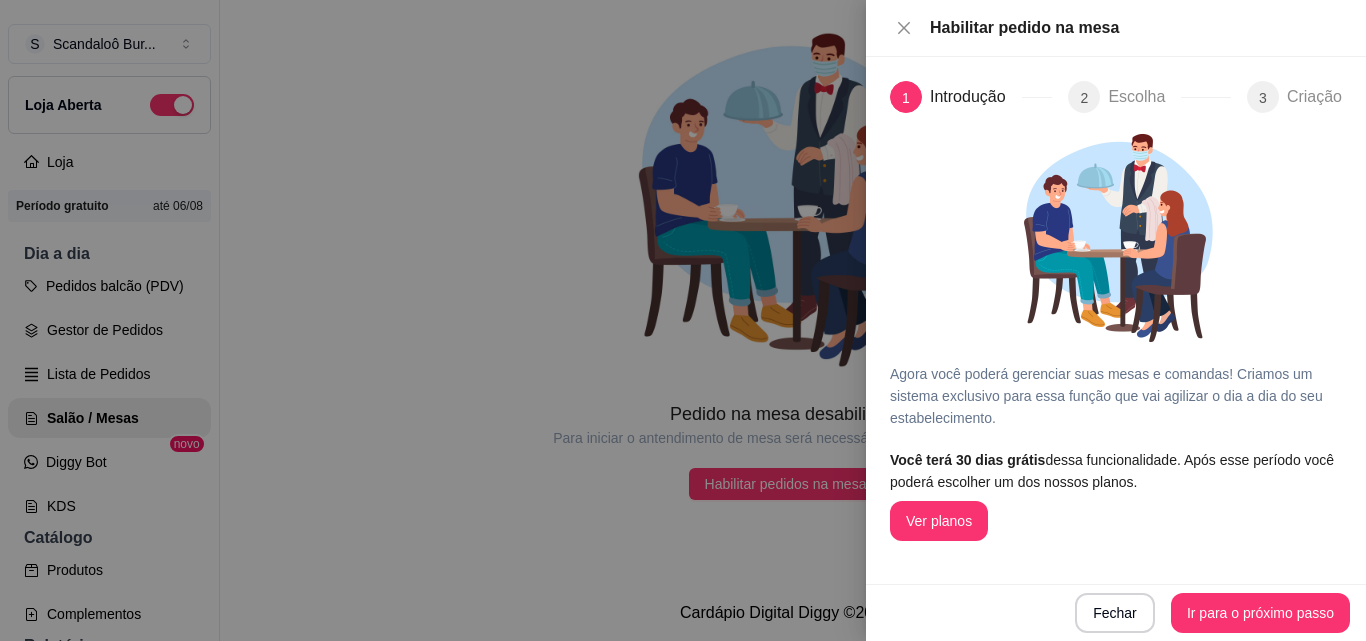 click at bounding box center [683, 320] 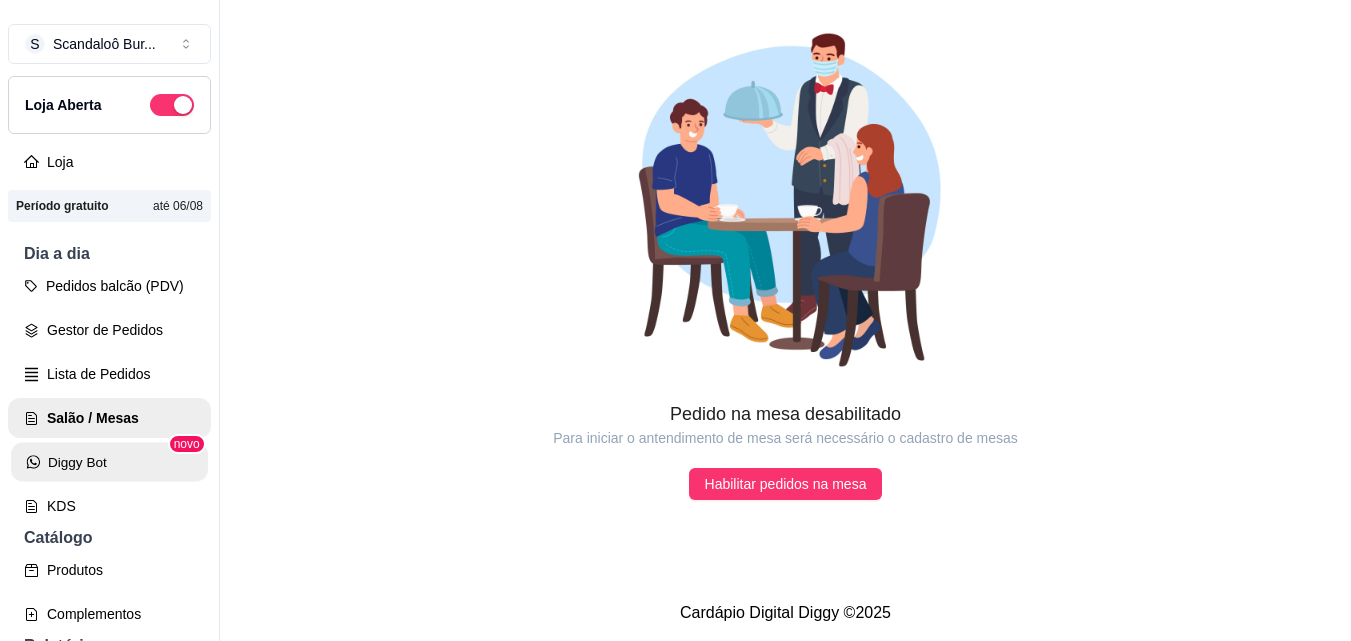 click on "Diggy Bot" at bounding box center (109, 462) 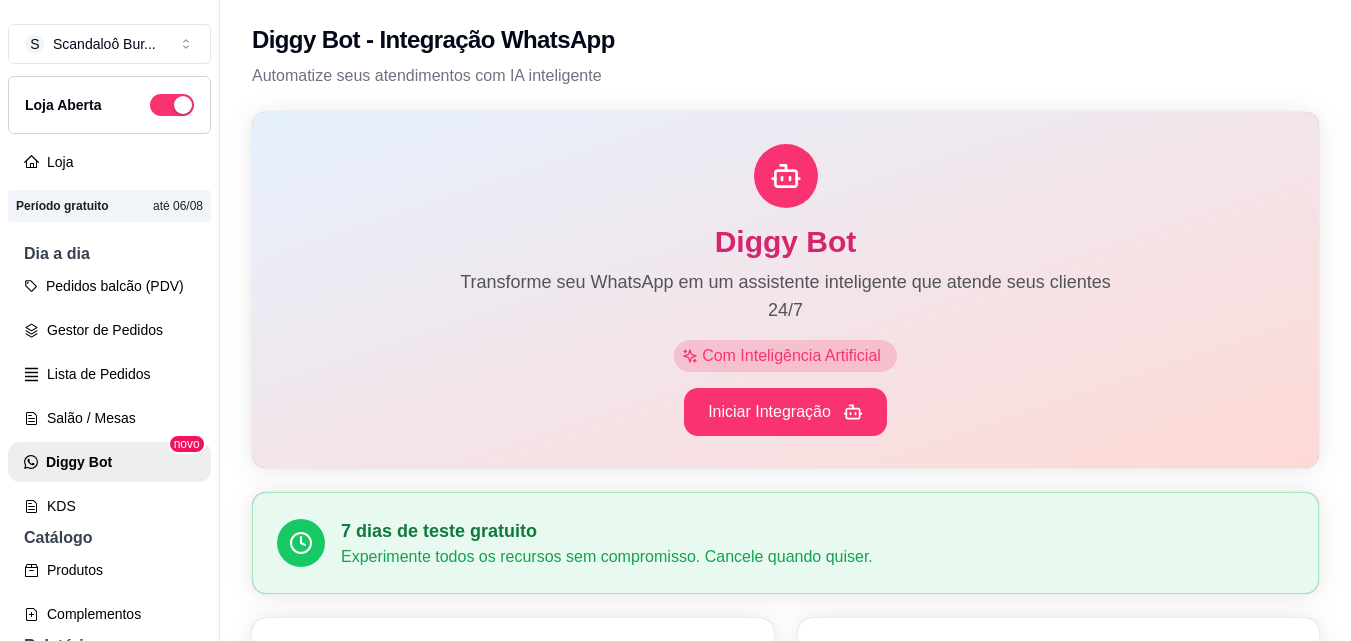 click on "Diggy Bot Transforme seu WhatsApp em um assistente inteligente que atende seus clientes 24/7 Com Inteligência Artificial Iniciar Integração 7 dias de teste gratuito Experimente todos os recursos sem compromisso. Cancele quando quiser. Inteligência Artificial Respostas automáticas inteligentes O bot entende o contexto e responde de forma natural Aprendizado contínuo Melhora com cada interação Atendimento rápido Responde em segundos Integração WhatsApp Conexão direta com WhatsApp Use seu número comercial existente Gestão de conversas Visualize e gerencie todas as conversas Transferência para humano Passe conversas complexas para atendentes Benefícios para seu negócio 24/7 Atendimento ininterrupto 80% Redução no tempo de resposta +300% Aumento na satisfação Pronto para começar? Configure seu bot em menos de 5 minutos e comece a automatizar seus atendimentos hoje mesmo. Iniciar Integração ✓ Configuração em 5 minutos • ✓ 7 dias grátis • ✓ Suporte 24/7" at bounding box center (785, 717) 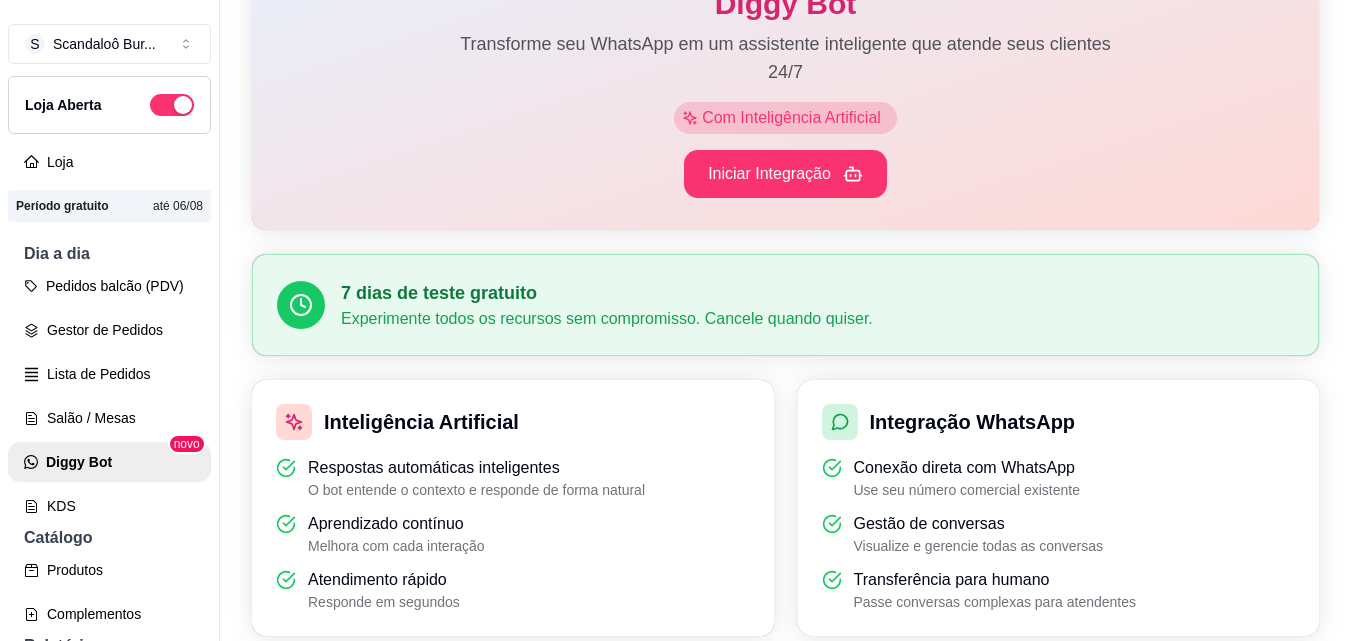 scroll, scrollTop: 240, scrollLeft: 0, axis: vertical 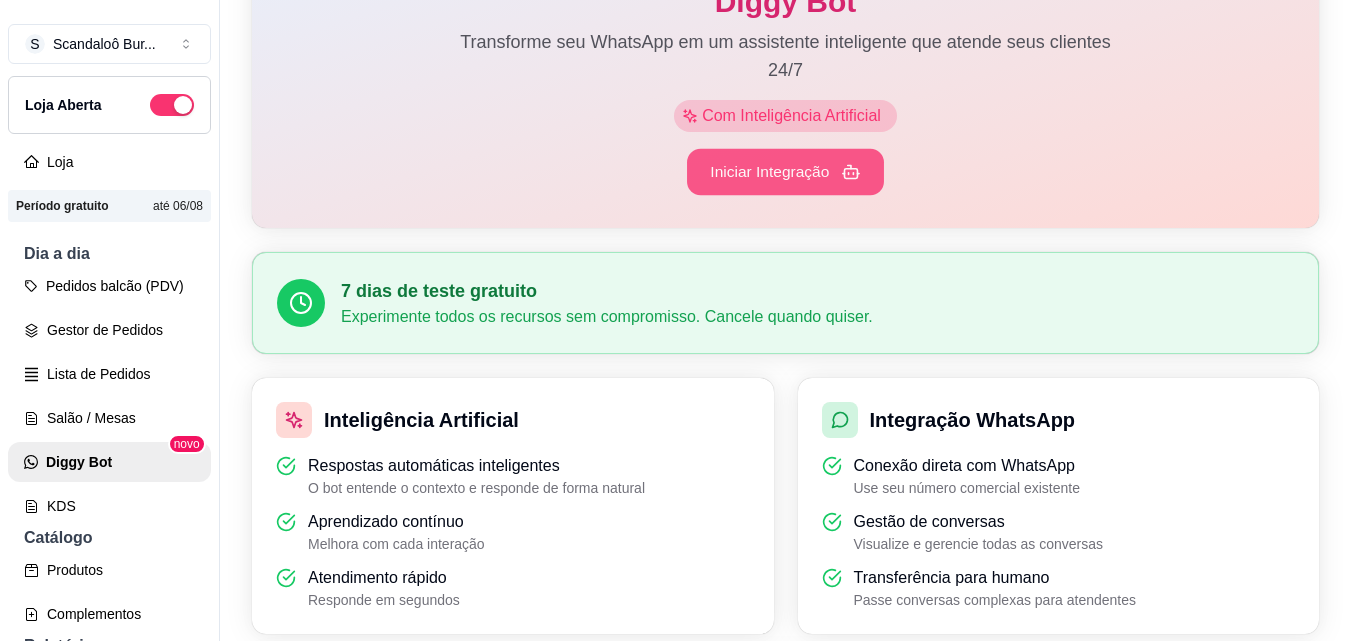 click on "Iniciar Integração" at bounding box center (785, 172) 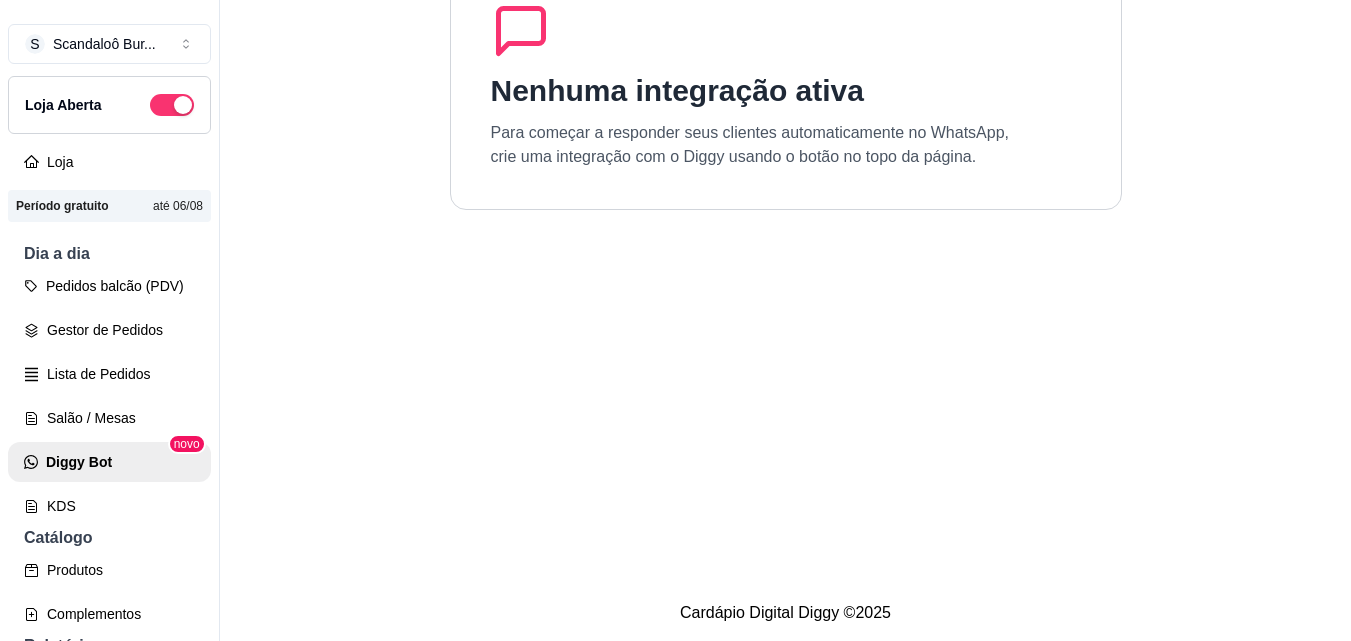 scroll, scrollTop: 183, scrollLeft: 0, axis: vertical 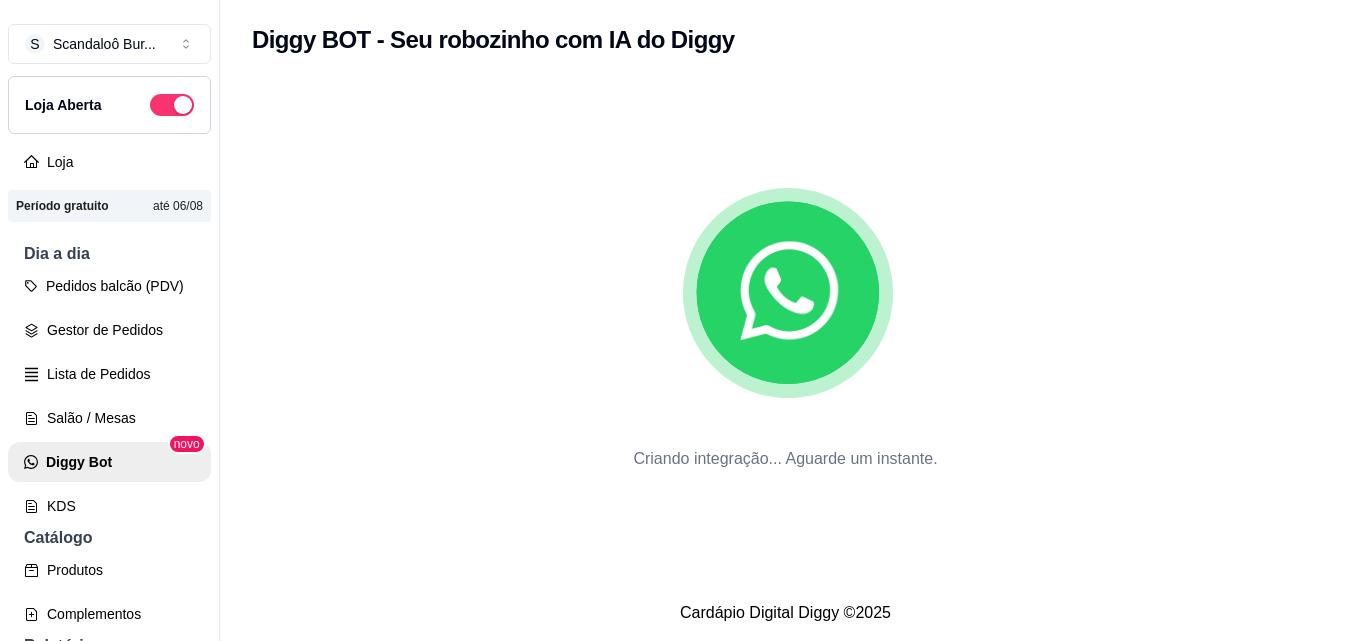 click 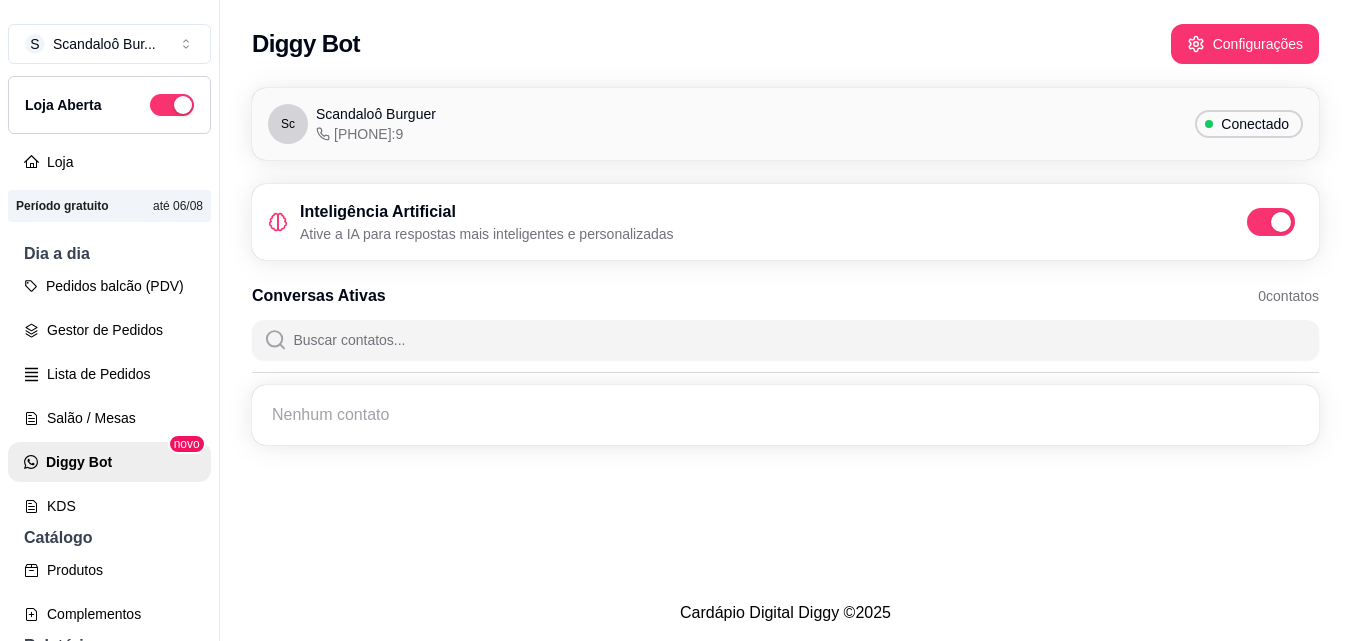 click on "Conversas Ativas 0  contatos" at bounding box center (785, 296) 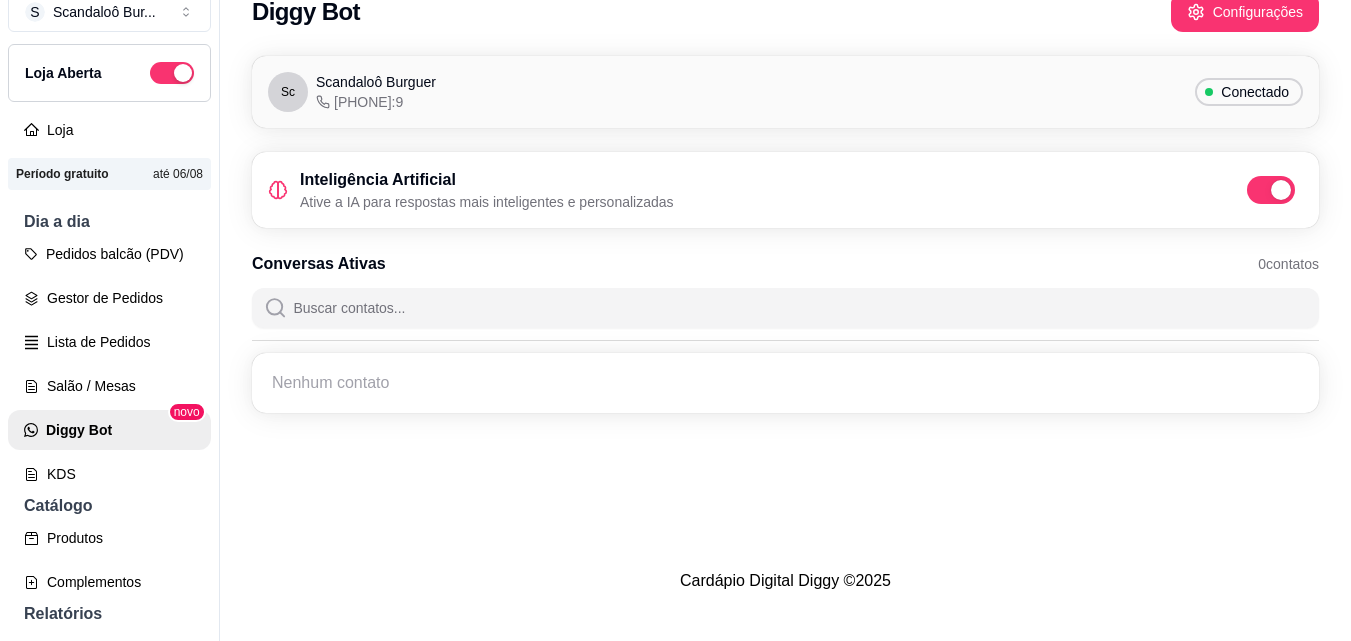 scroll, scrollTop: 0, scrollLeft: 0, axis: both 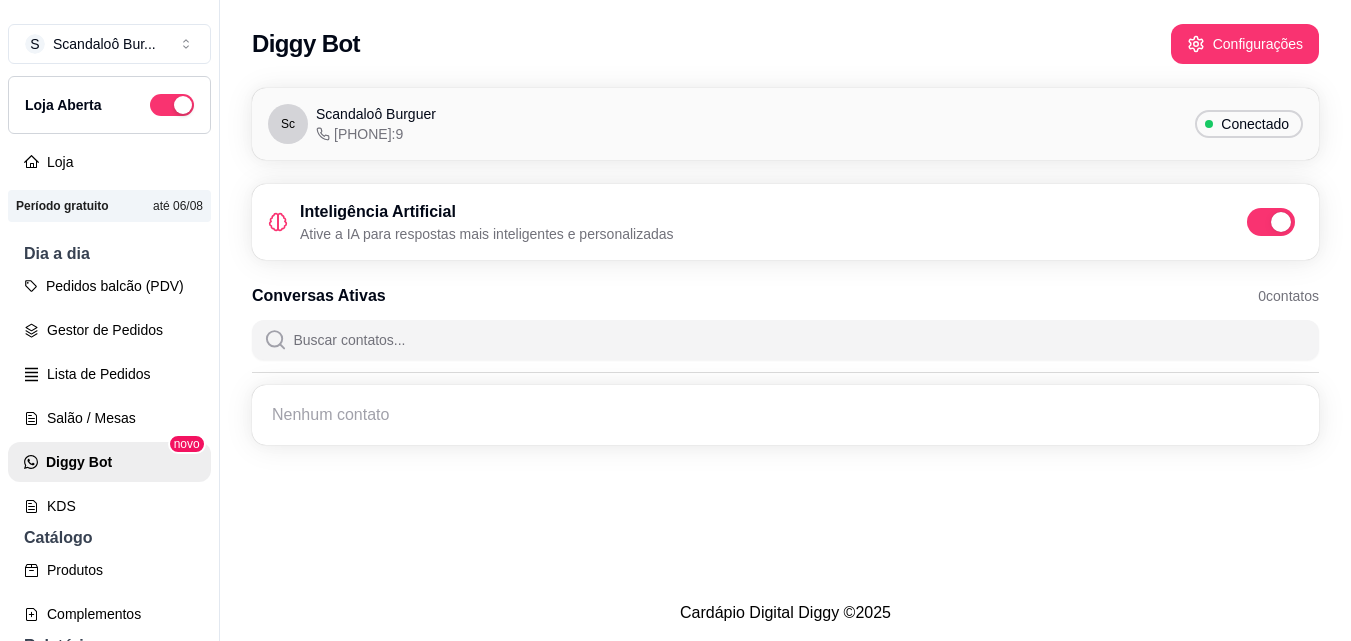 click on "Conversas Ativas 0  contatos" at bounding box center (785, 296) 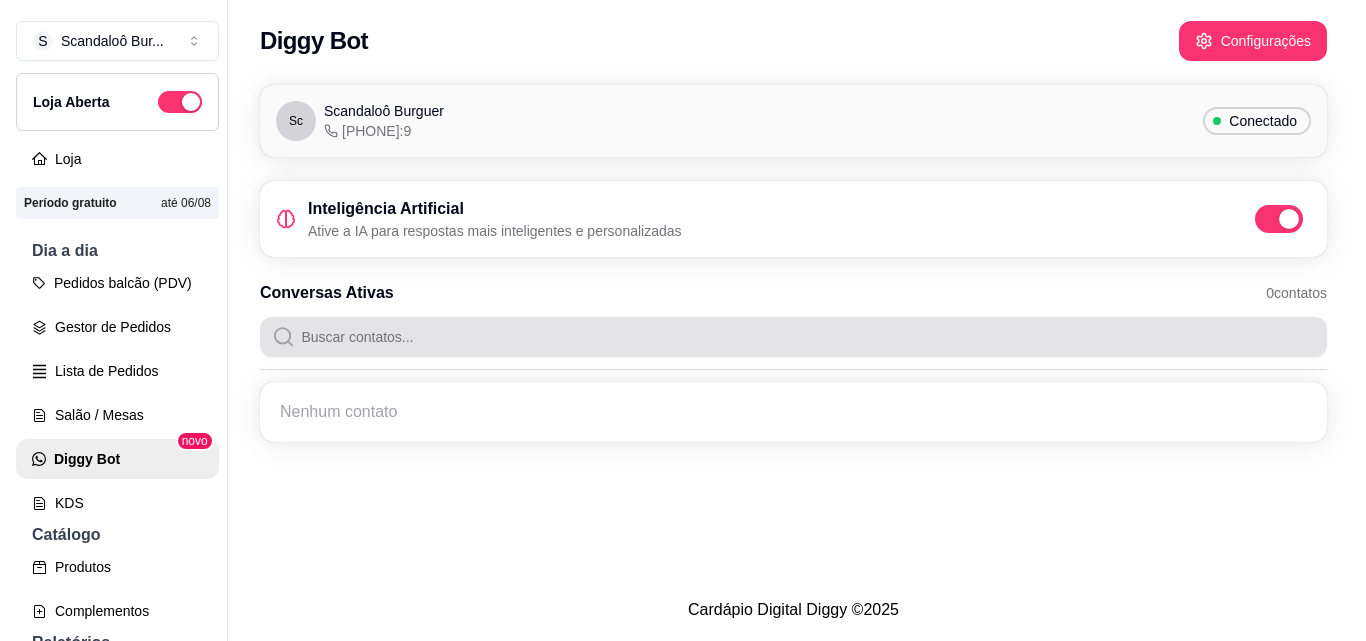 scroll, scrollTop: 0, scrollLeft: 0, axis: both 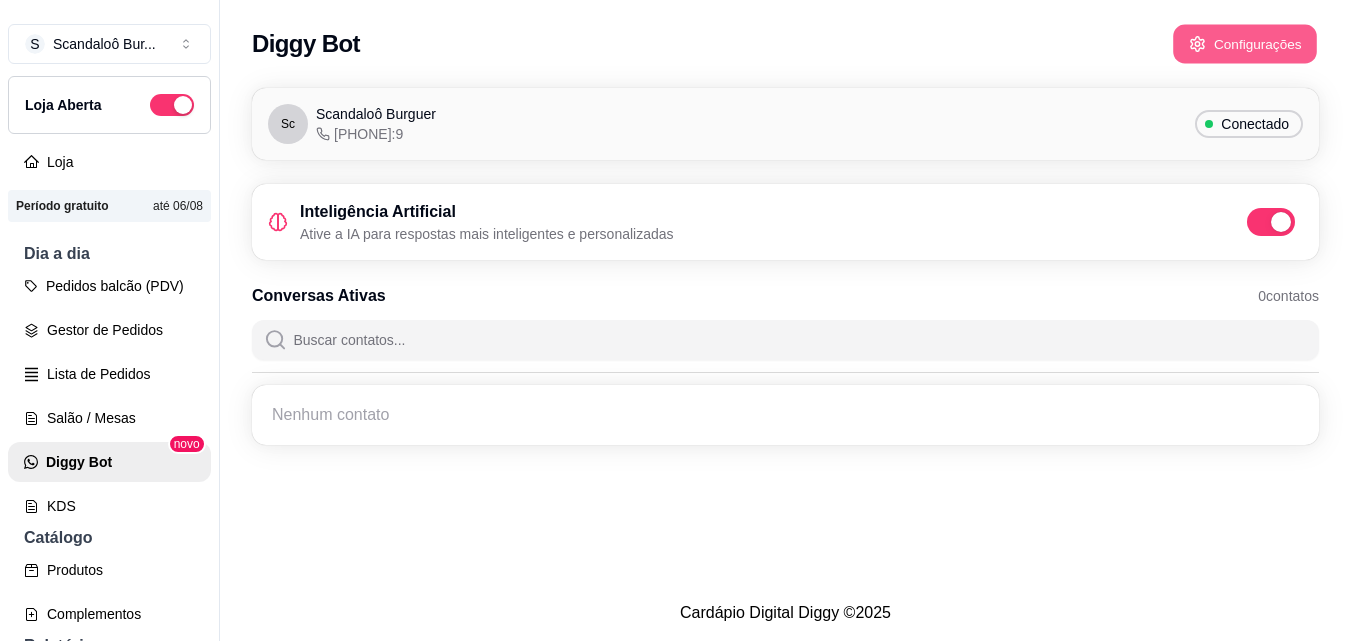 click on "Configurações" at bounding box center (1245, 44) 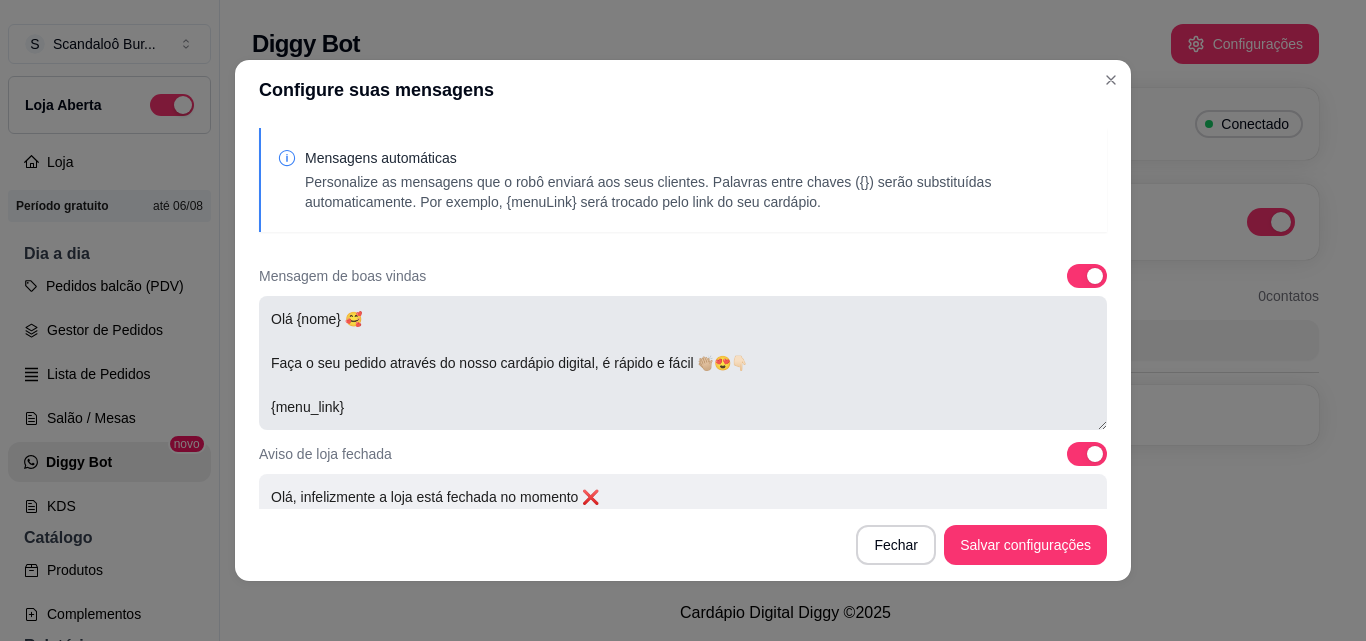 click on "Olá {nome} 🥰
Faça o seu pedido através do nosso cardápio digital, é rápido e fácil 👏🏼😍👇🏻
{menu_link}" at bounding box center (683, 363) 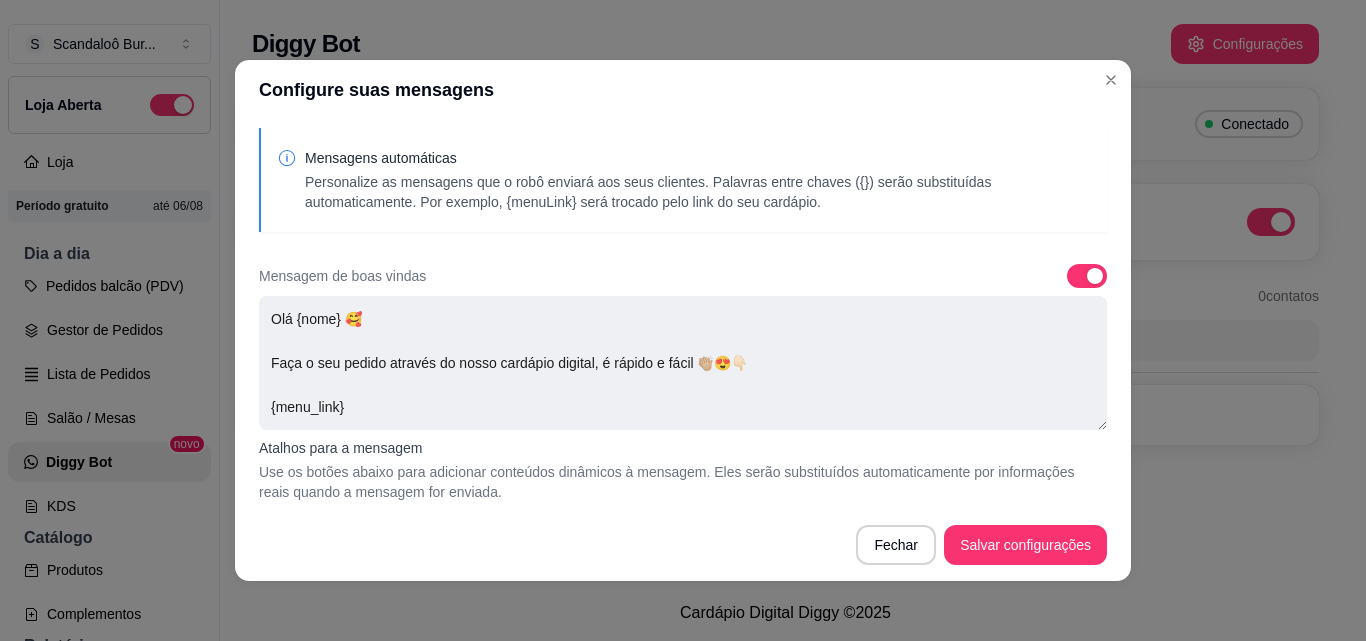 click on "Mensagens automáticas Personalize as mensagens que o robô enviará aos seus clientes. Palavras entre chaves ({}) serão substituídas automaticamente. Por exemplo, {menuLink} será trocado pelo link do seu cardápio. Mensagem de boas vindas Olá {nome} 🥰
Faça o seu pedido através do nosso cardápio digital, é rápido e fácil 👏🏼😍👇🏻
{menu_link} Atalhos para a mensagem Use os botões abaixo para adicionar conteúdos dinâmicos à mensagem. Eles serão substituídos automaticamente por informações reais quando a mensagem for enviada. Nome do cliente Link do menu Link de acompanhamento Aviso de loja fechada Olá, infelizmente a loja está fechada no momento ❌ Aviso de loja fechada, mas com pedidos agendados 👇🏽 Olá, infelizmente a loja está fechada no momento! Mas você pode agendar um pedido no horário de funcionamento 👇🏽
{menu_link} Pedido pago Pedido recebido Muito obrigado, já recebemos seu pedido e em breve iremos te atualizar 🥰 Pedido aceito" at bounding box center (683, 314) 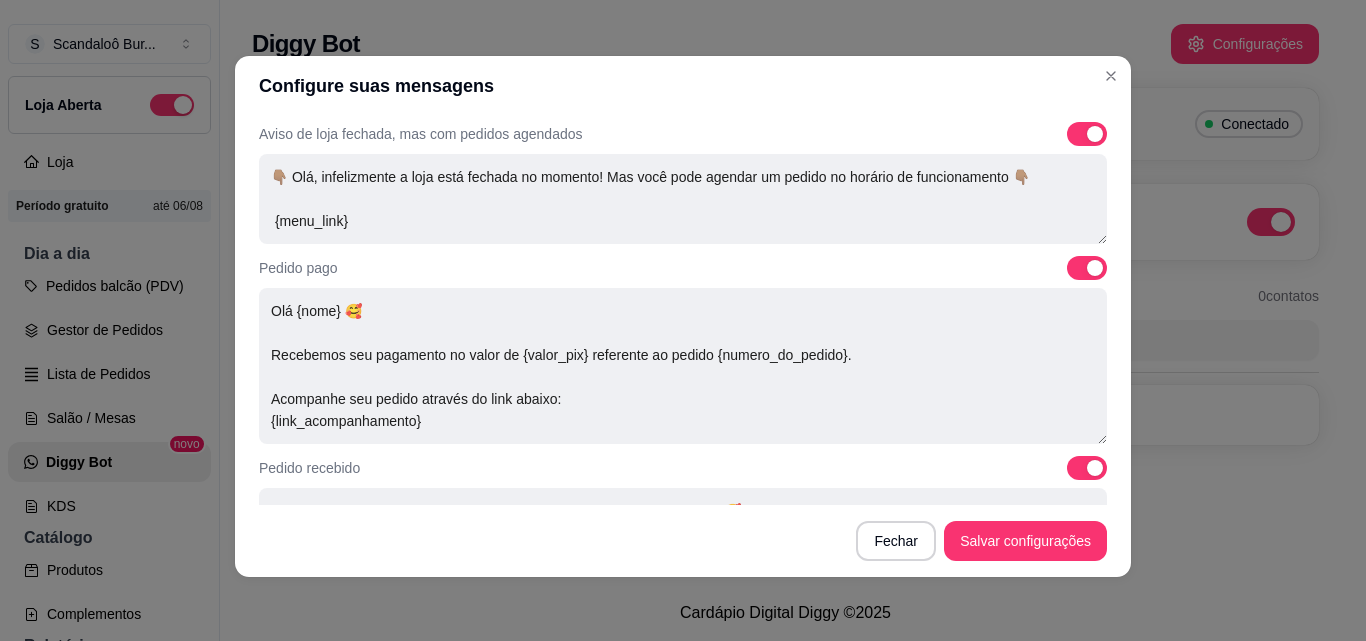 scroll, scrollTop: 527, scrollLeft: 0, axis: vertical 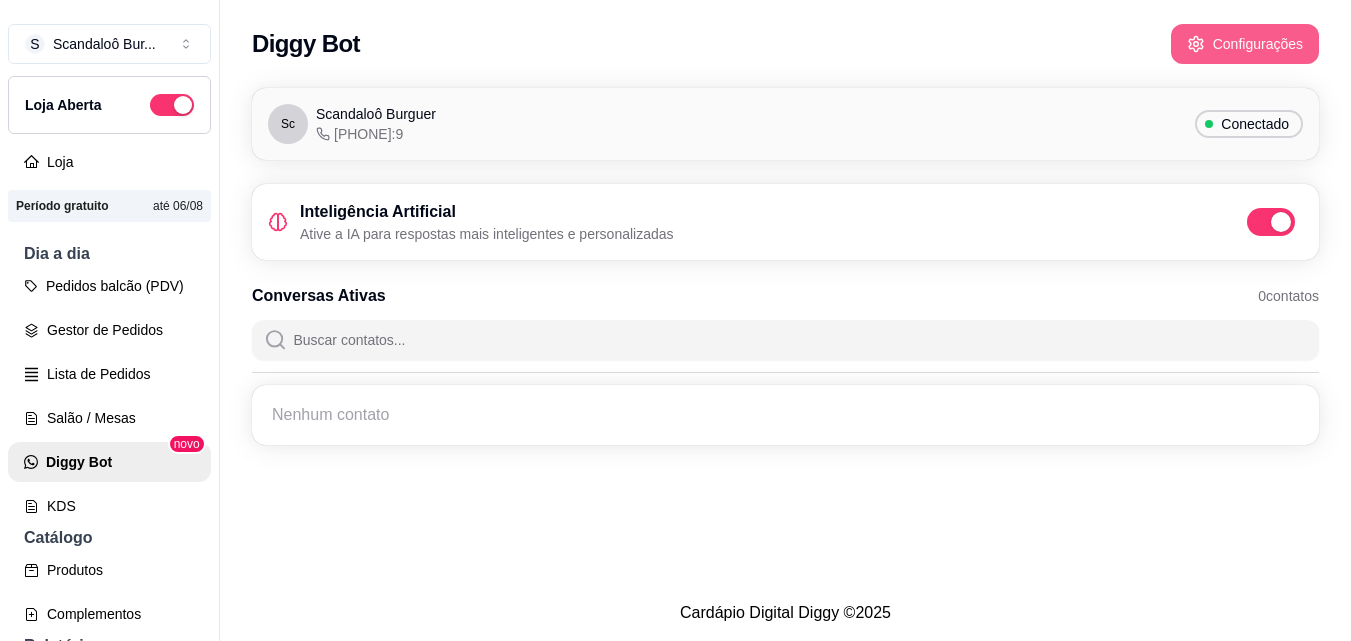 click 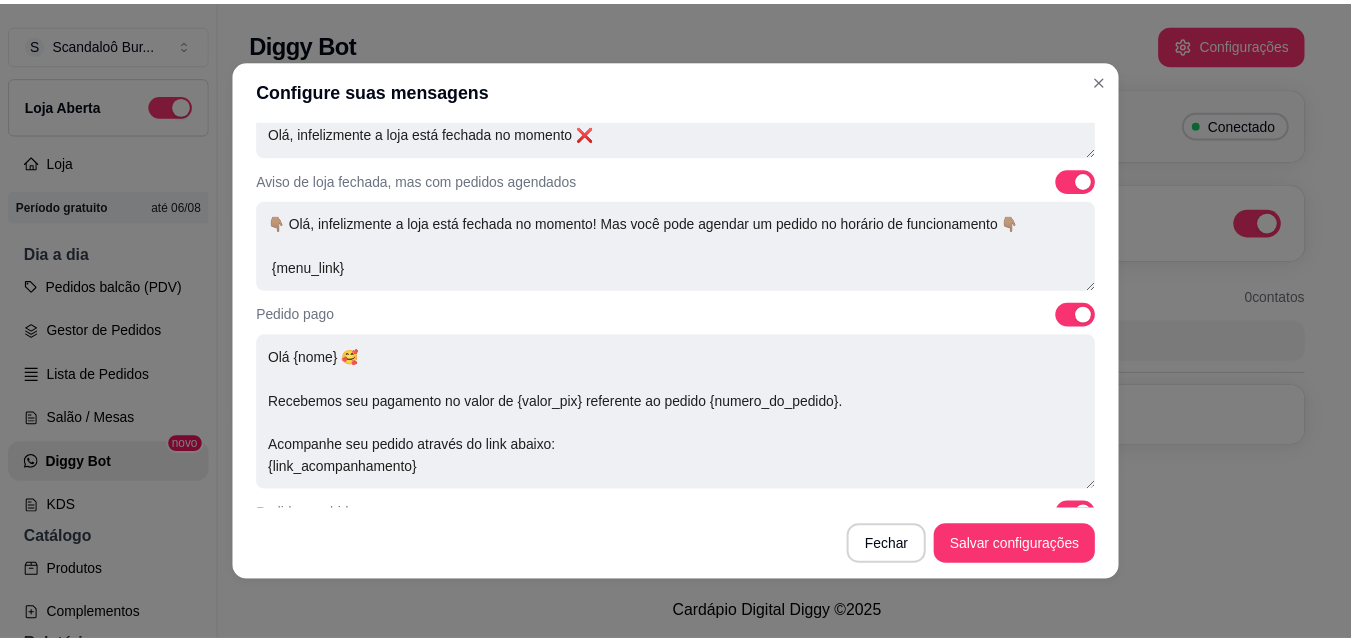 scroll, scrollTop: 436, scrollLeft: 0, axis: vertical 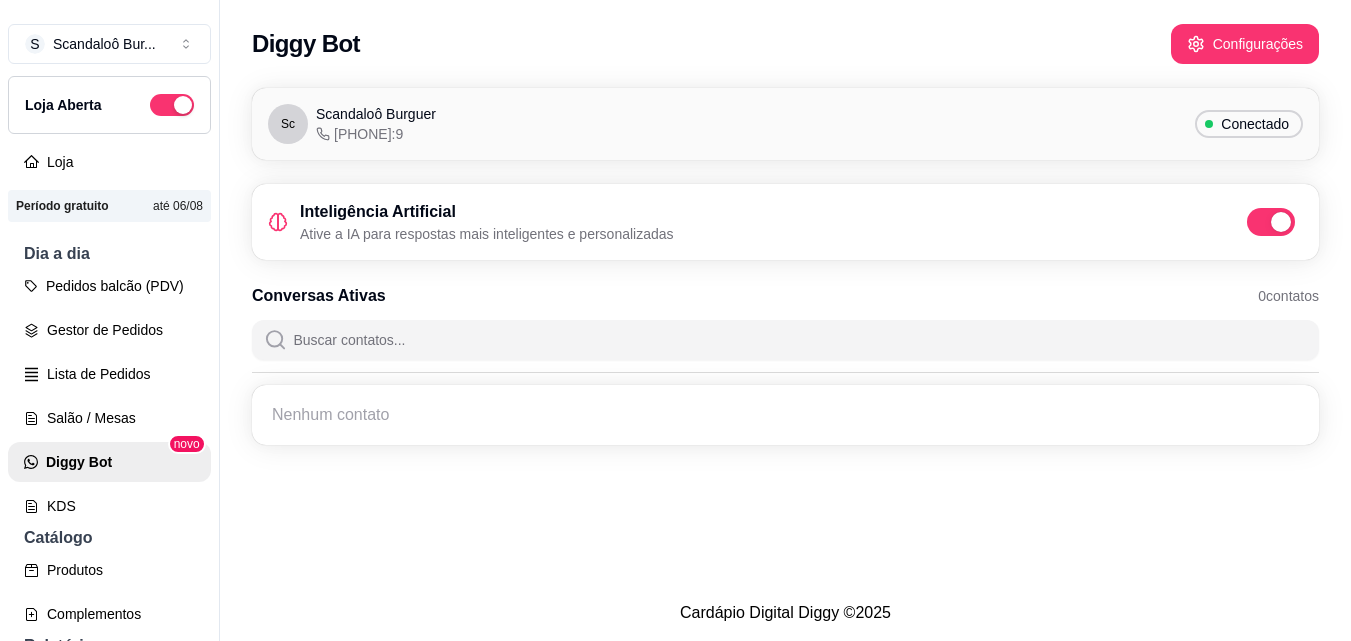 type 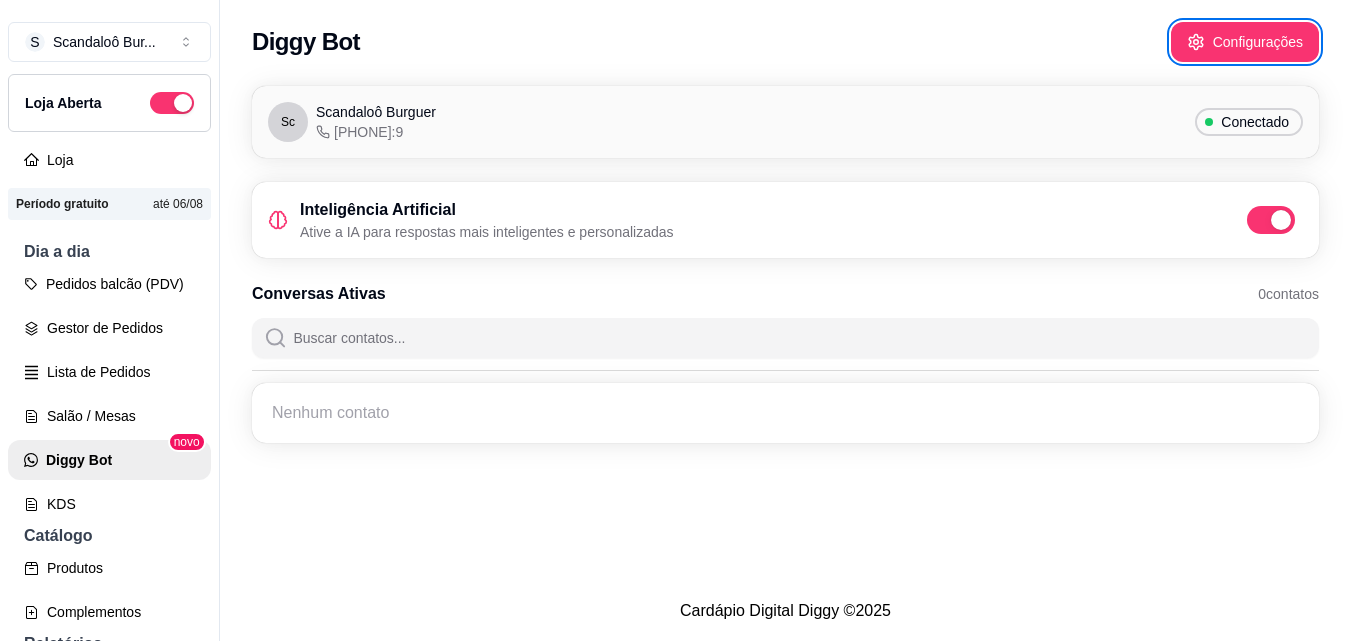 scroll, scrollTop: 0, scrollLeft: 0, axis: both 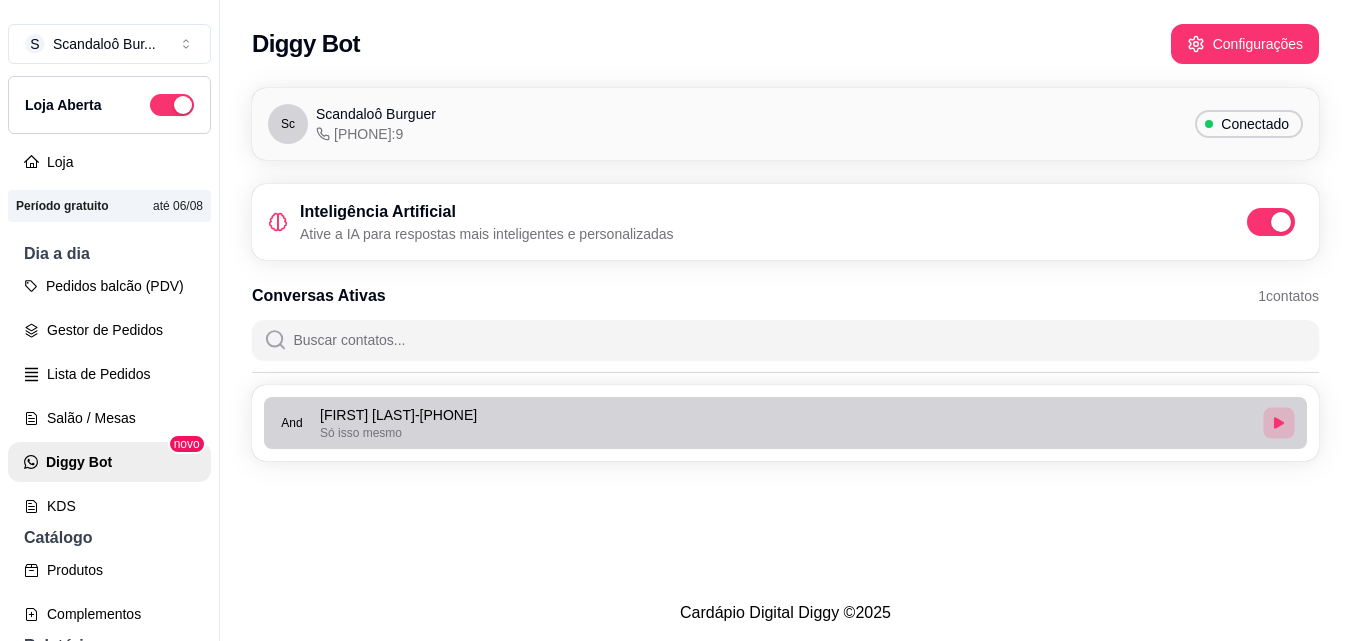 click at bounding box center [1278, 422] 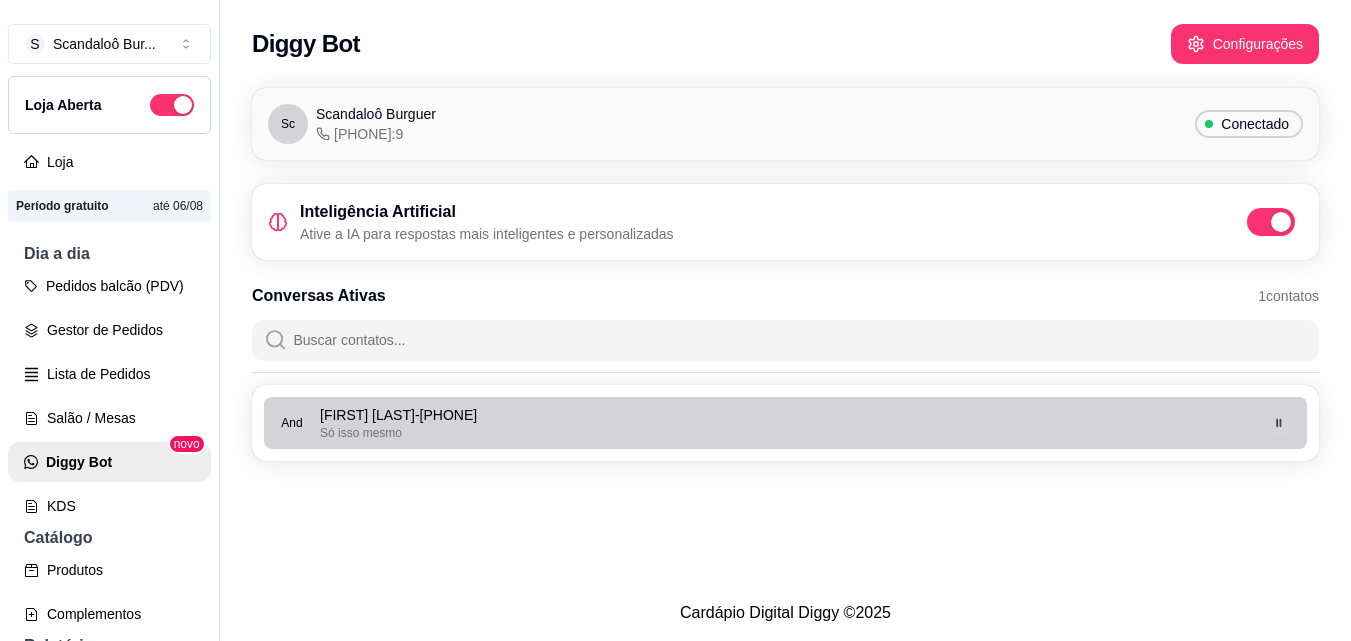 click 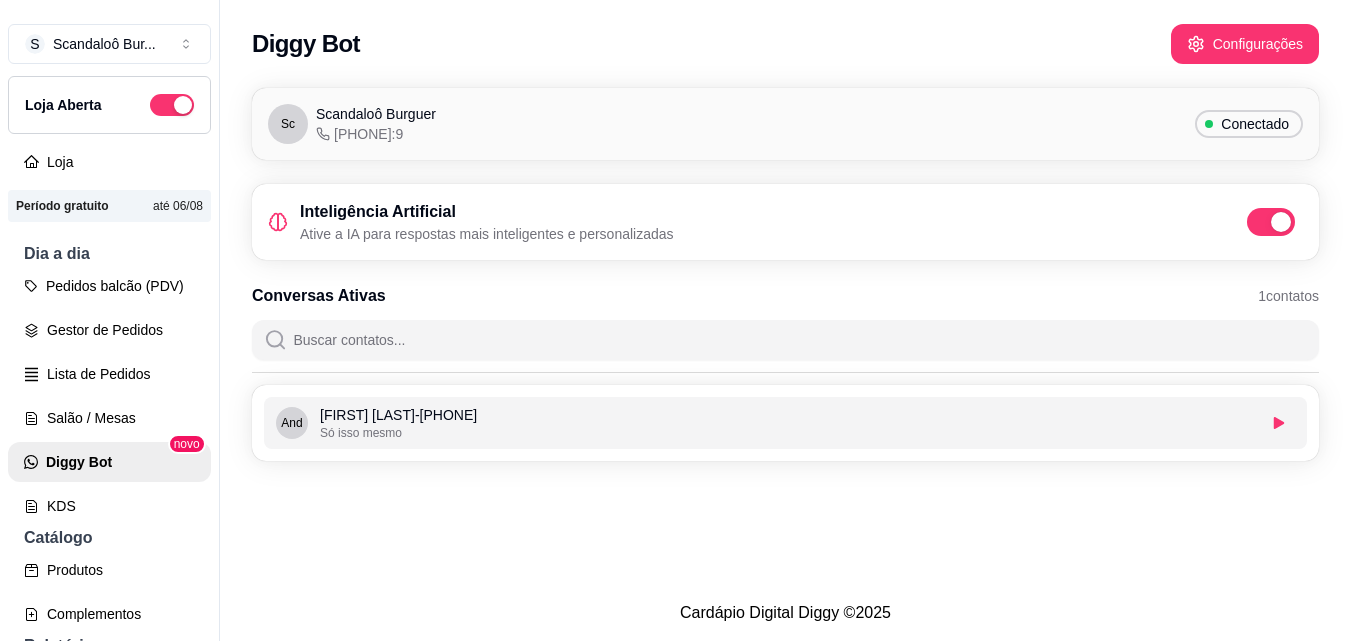 click on "Sc [STORE_NAME] [PHONE]:9 Conectado Inteligência Artificial Ative a IA para respostas mais inteligentes e personalizadas Conversas Ativas 1 contatos And [FIRST] [LAST] - [PHONE] Só isso mesmo" at bounding box center (785, 280) 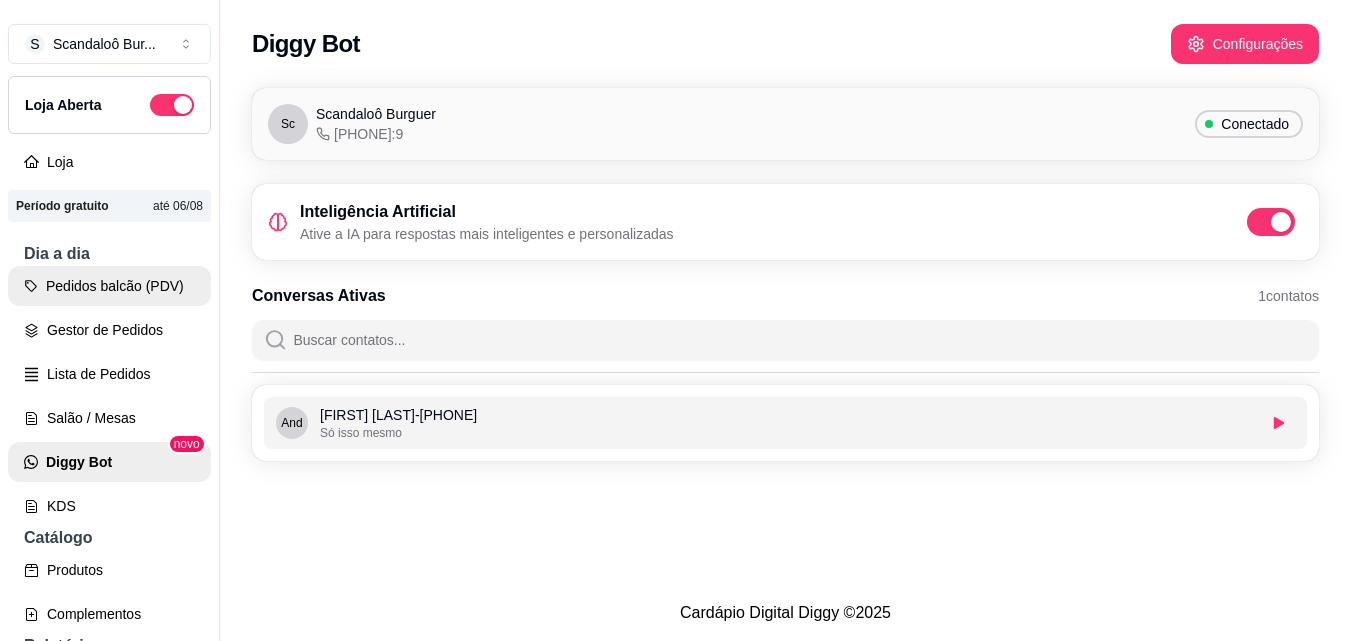 click on "Pedidos balcão (PDV)" at bounding box center [109, 286] 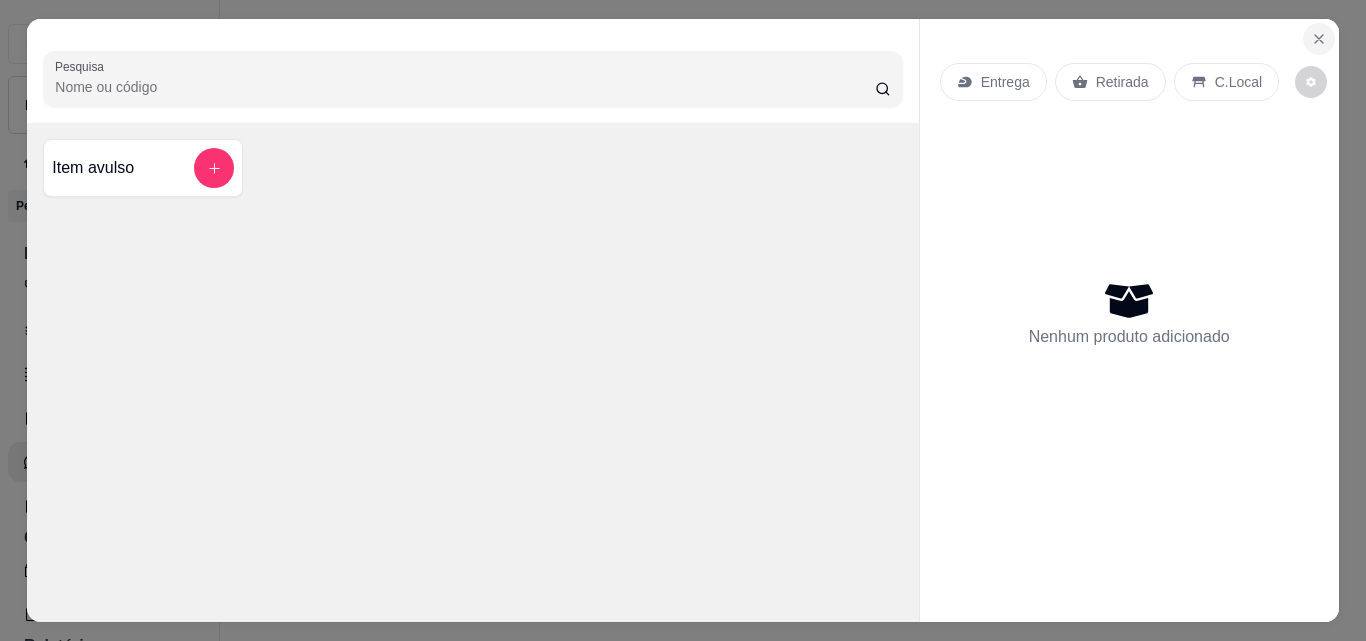 click 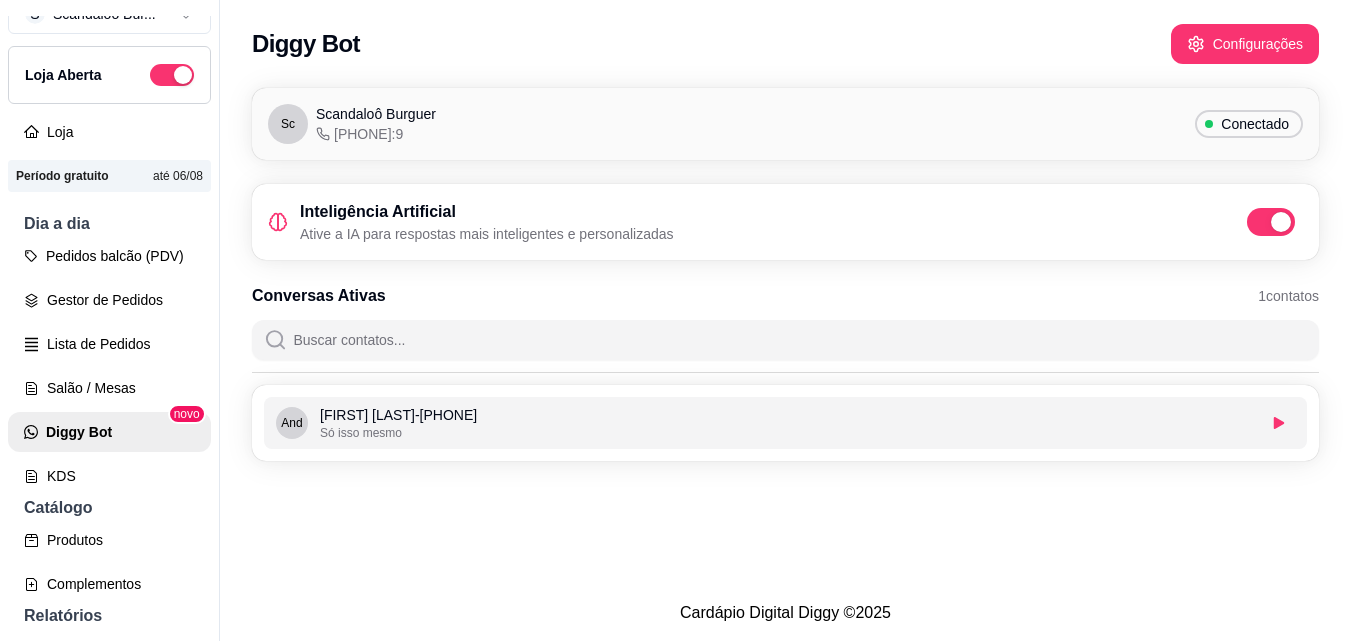 scroll, scrollTop: 51, scrollLeft: 0, axis: vertical 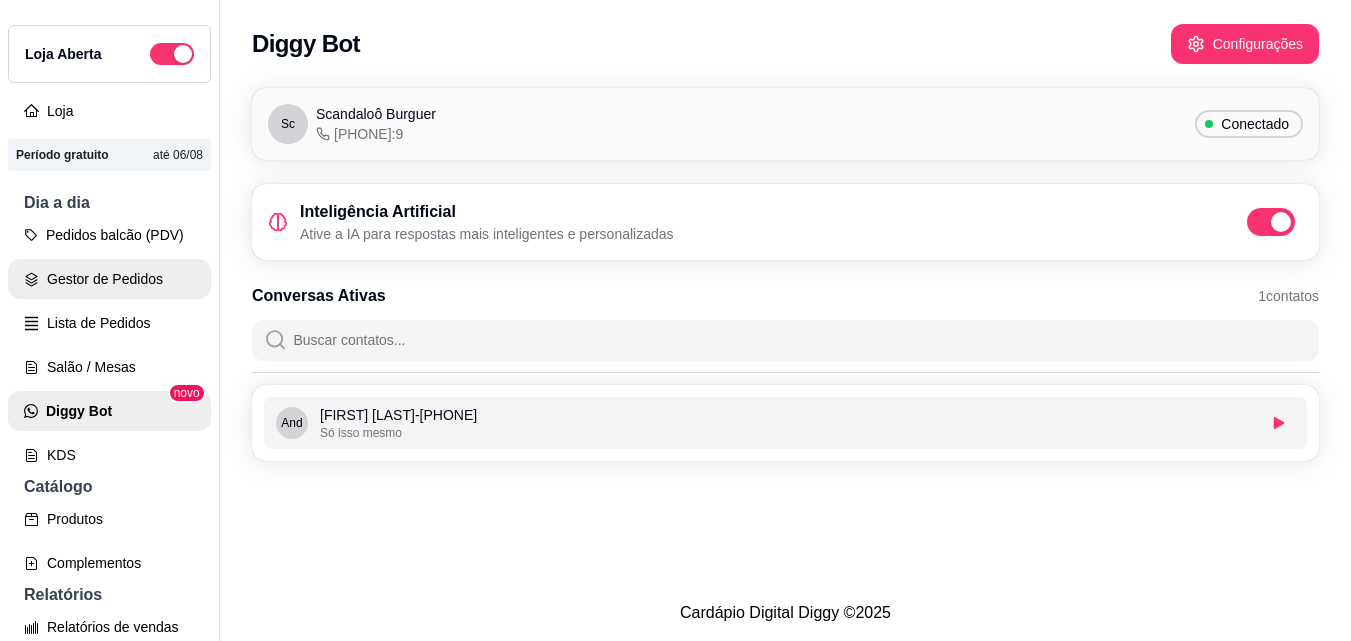 click on "Gestor de Pedidos" at bounding box center [109, 279] 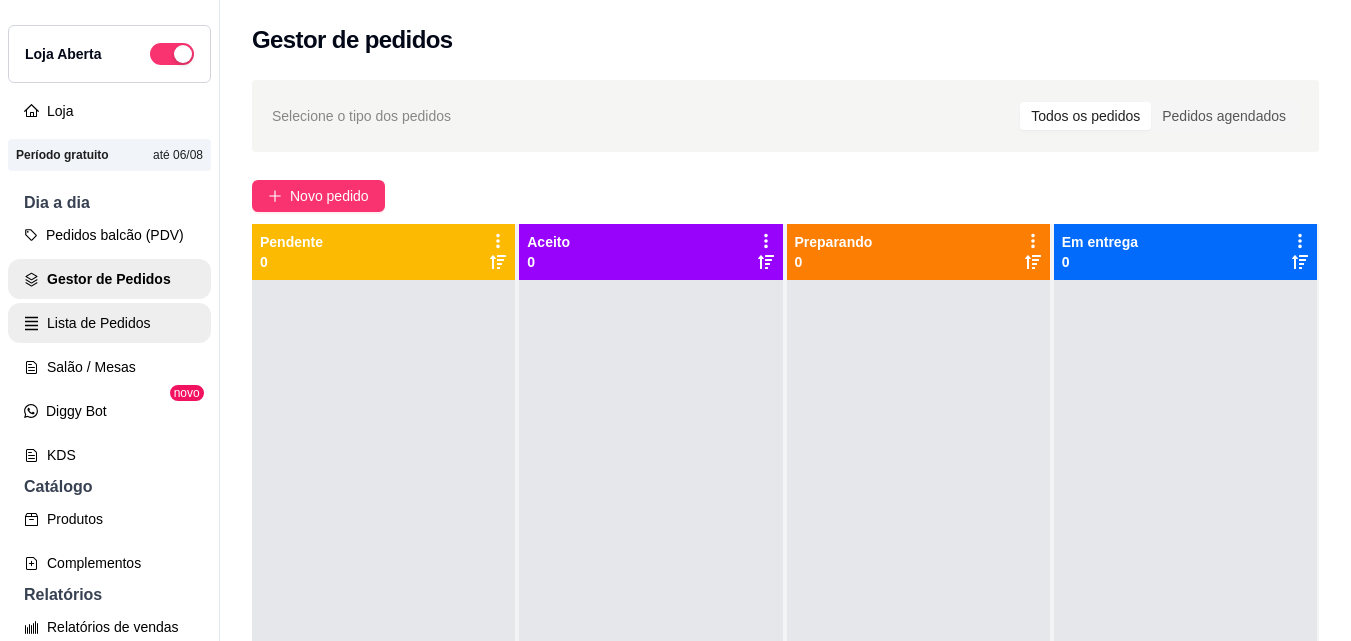 click on "Lista de Pedidos" at bounding box center (109, 323) 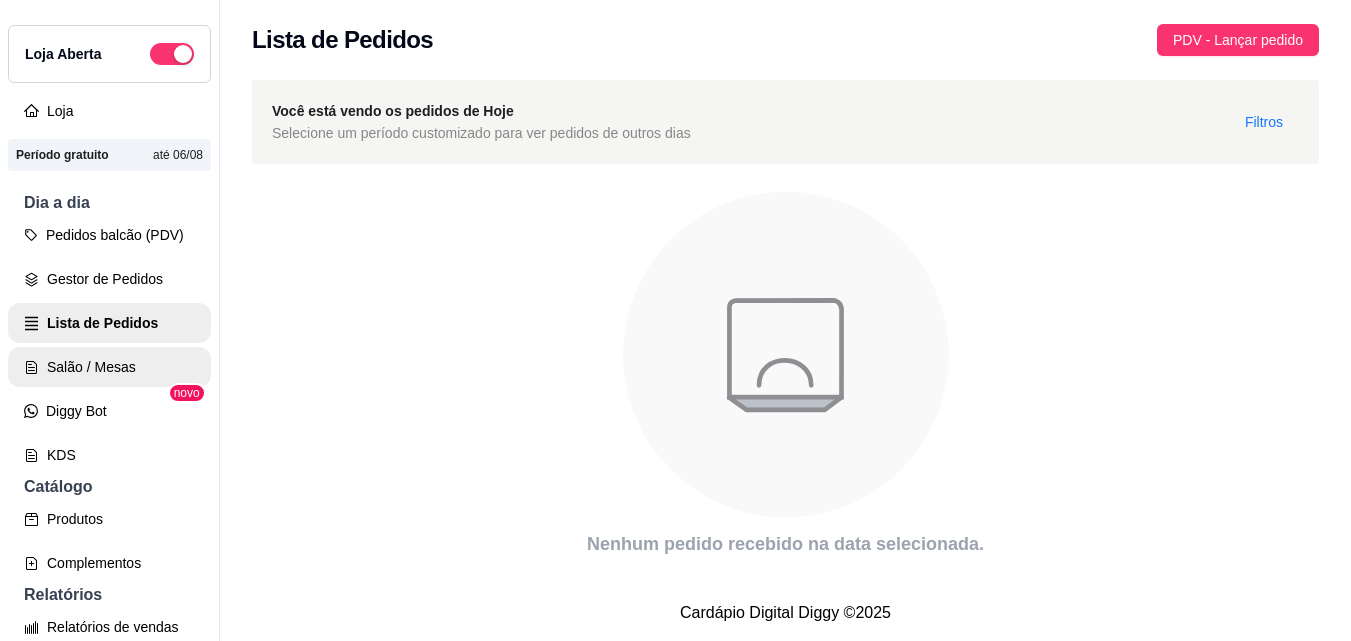 click on "Salão / Mesas" at bounding box center (109, 367) 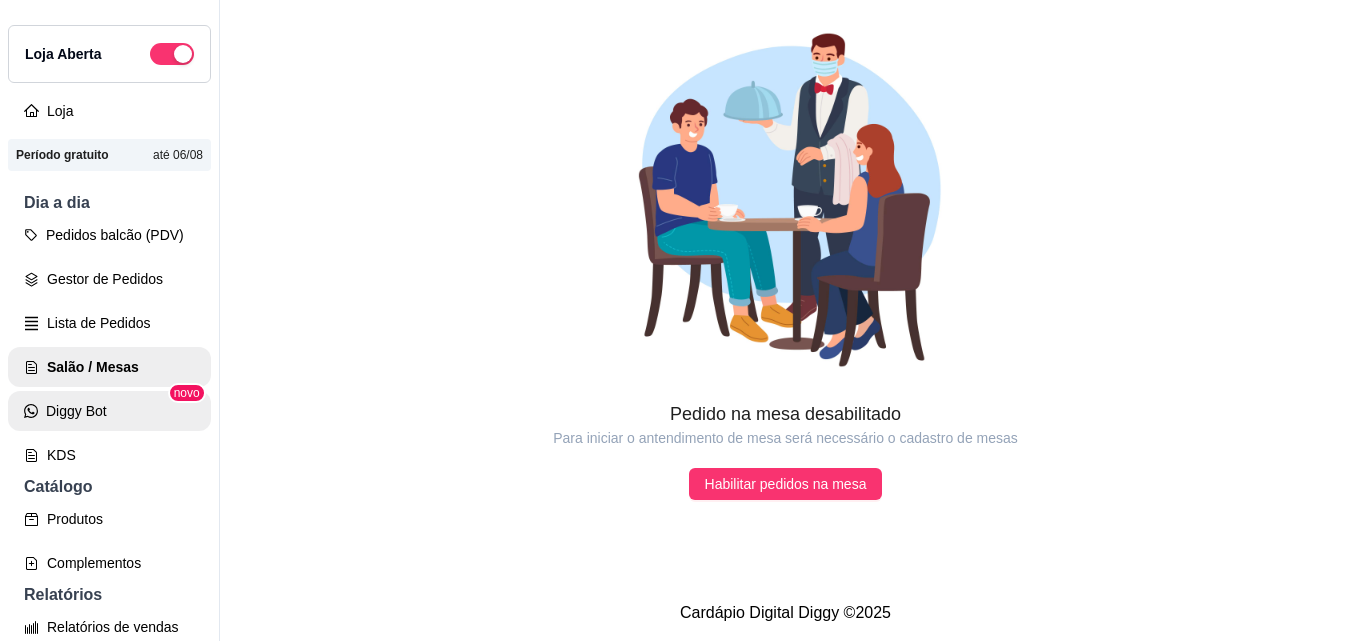 click on "Diggy Bot" at bounding box center [109, 411] 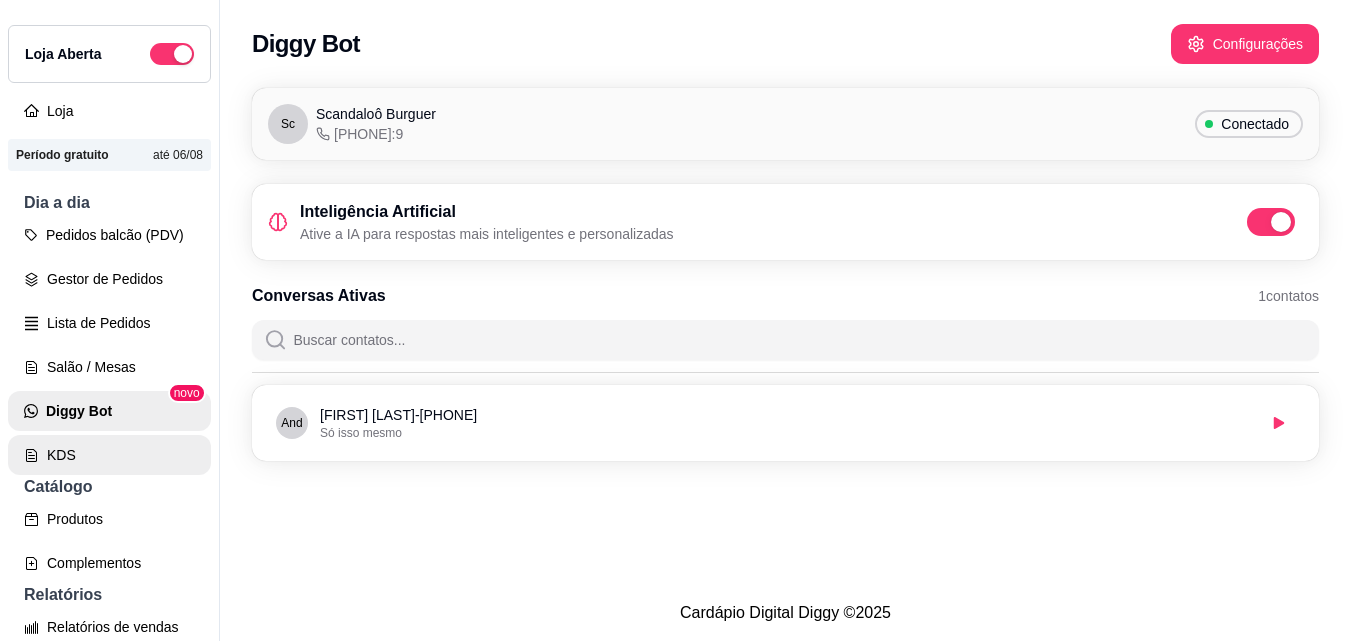 click on "KDS" at bounding box center [109, 455] 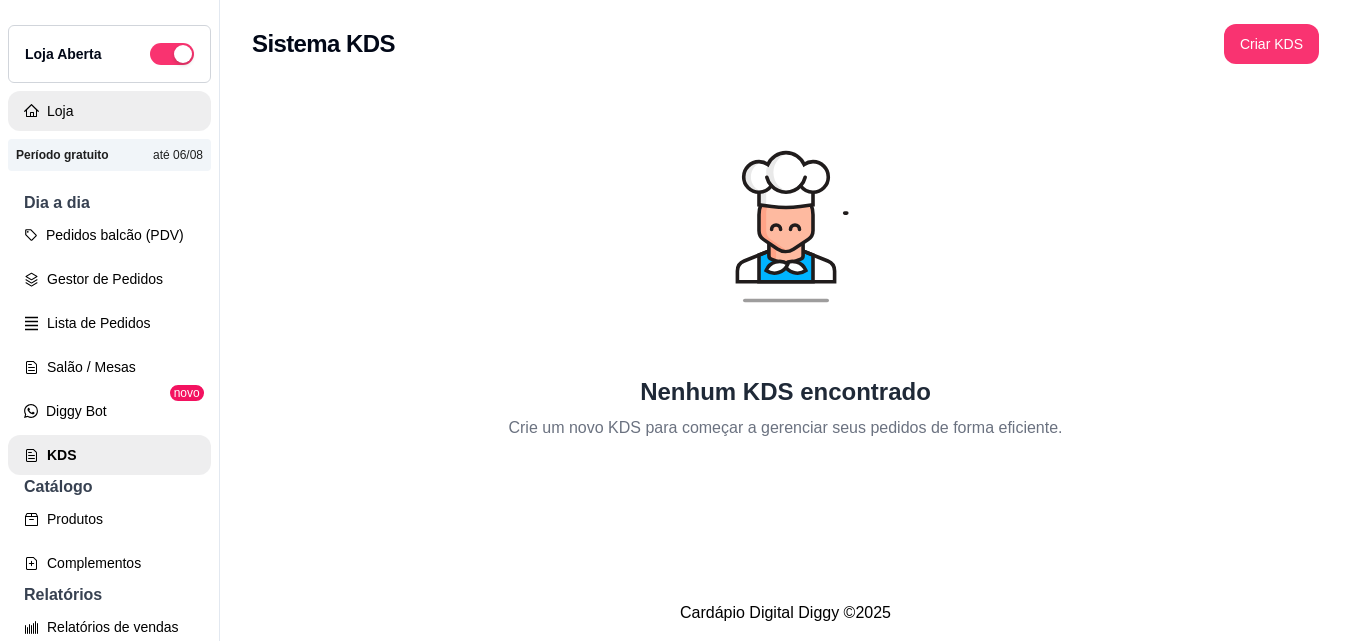 click on "Loja" at bounding box center (109, 111) 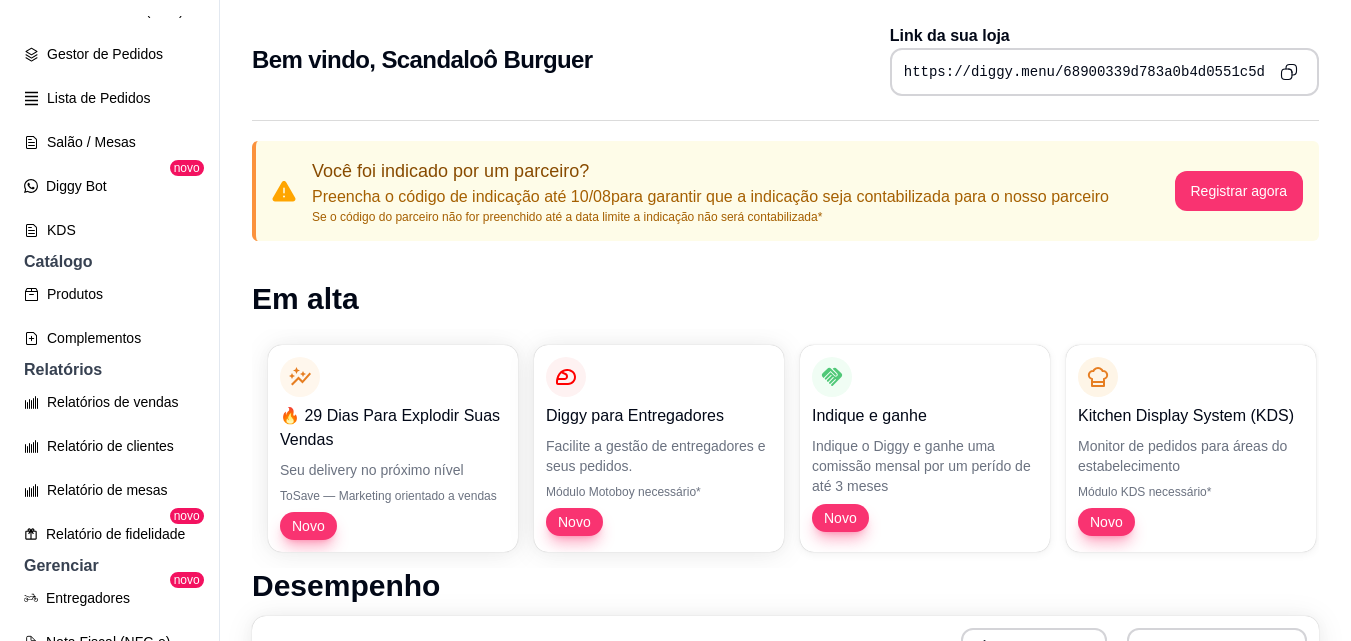 scroll, scrollTop: 292, scrollLeft: 0, axis: vertical 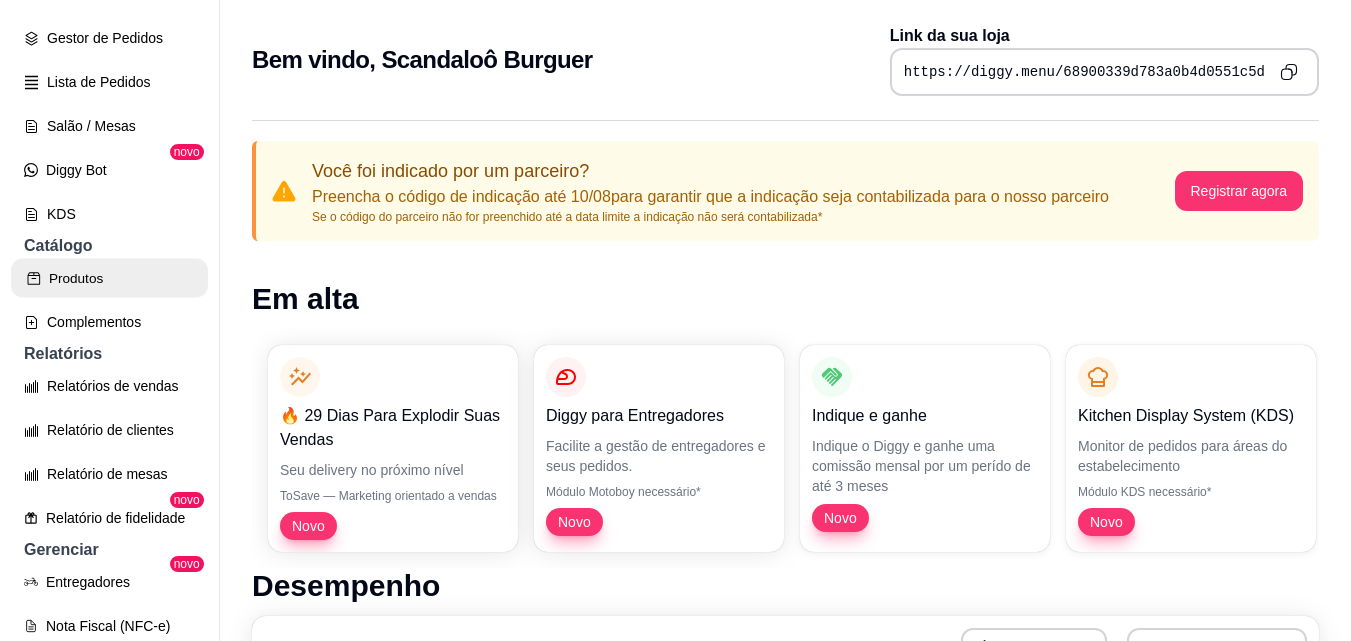 click on "Produtos" at bounding box center (109, 278) 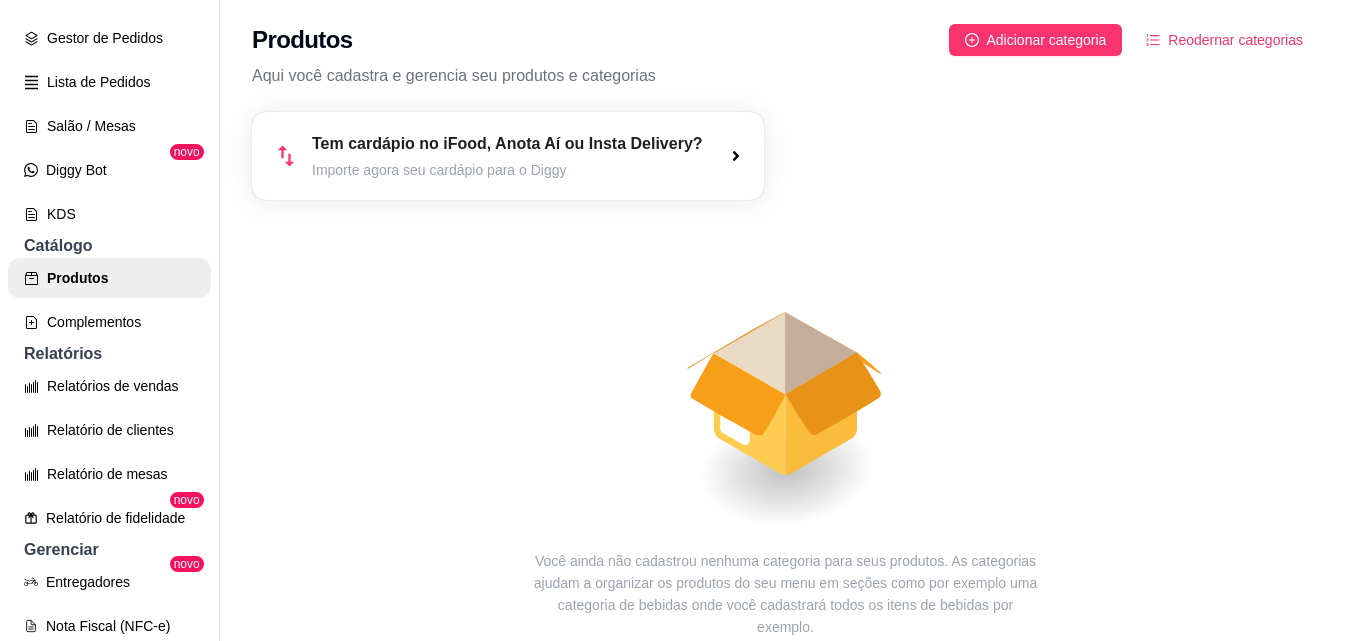 click 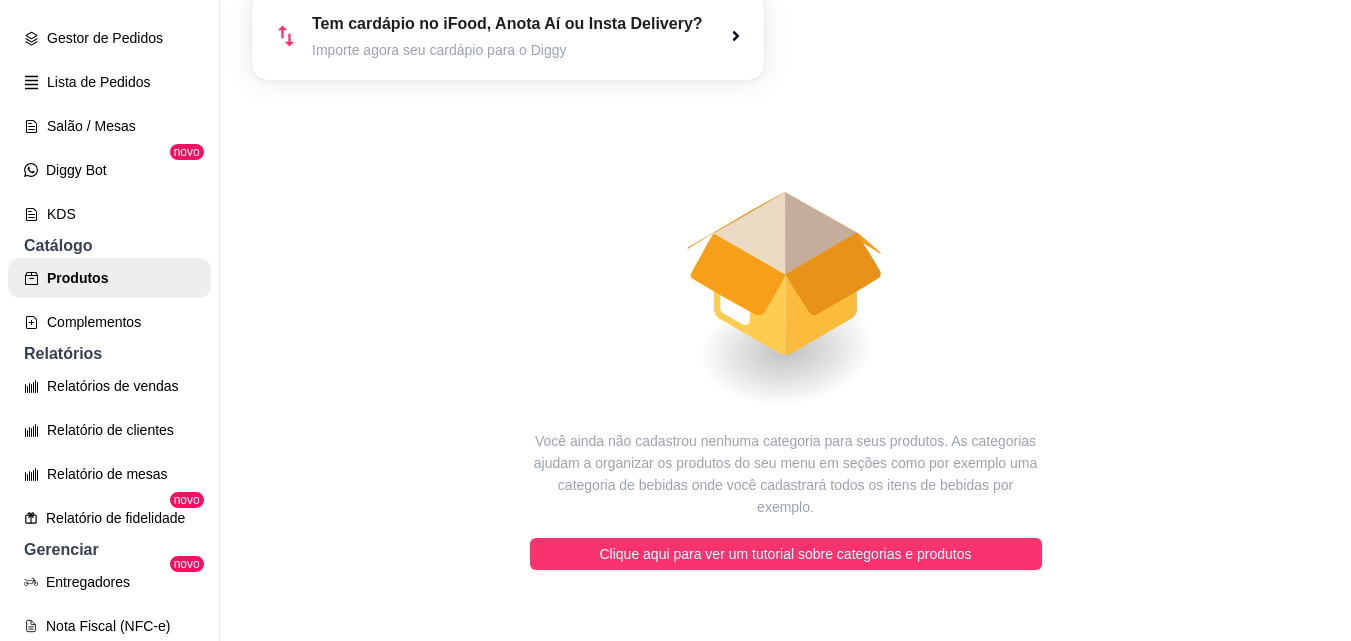 scroll, scrollTop: 154, scrollLeft: 0, axis: vertical 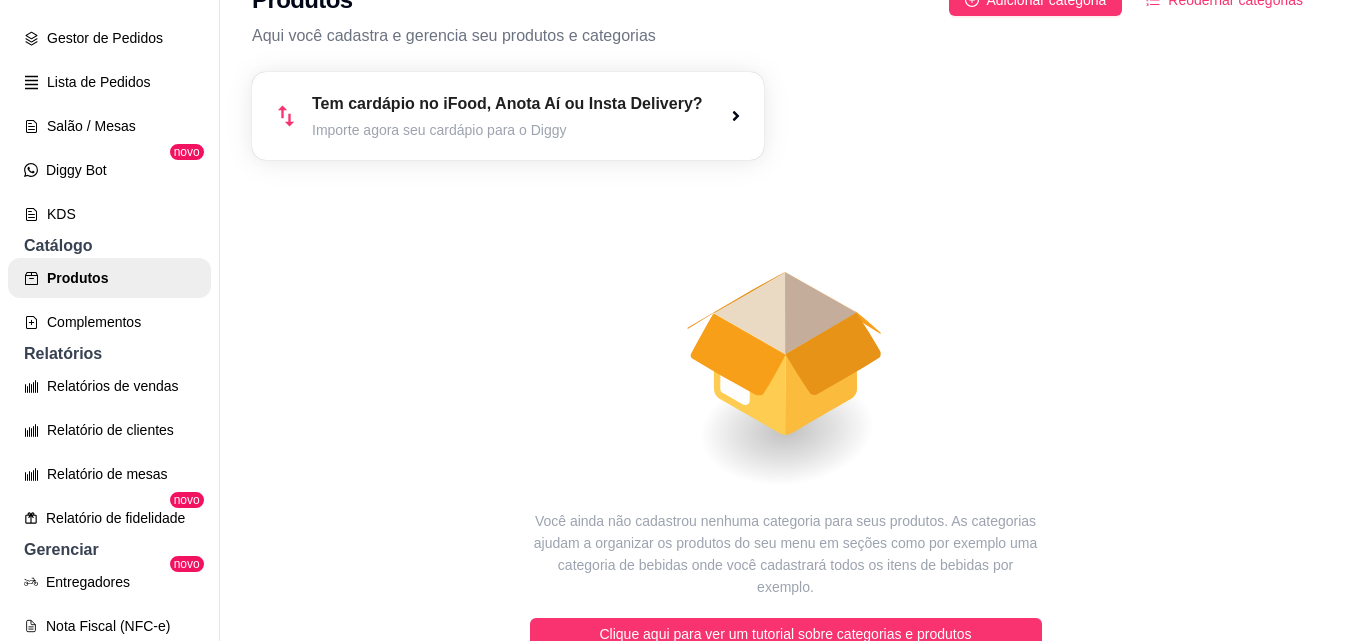 click on "Importe agora seu cardápio para o Diggy" at bounding box center [507, 130] 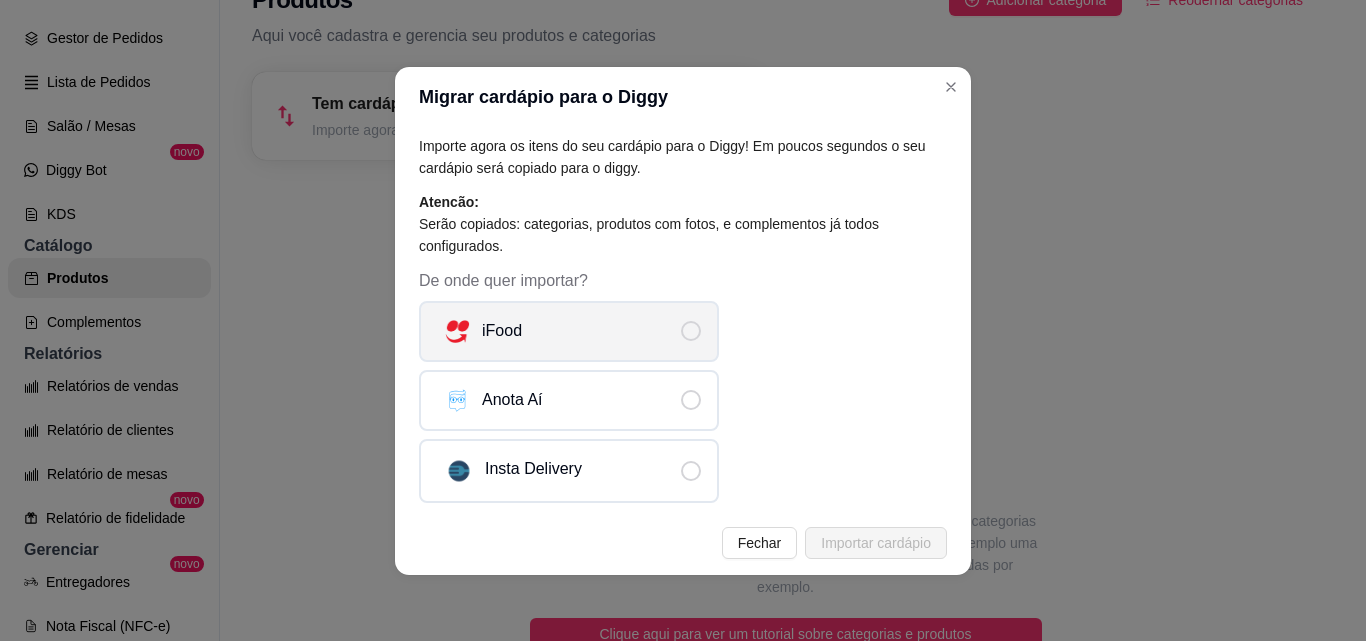 click on "iFood" at bounding box center (569, 331) 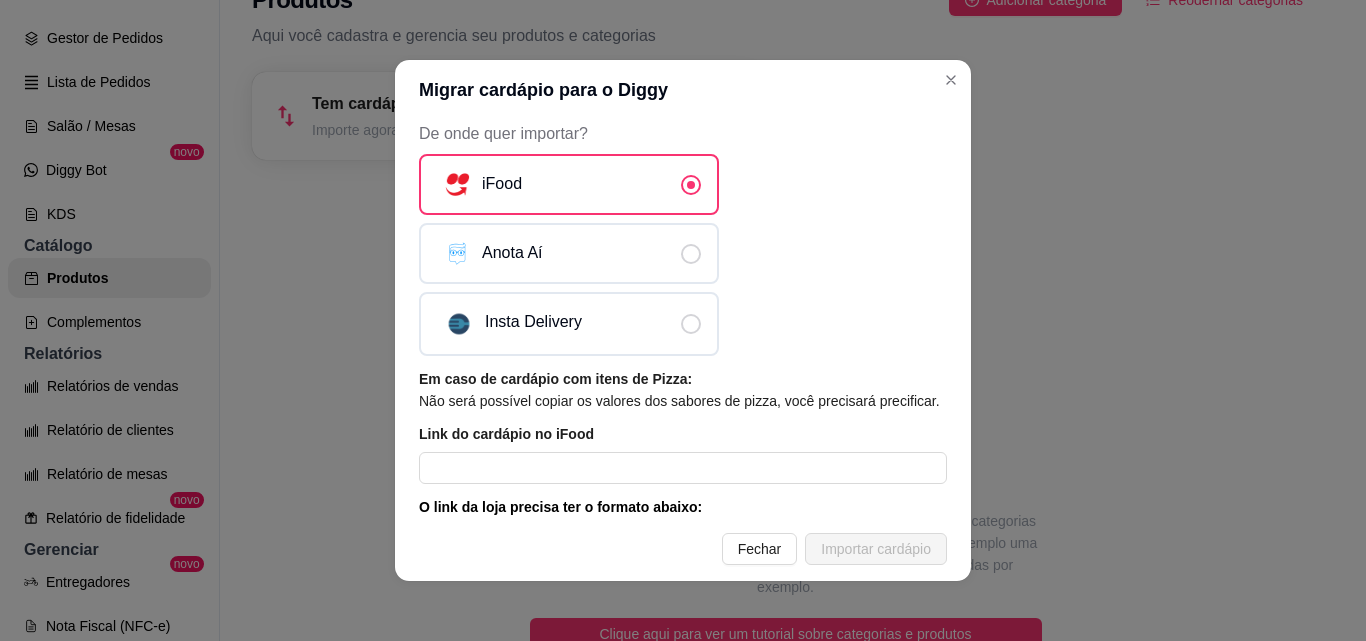 scroll, scrollTop: 241, scrollLeft: 0, axis: vertical 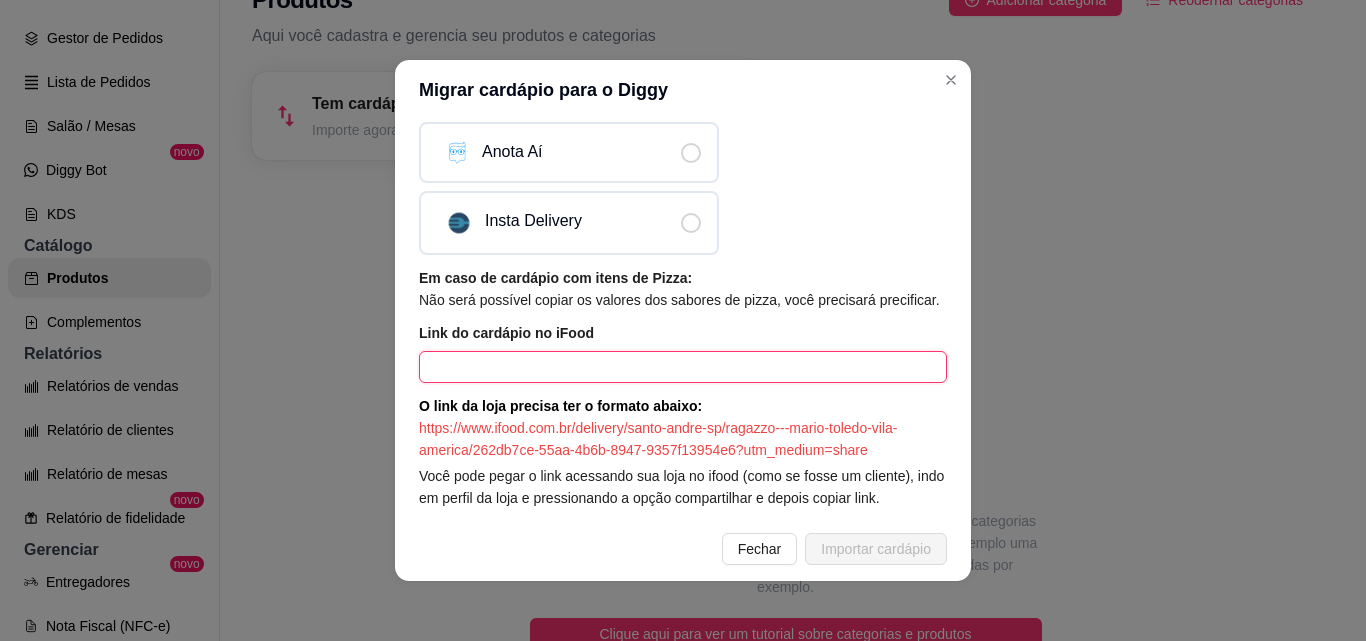 paste on "https://www.ifood.com.br/delivery/limeira-sp/[STORE_NAME]-[NEIGHBORHOOD]/55c015e7-026e-48e9-999c-5f01df54479c" 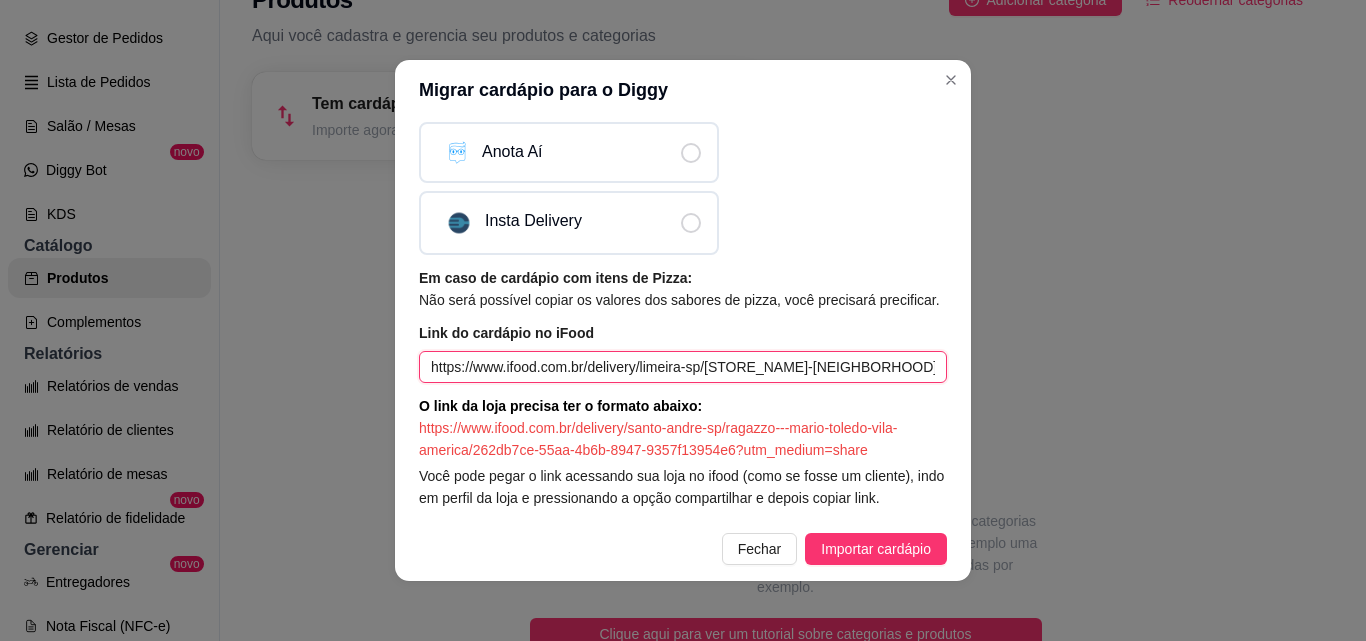 scroll, scrollTop: 0, scrollLeft: 291, axis: horizontal 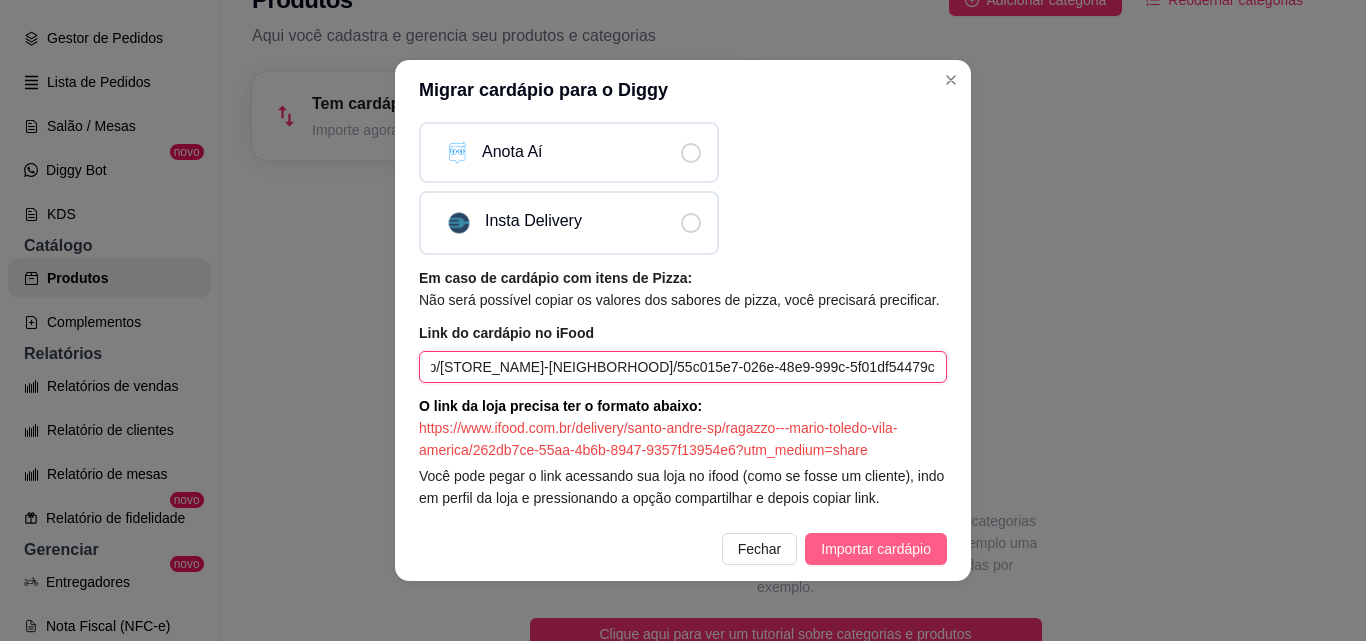 type on "https://www.ifood.com.br/delivery/limeira-sp/[STORE_NAME]-[NEIGHBORHOOD]/55c015e7-026e-48e9-999c-5f01df54479c" 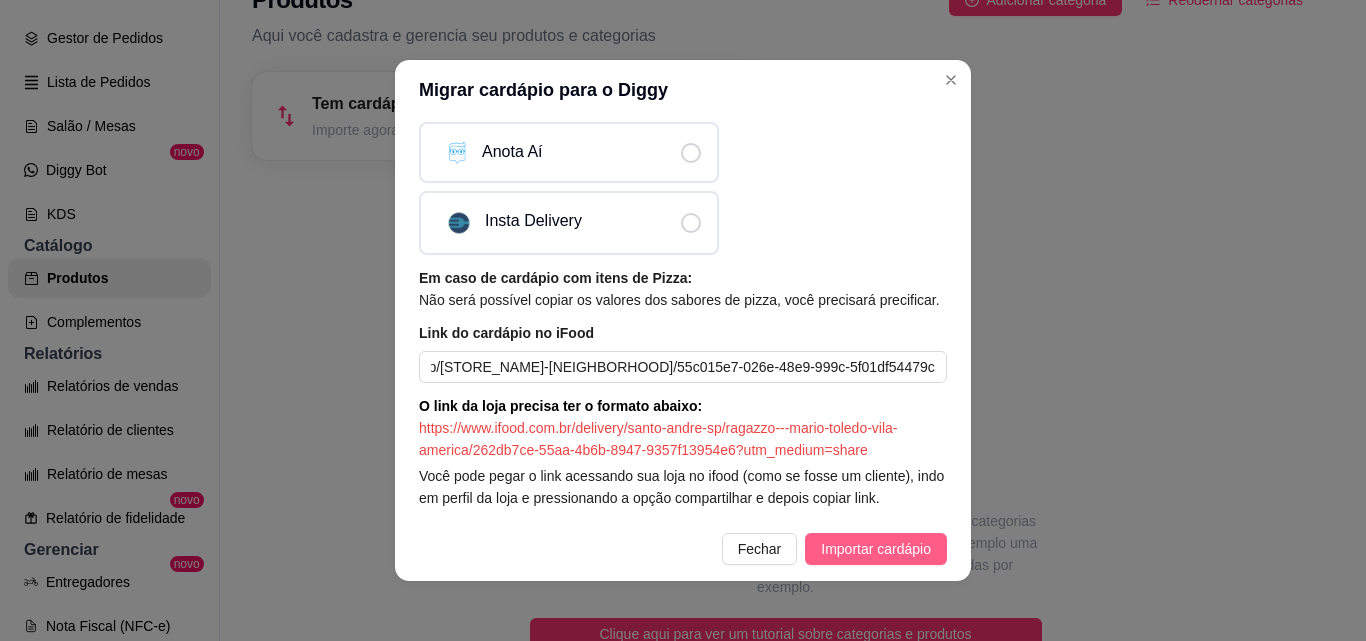 click on "Importar cardápio" at bounding box center [876, 549] 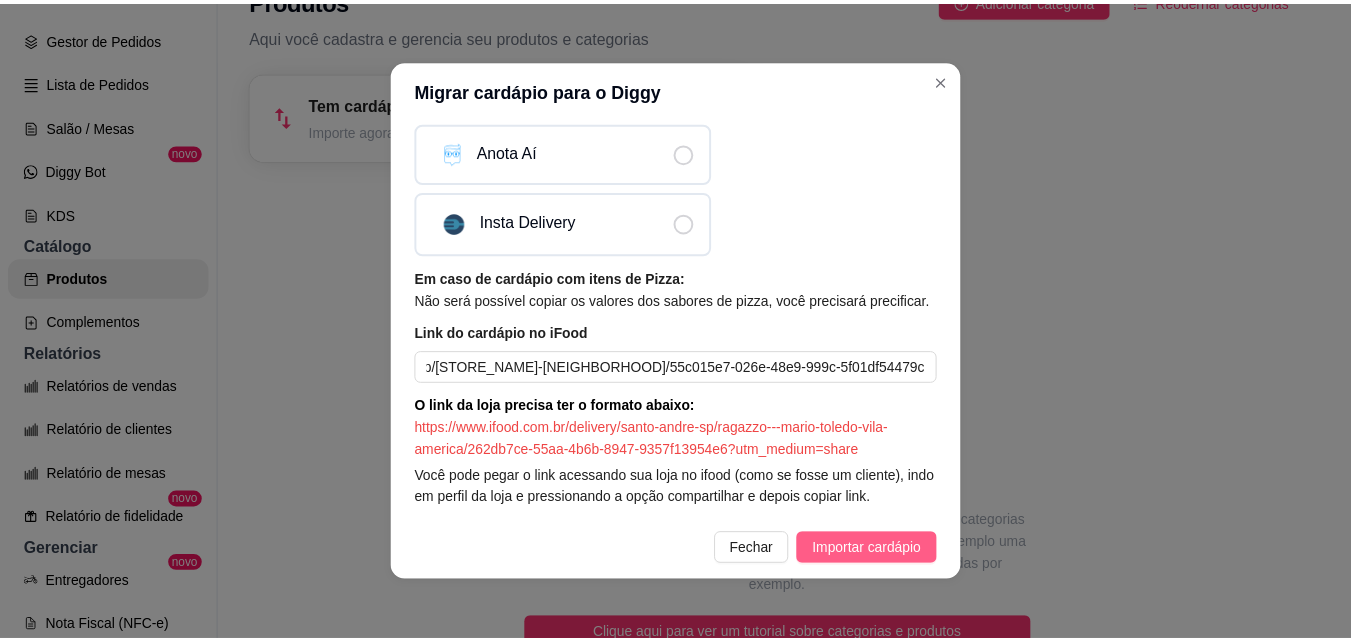scroll, scrollTop: 0, scrollLeft: 0, axis: both 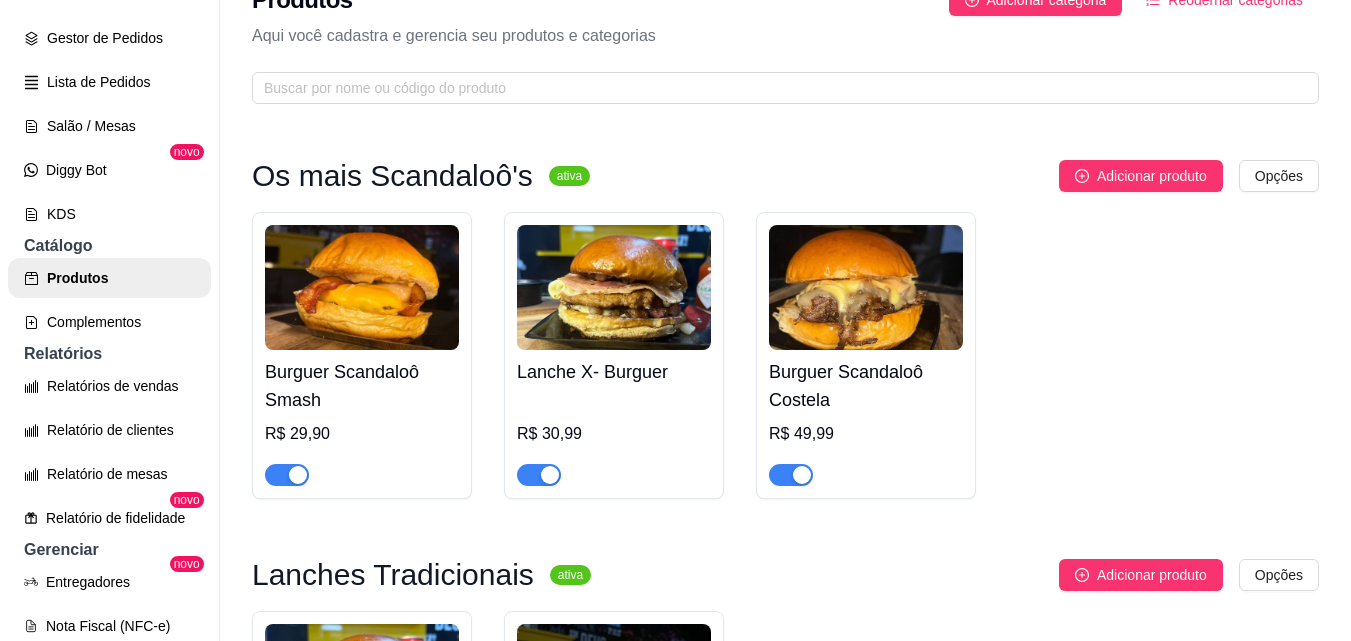 click on "Adicionar produto Opções" at bounding box center [962, 176] 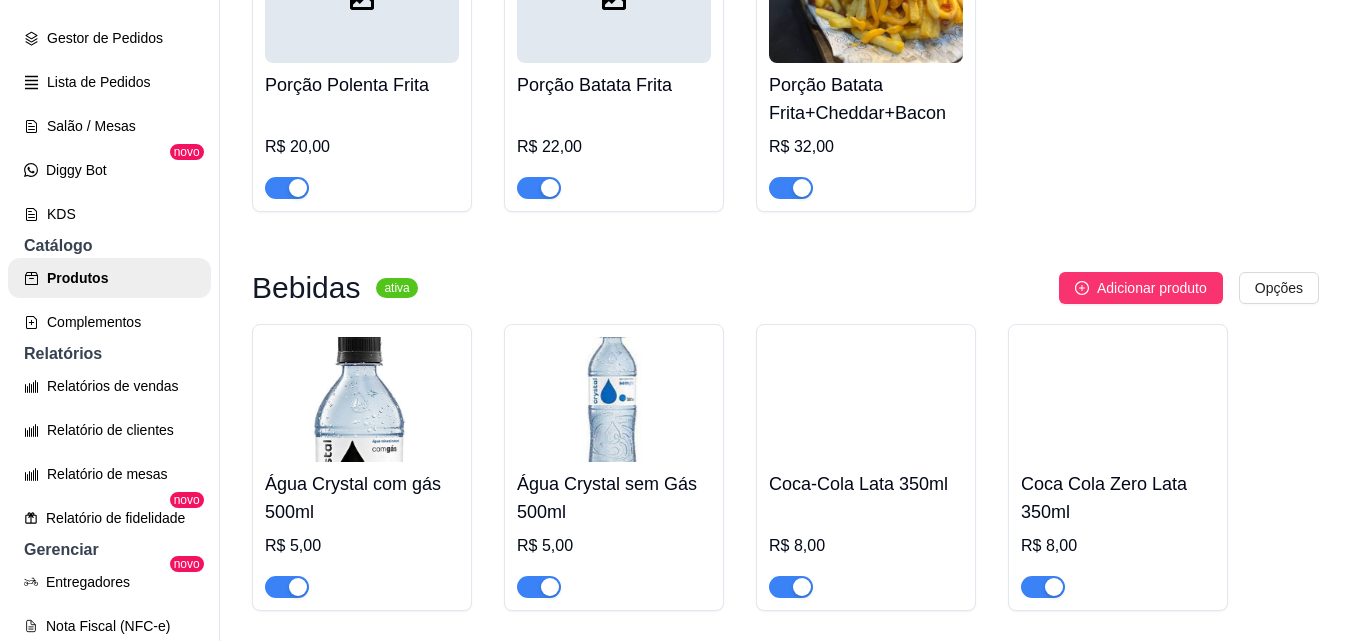 scroll, scrollTop: 1906, scrollLeft: 0, axis: vertical 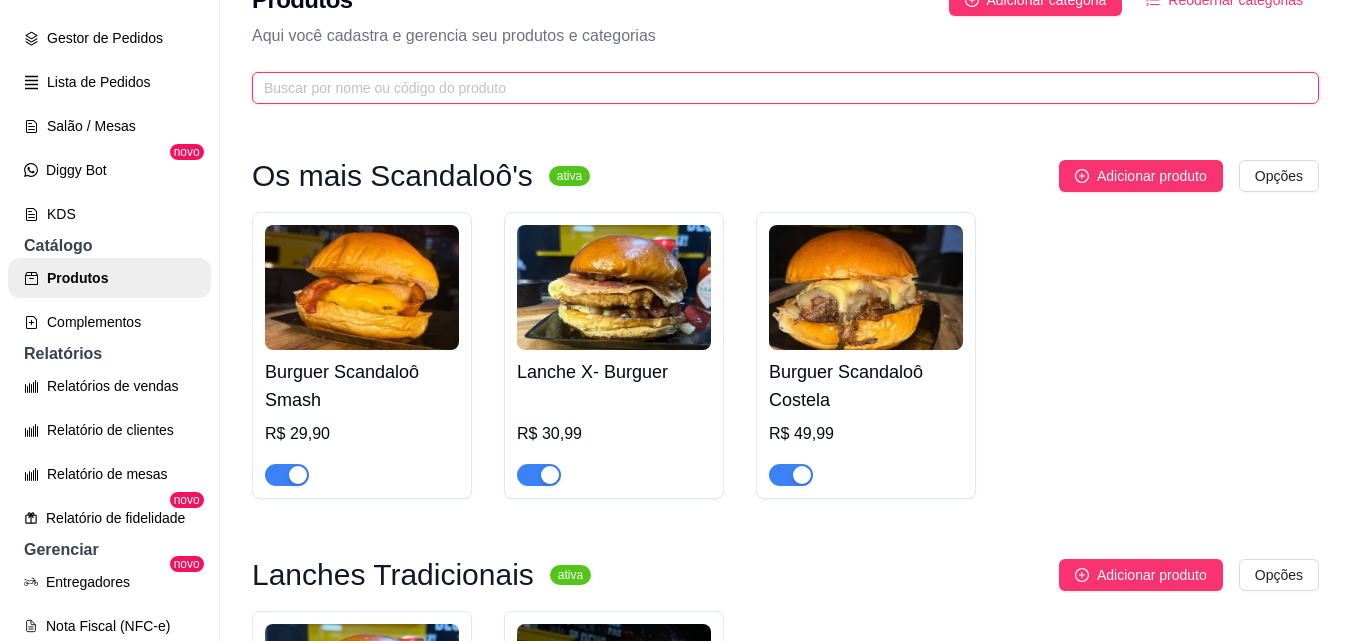 click at bounding box center (777, 88) 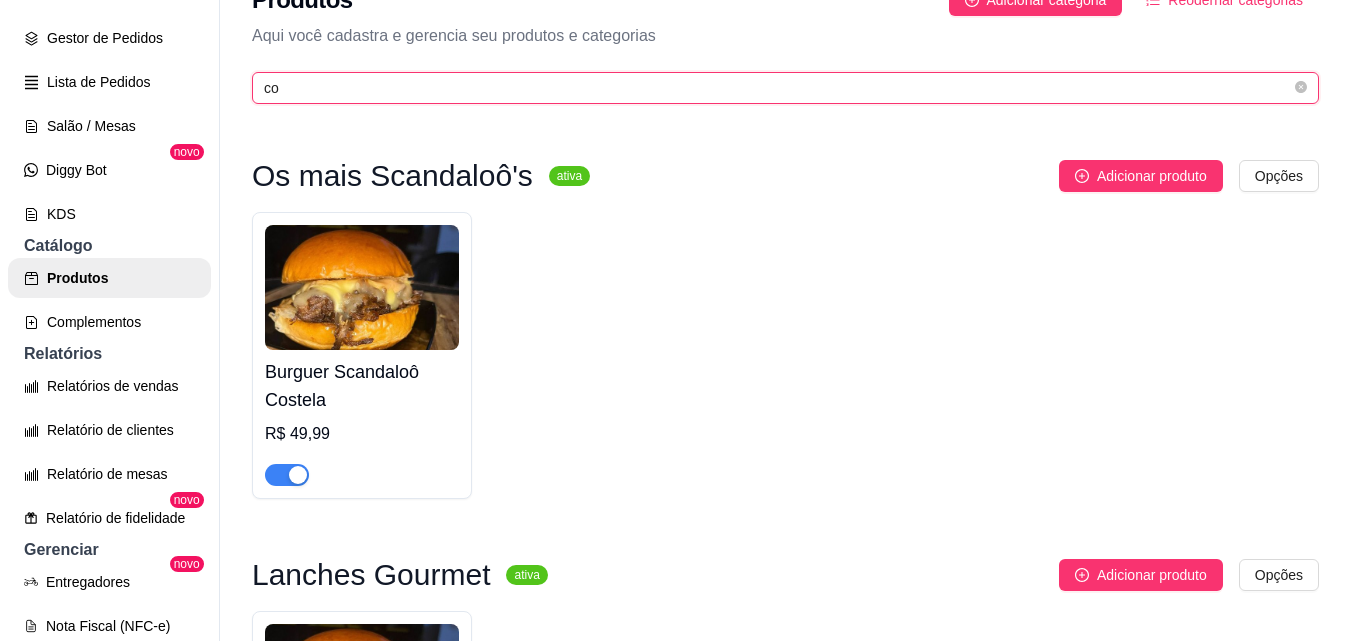 type on "c" 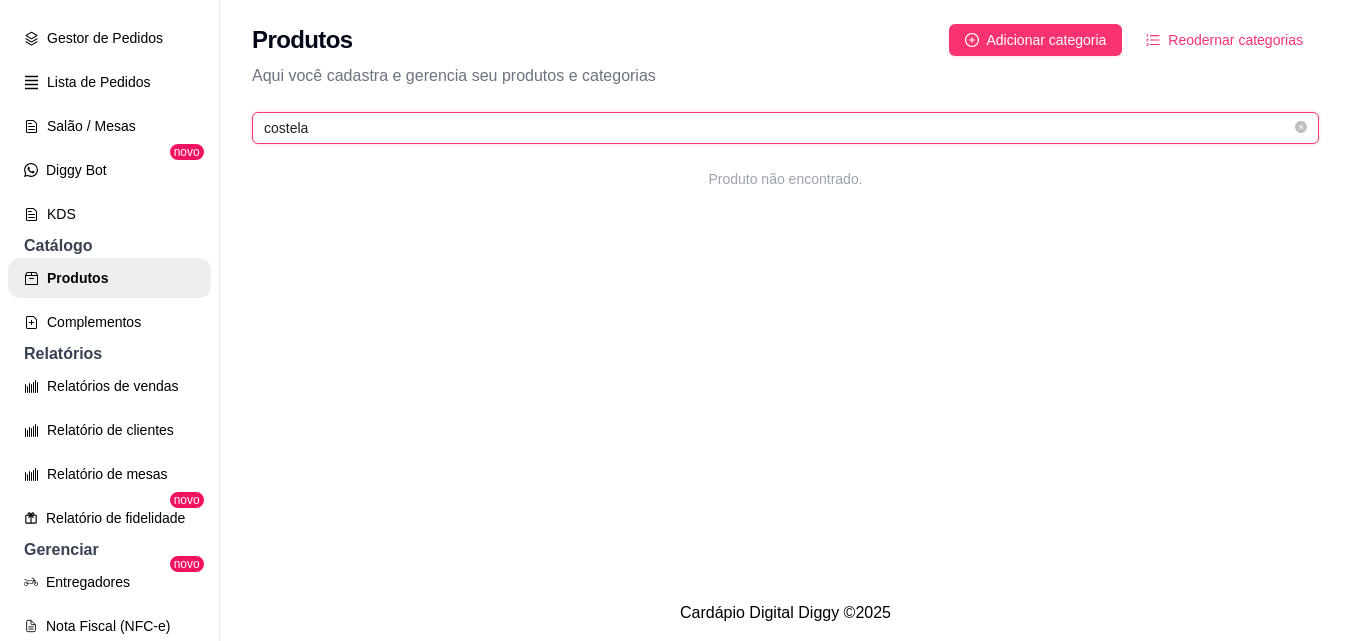 scroll, scrollTop: 0, scrollLeft: 0, axis: both 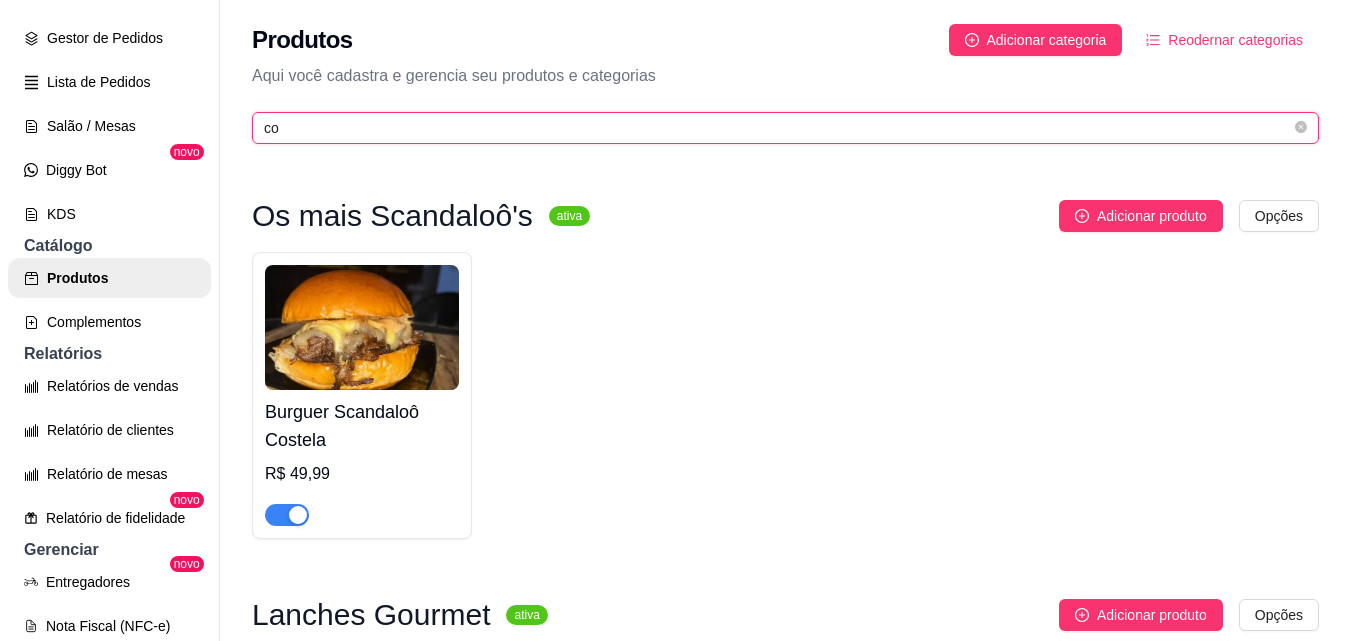type on "c" 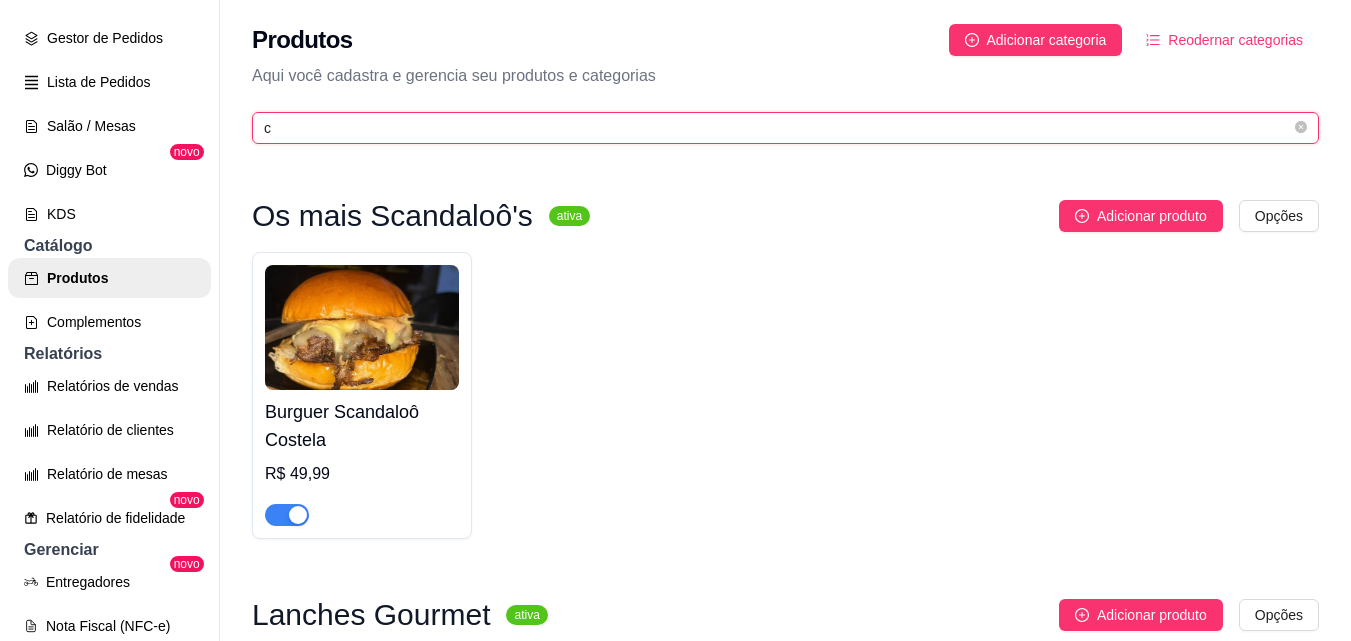 type 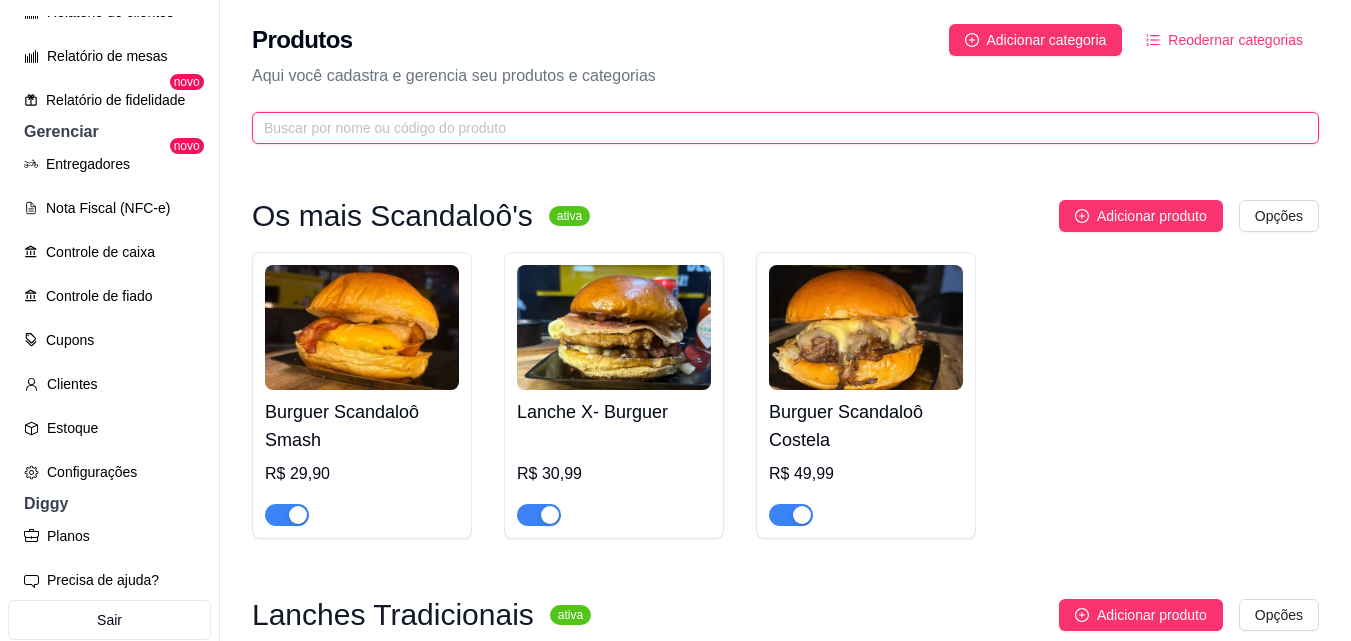 scroll, scrollTop: 717, scrollLeft: 0, axis: vertical 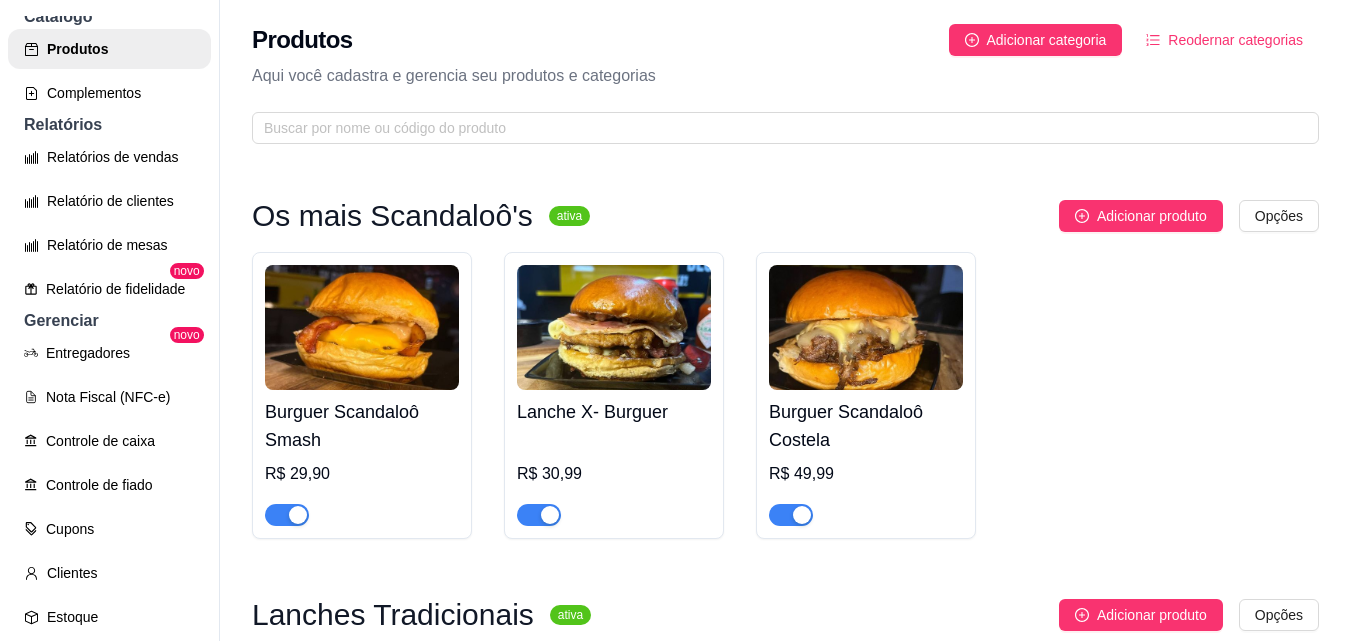 click on "Burguer Scandaloô Smash" at bounding box center [362, 426] 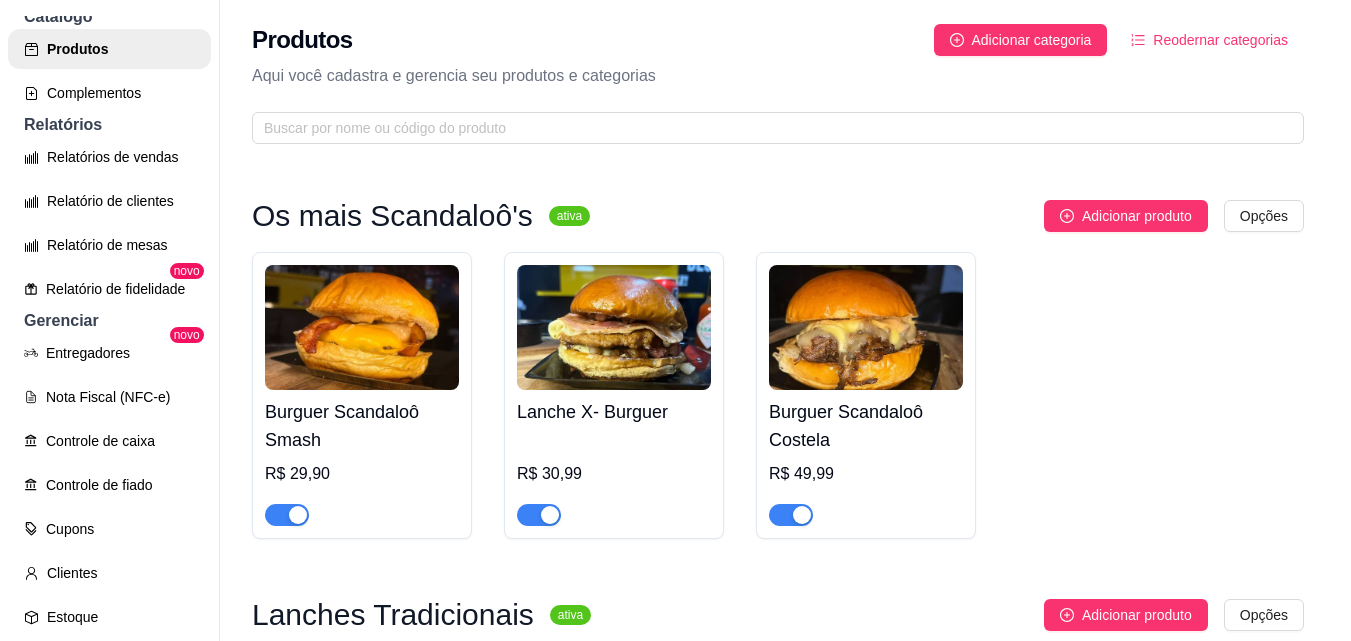 type 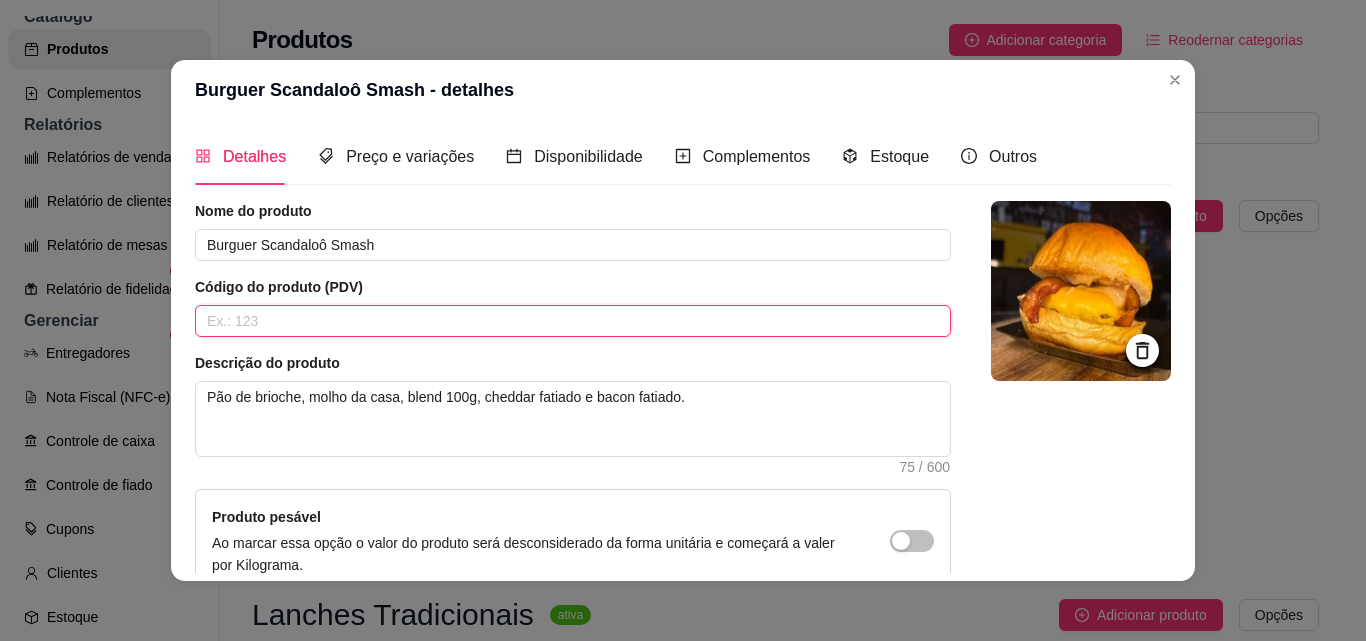 click at bounding box center (573, 321) 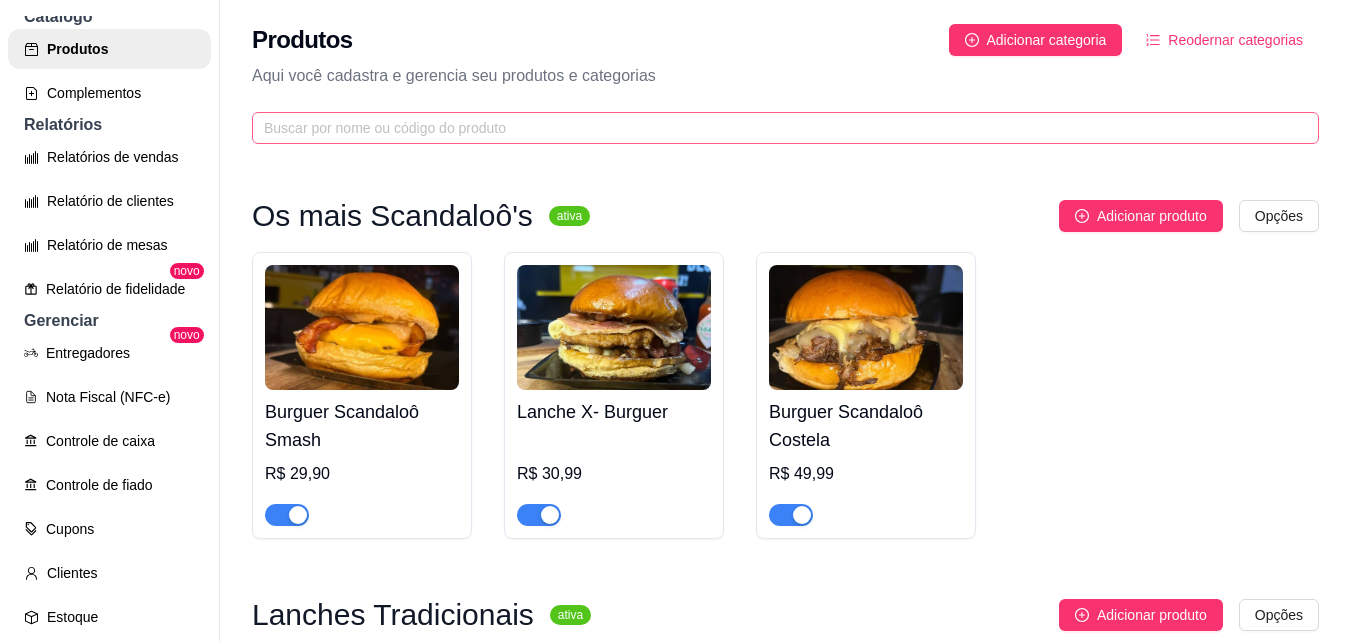 click at bounding box center [785, 128] 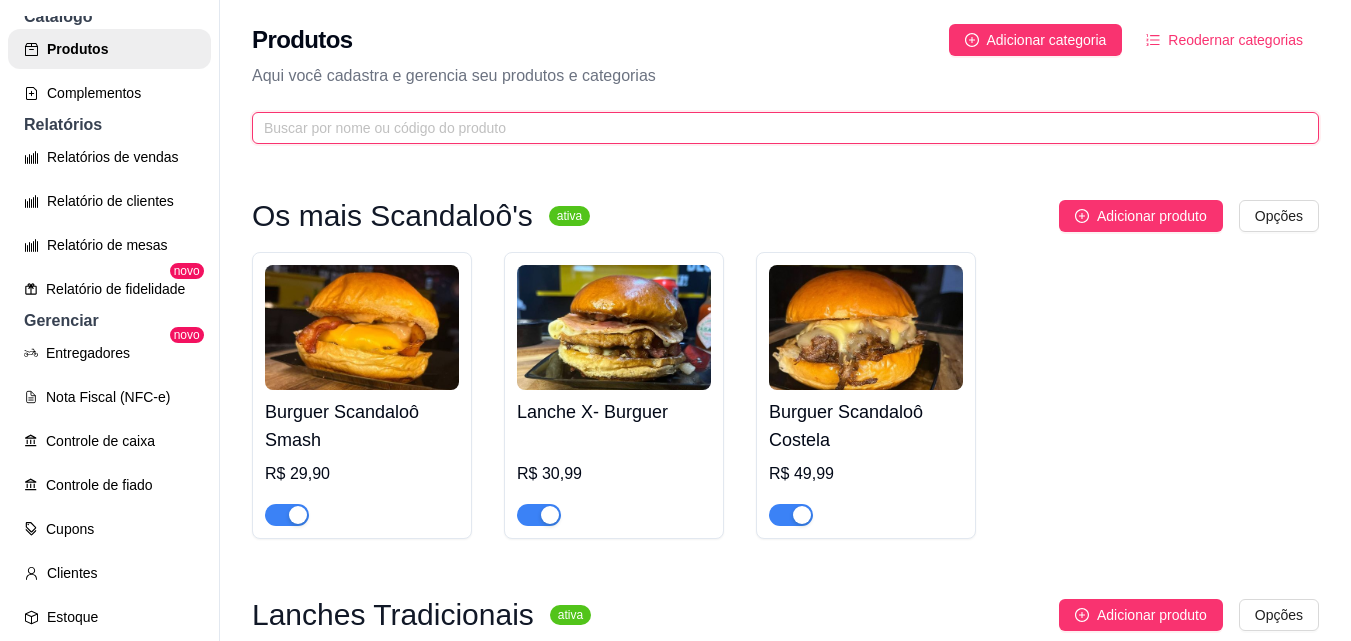 click at bounding box center [777, 128] 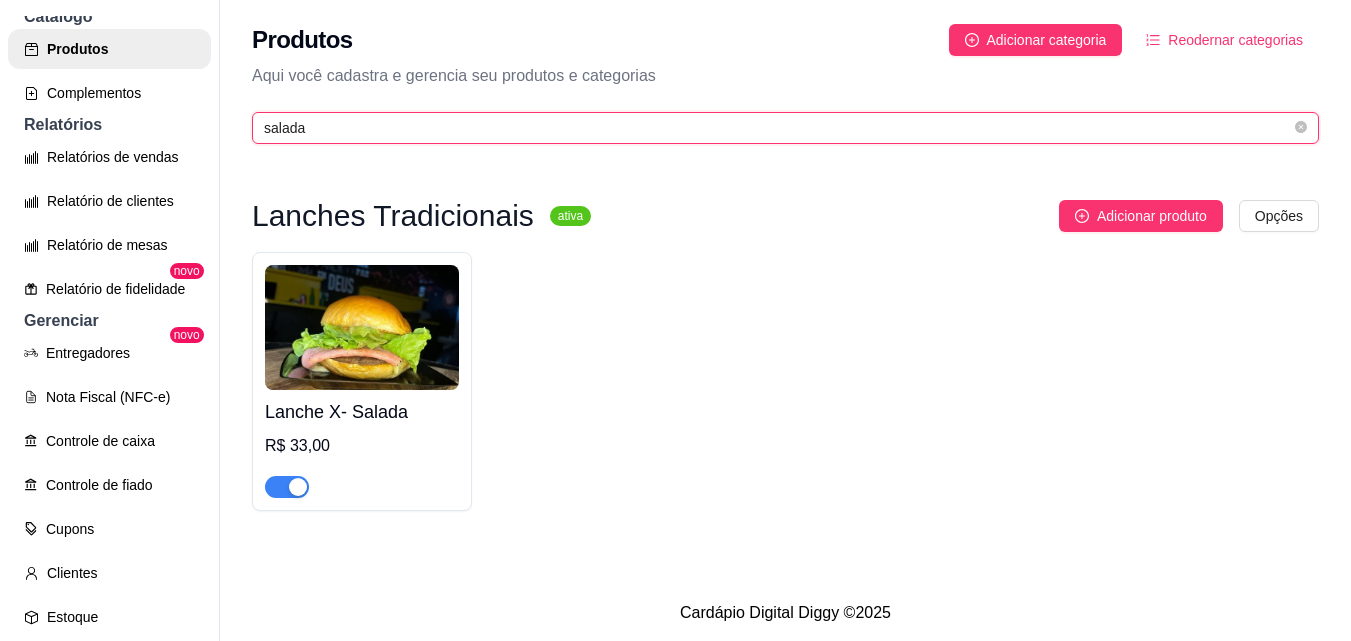 type on "salada" 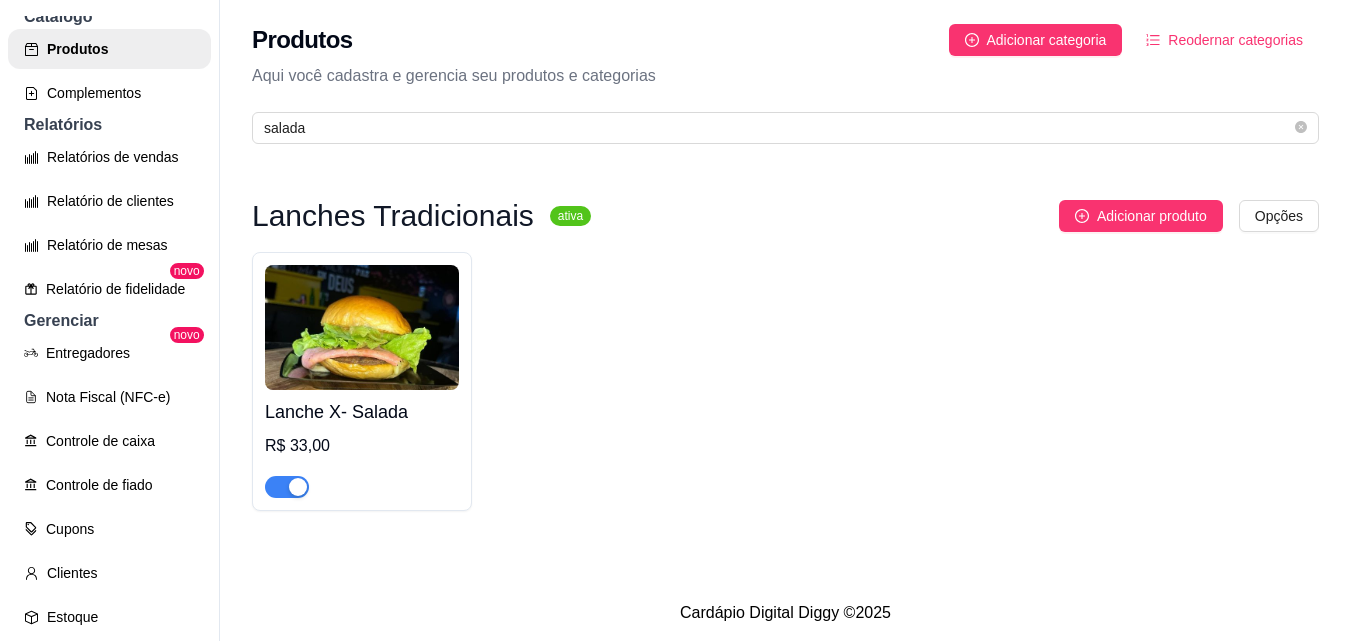 click at bounding box center [362, 478] 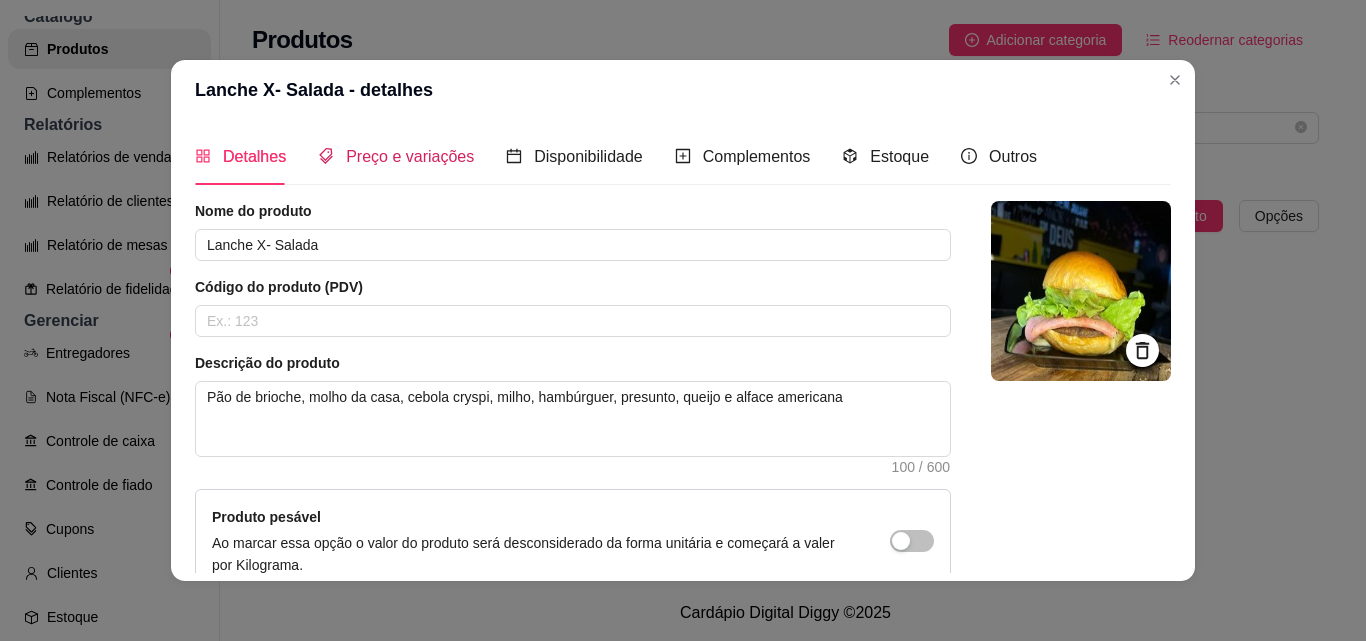 click on "Preço e variações" at bounding box center (410, 156) 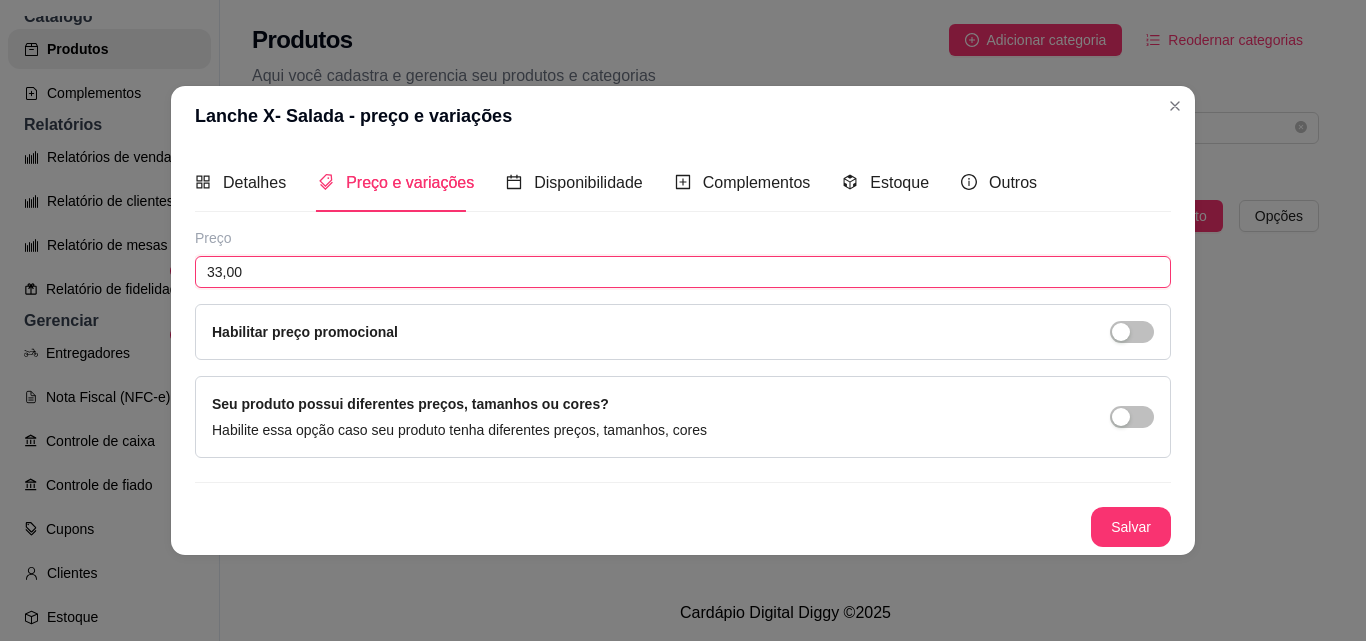 click on "33,00" at bounding box center (683, 272) 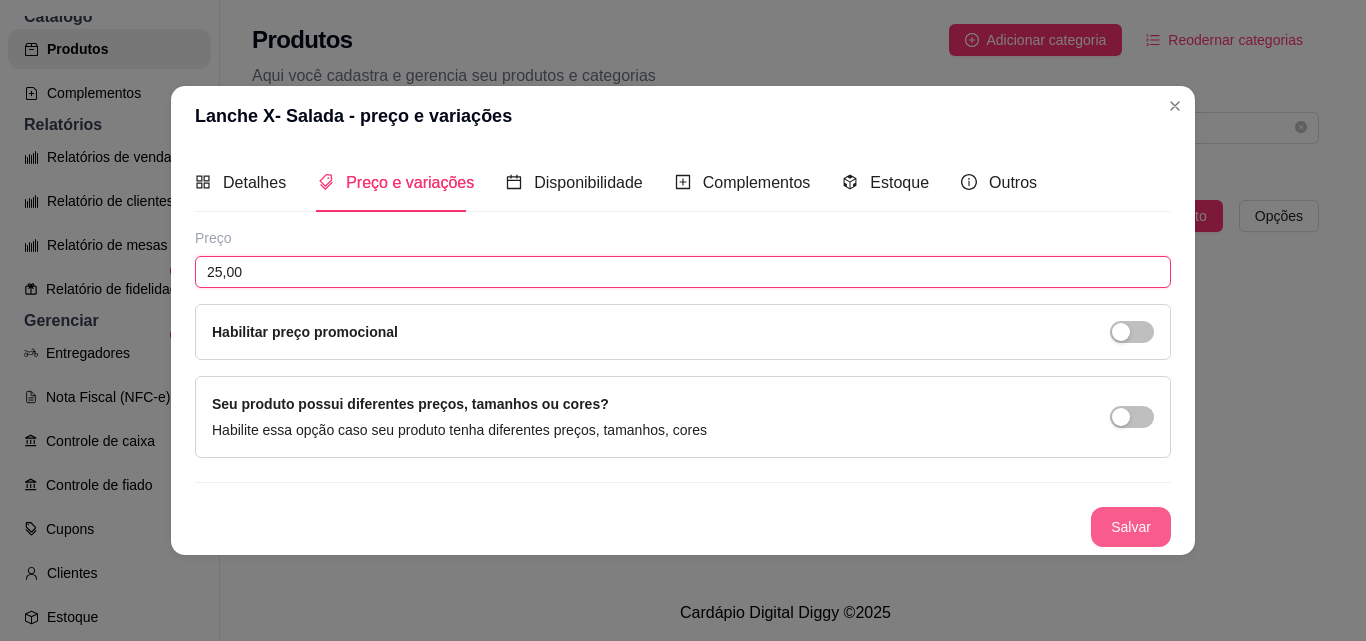 type on "25,00" 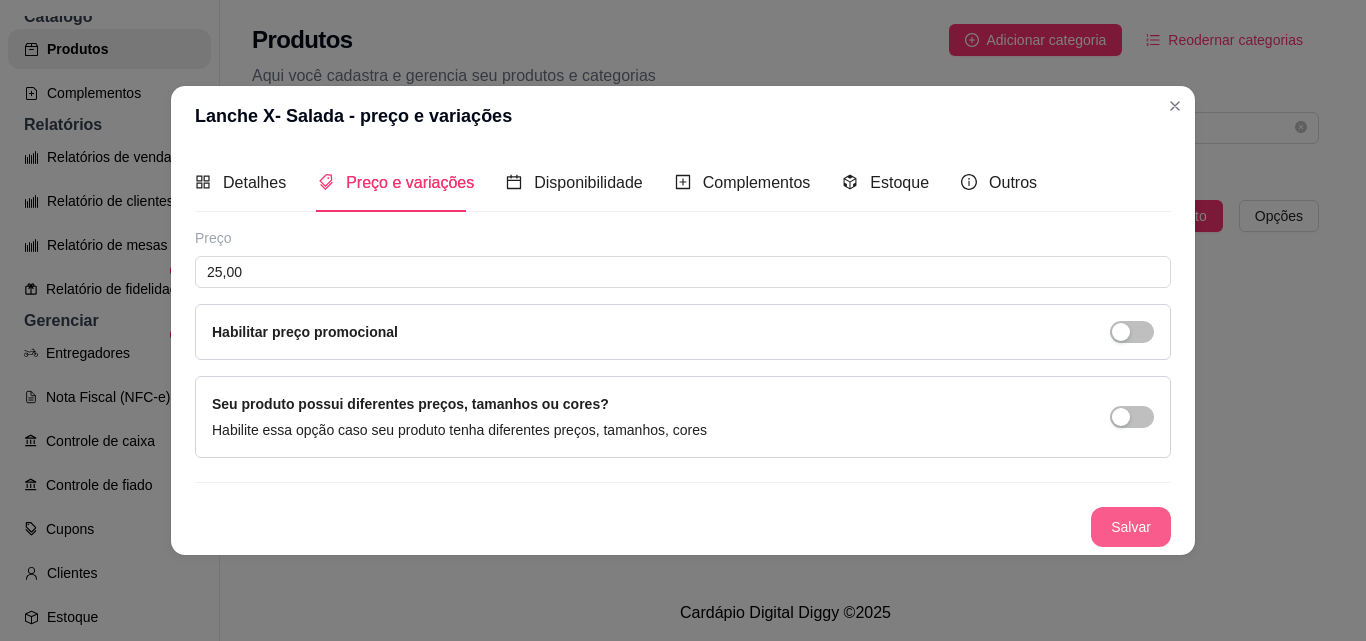 click on "Salvar" at bounding box center [1131, 527] 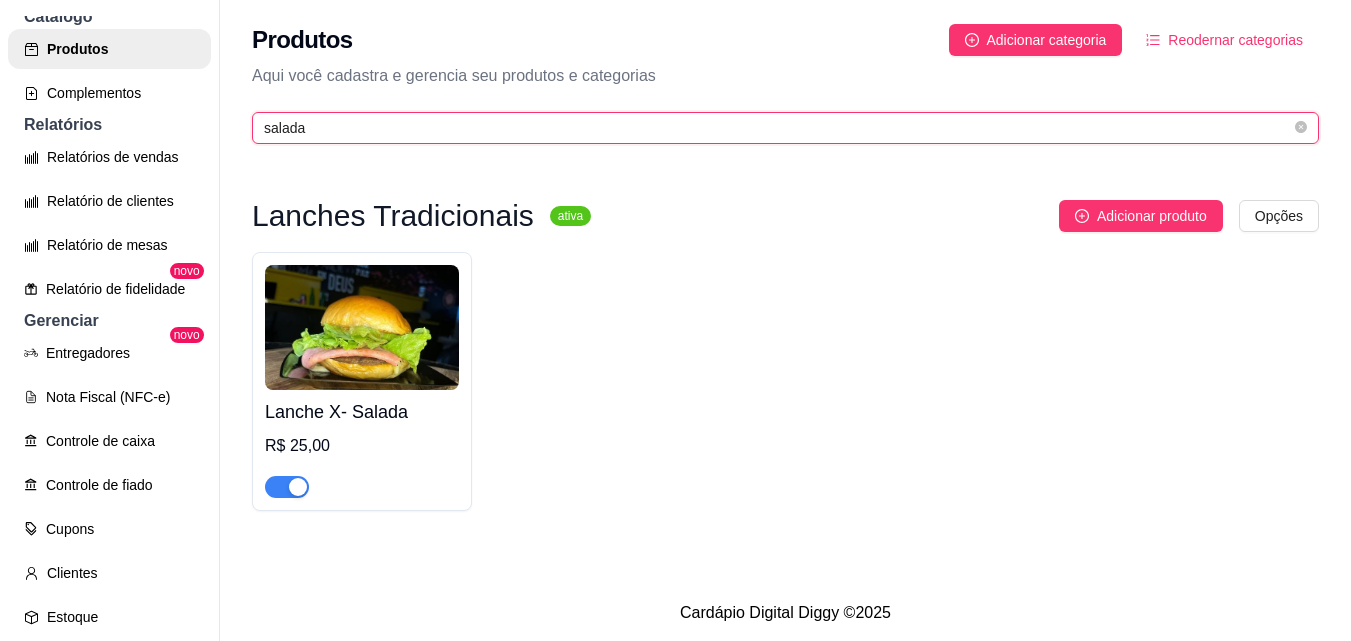 click on "salada" at bounding box center (777, 128) 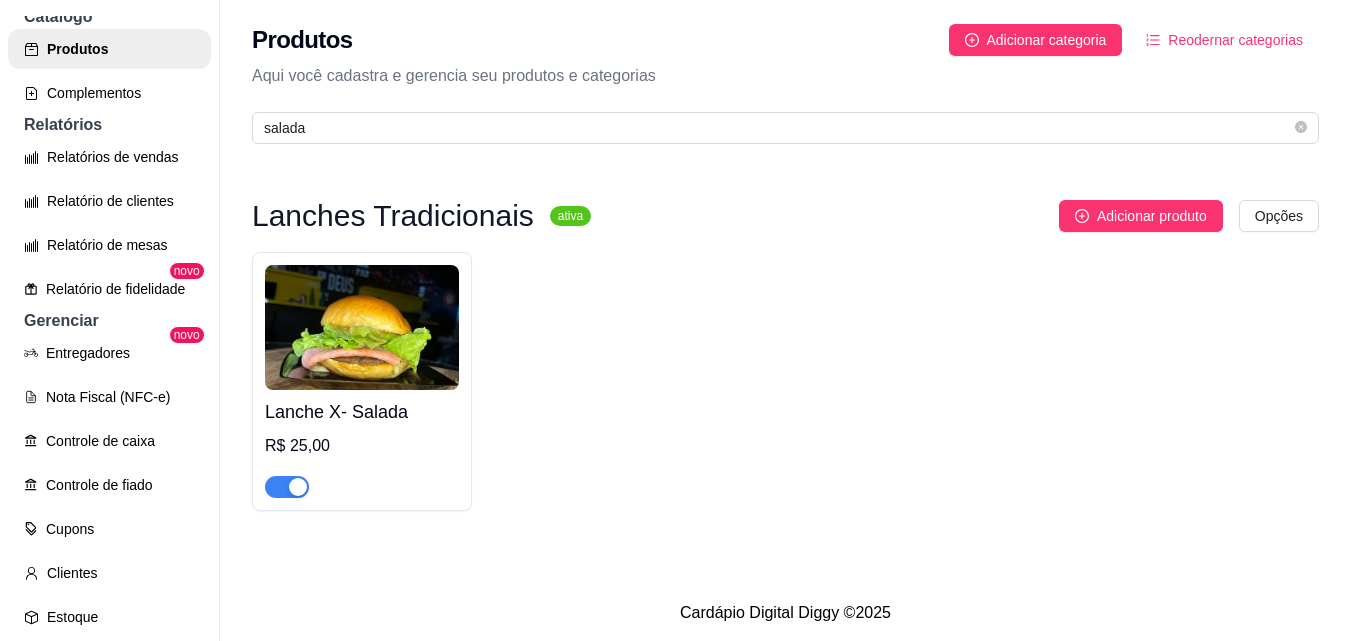 click at bounding box center [362, 327] 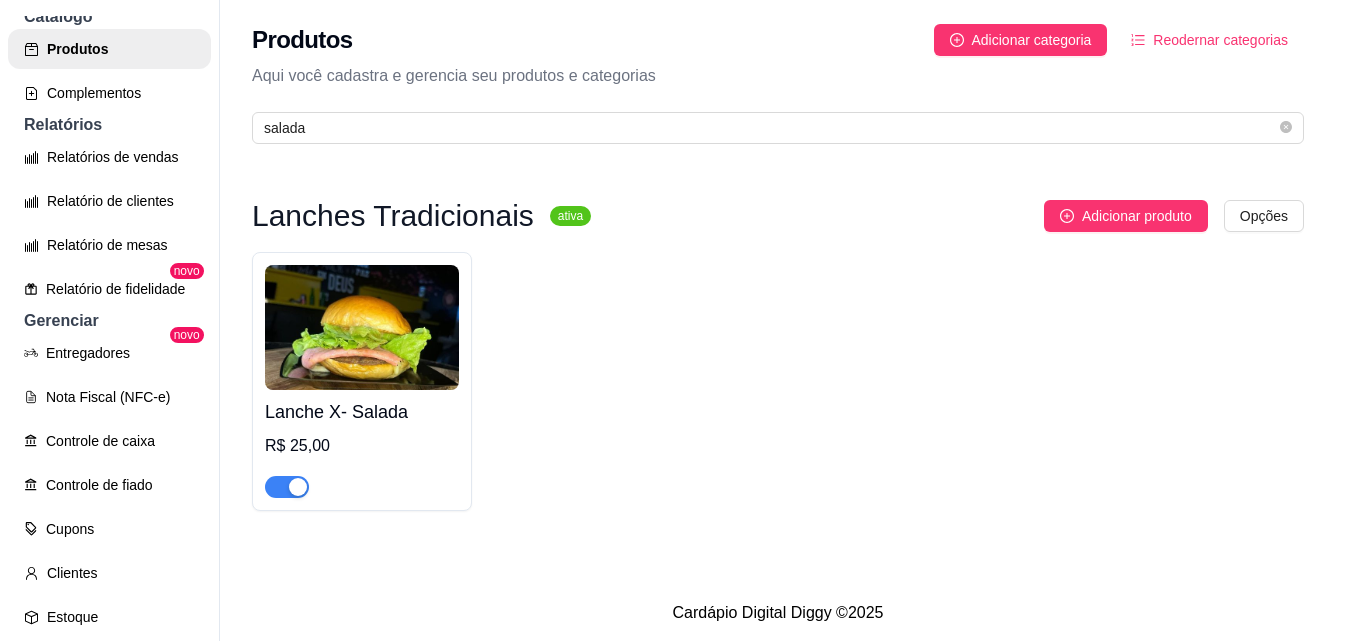 type 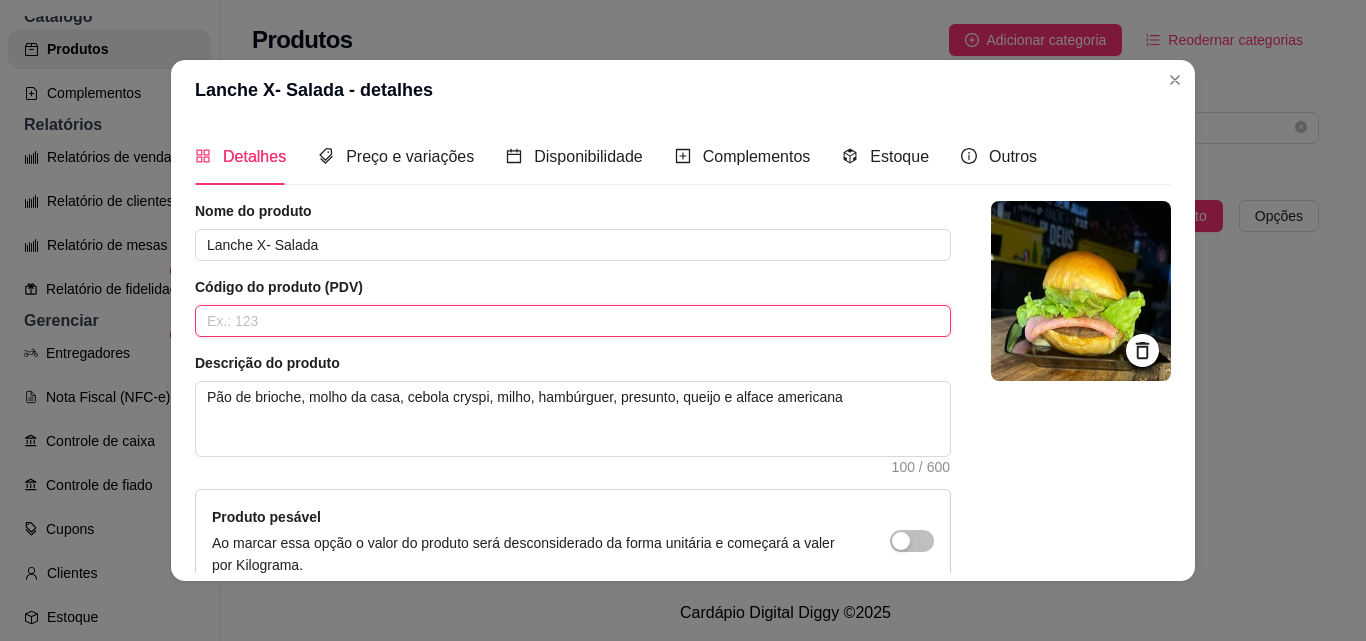 click at bounding box center [573, 321] 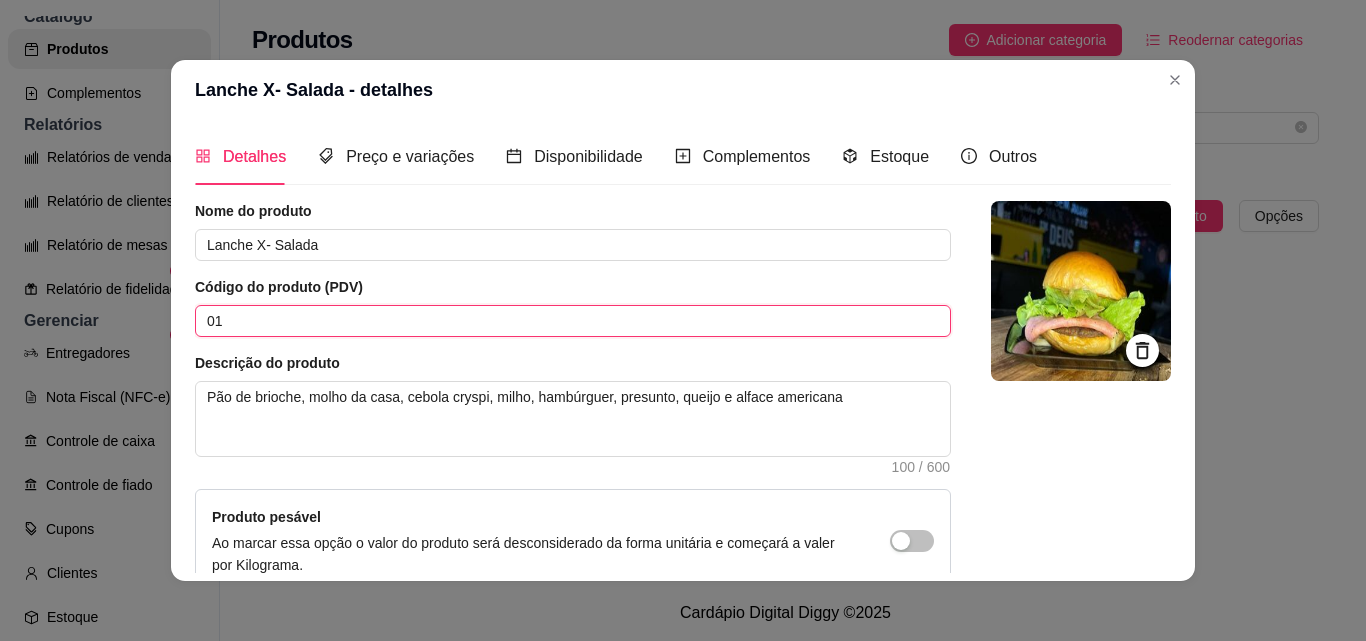 type on "01" 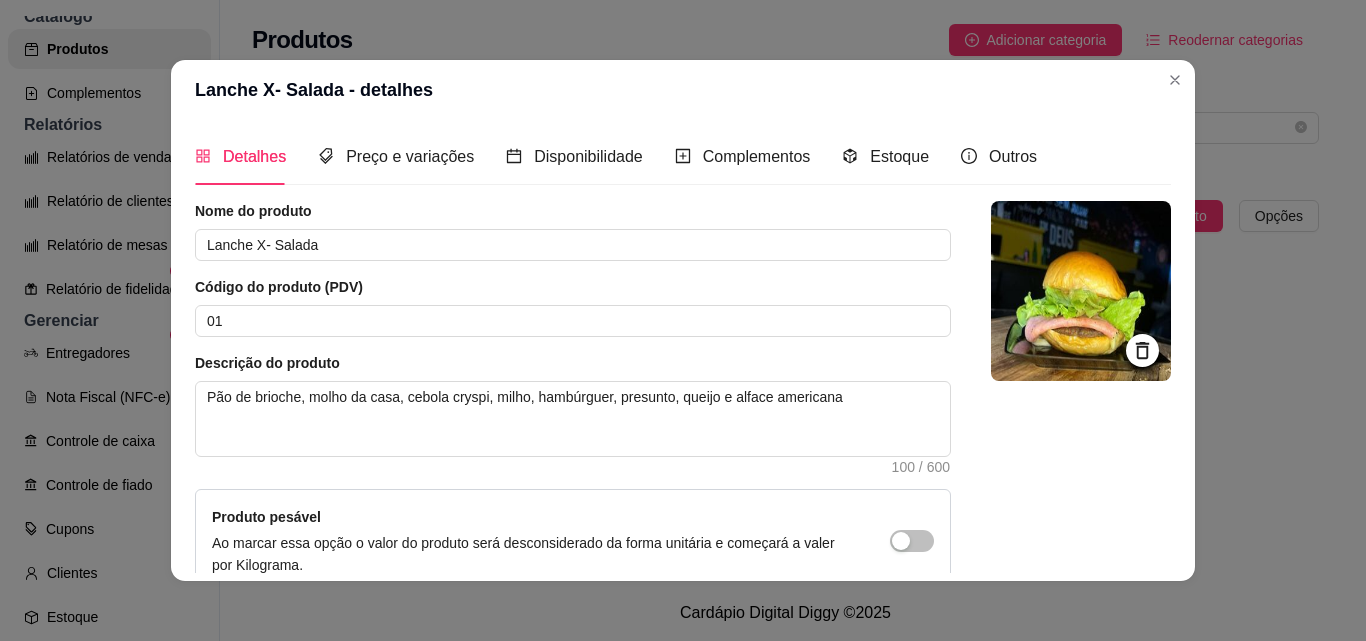 click on "Detalhes Preço e variações Disponibilidade Complementos Estoque Outros" at bounding box center (683, 156) 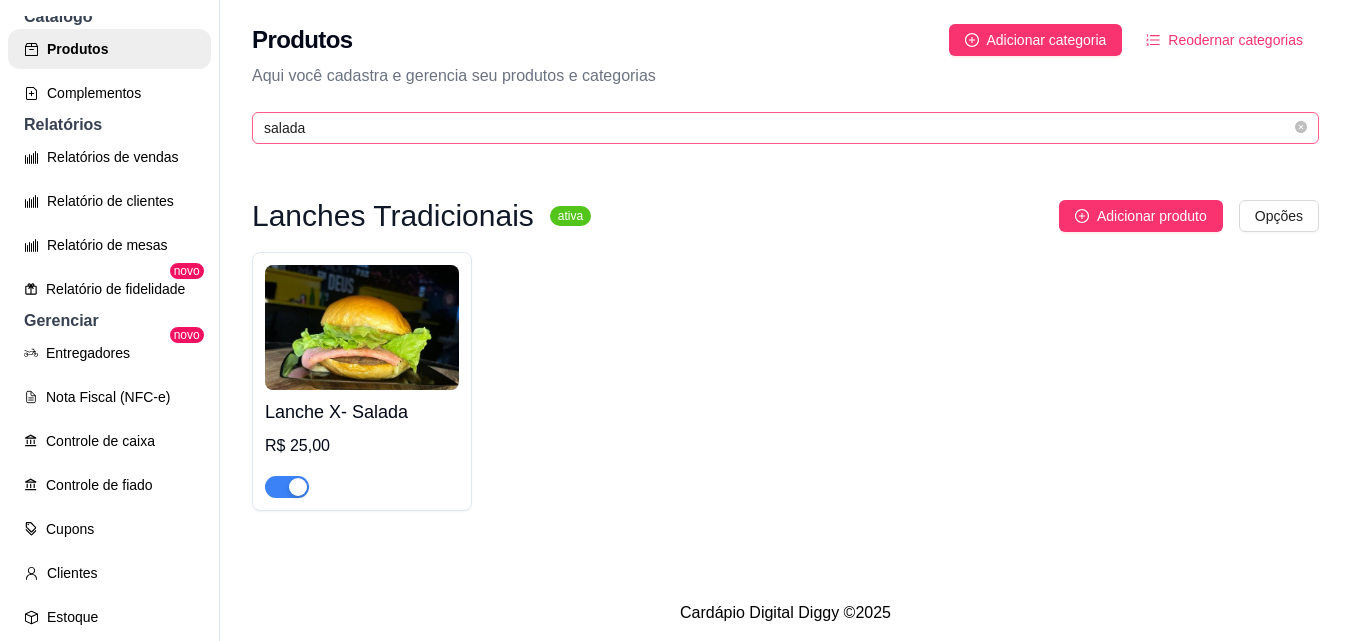 click on "salada" at bounding box center [785, 128] 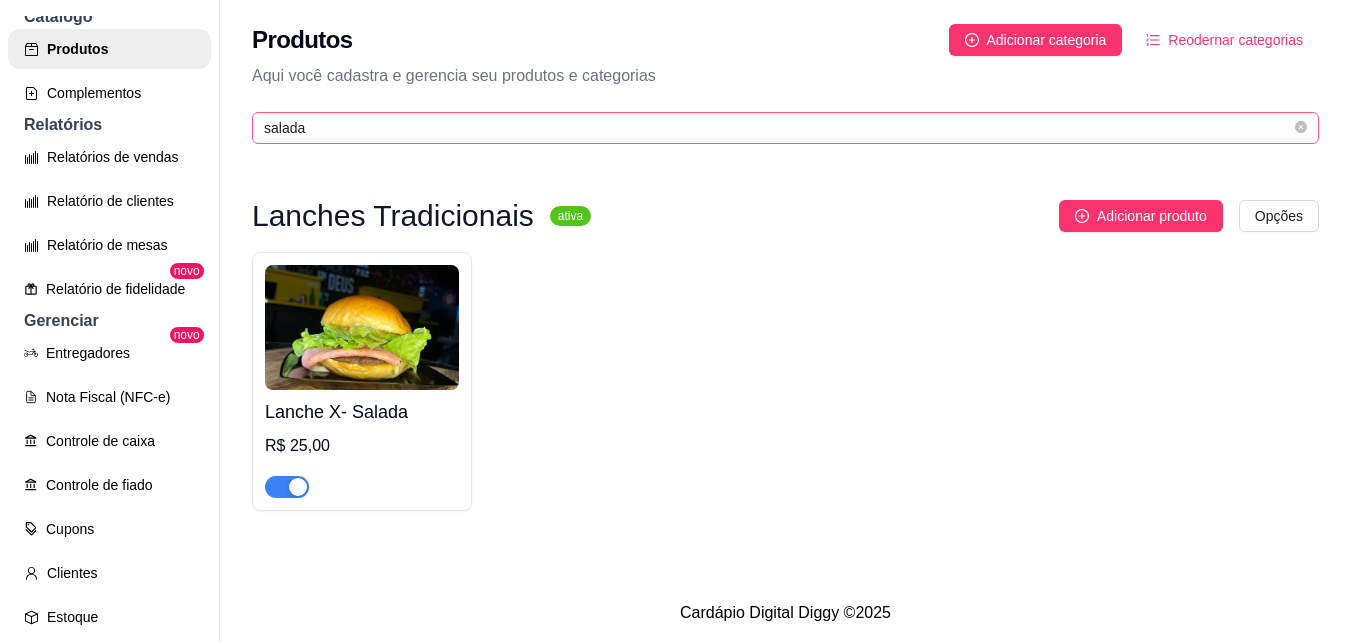 click on "salada" at bounding box center [785, 128] 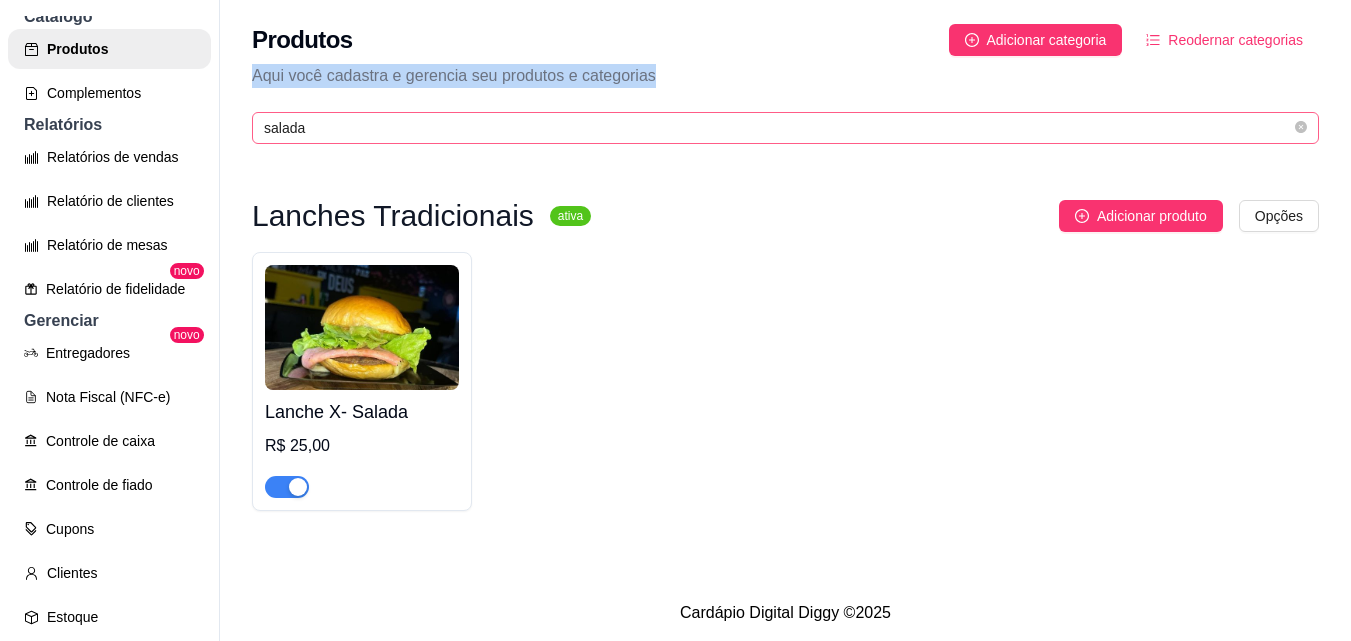 click on "salada" at bounding box center (785, 128) 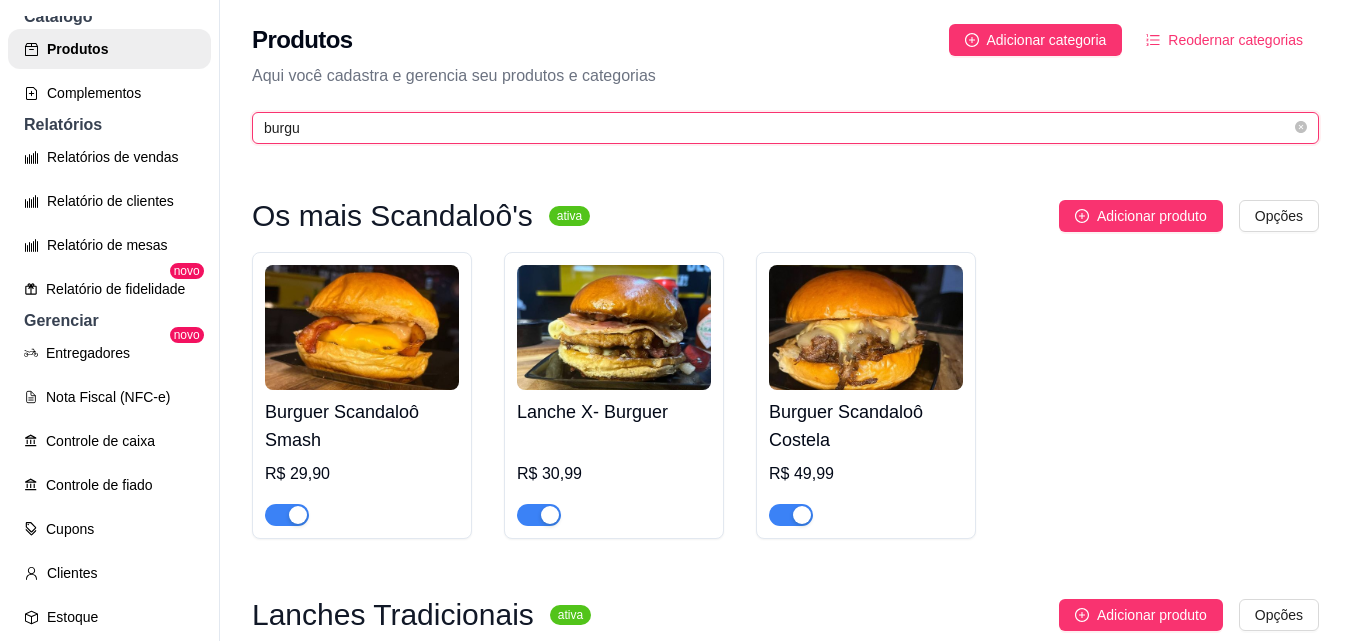 type on "burgu" 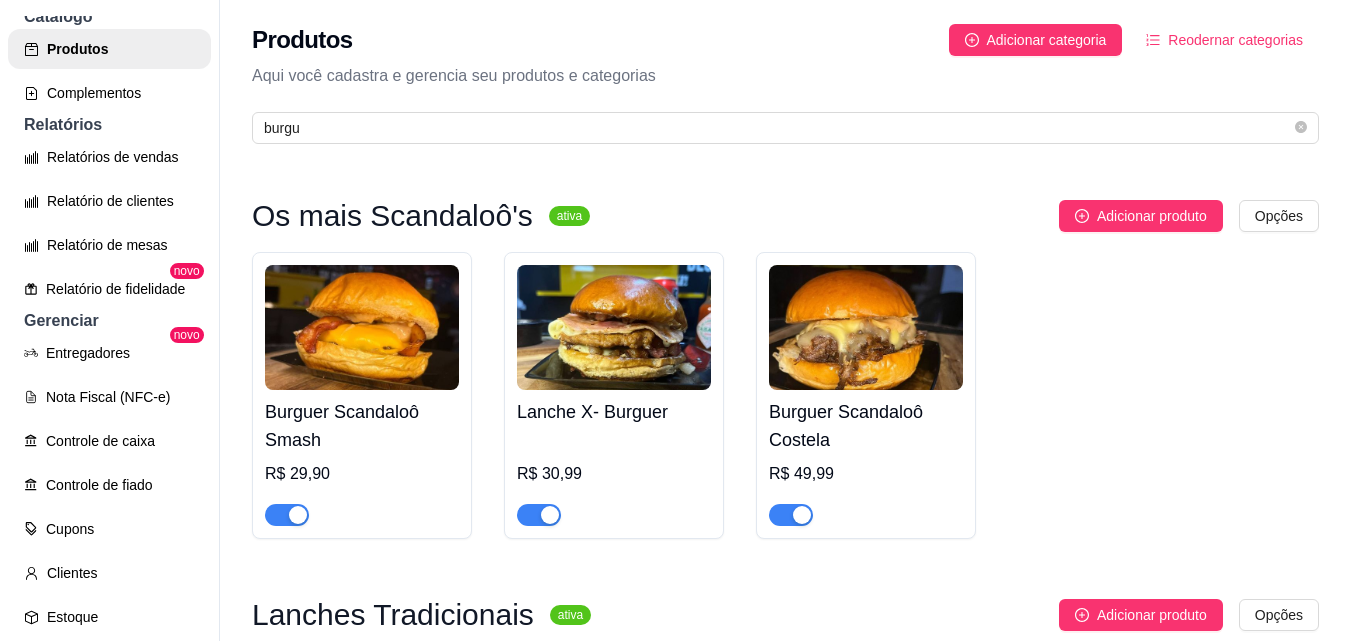 click on "Lanche X- Burguer   R$ 30,99" at bounding box center (614, 458) 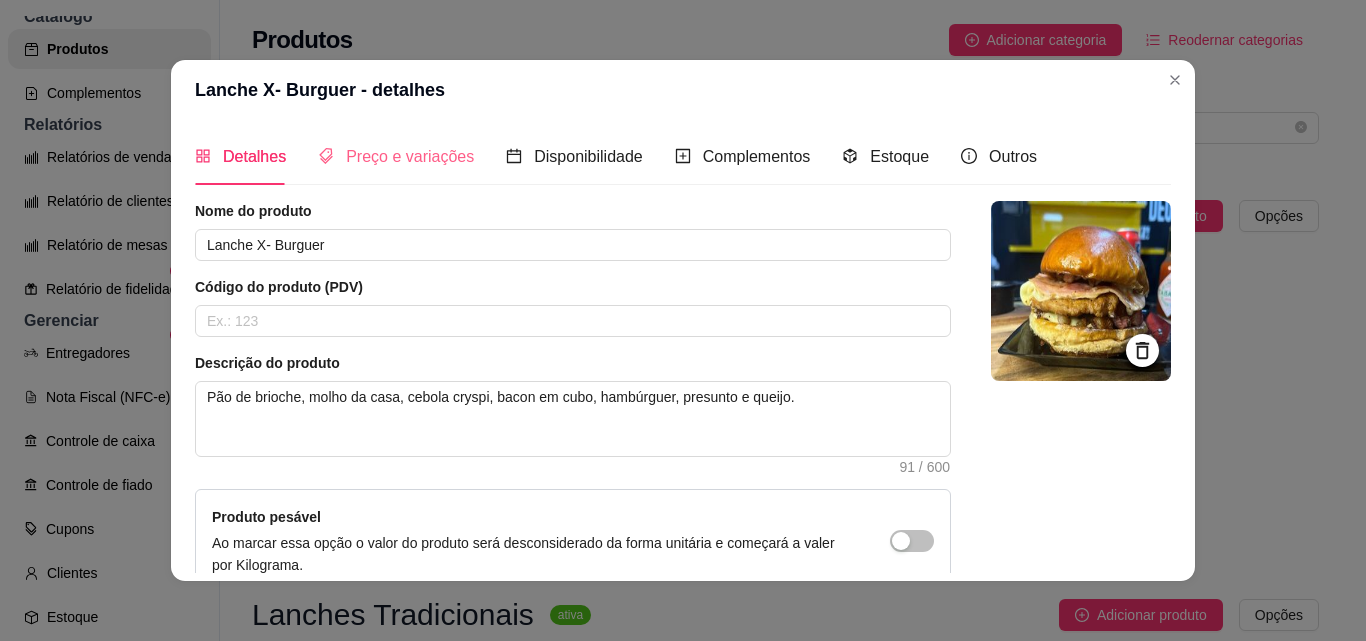 click on "Preço e variações" at bounding box center (396, 156) 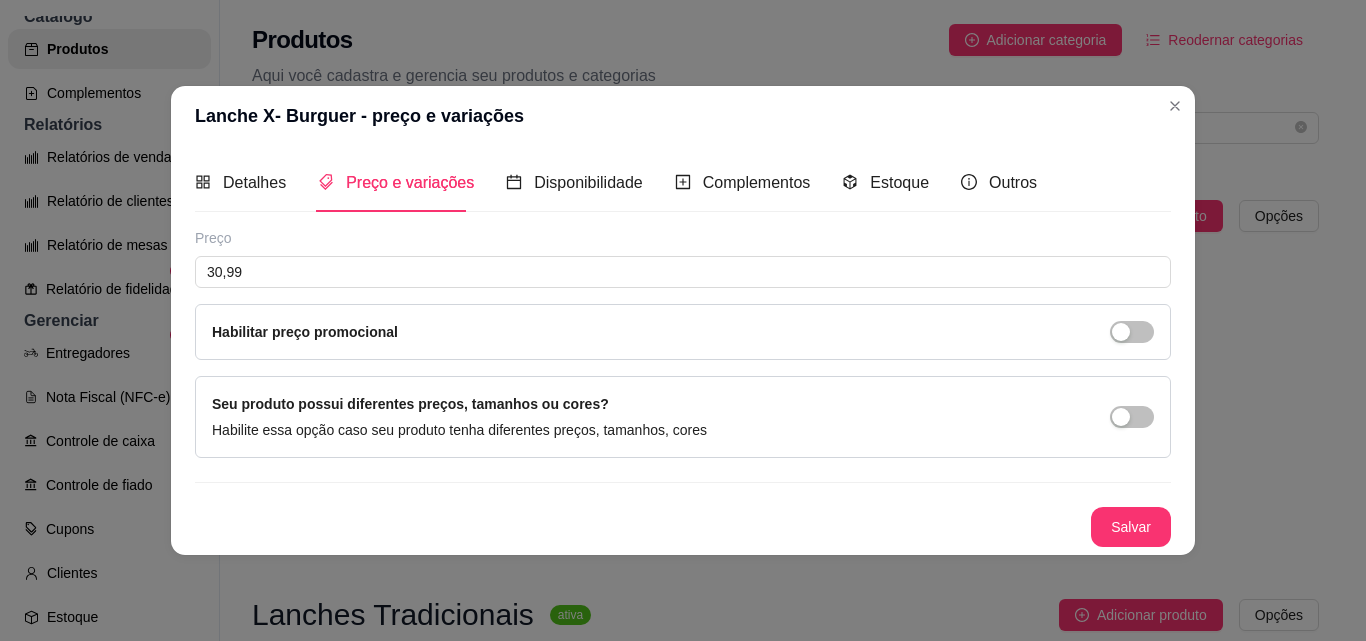 type 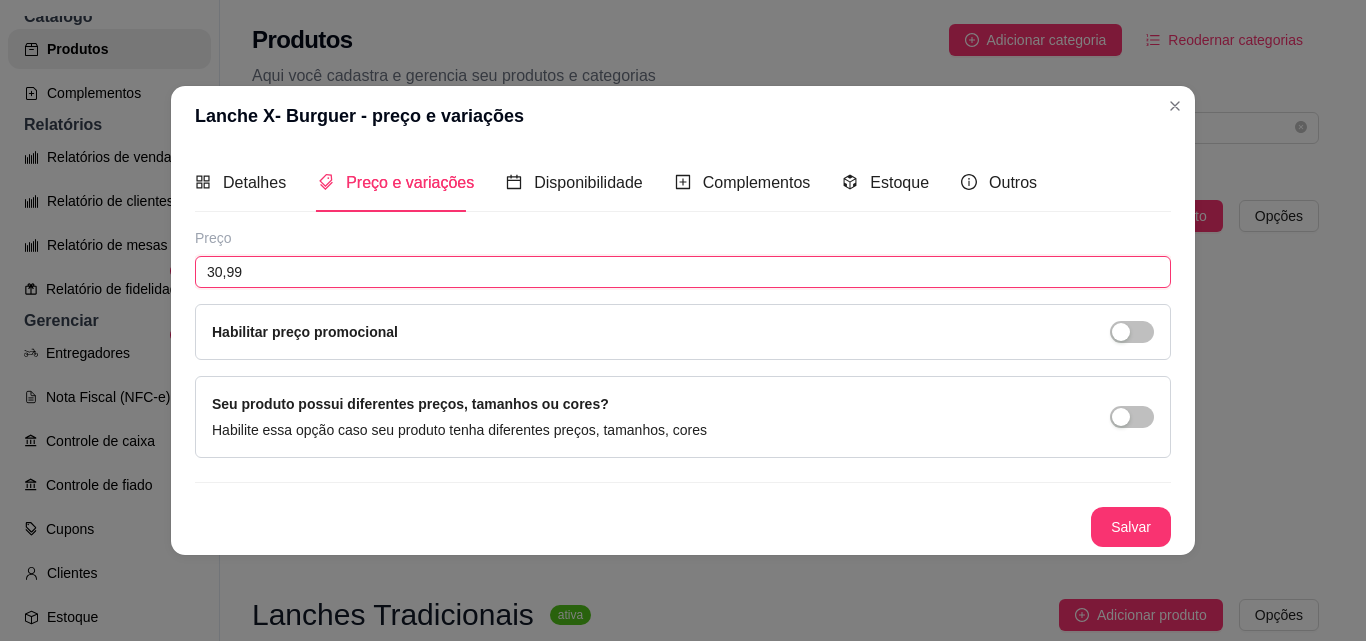 click on "30,99" at bounding box center (683, 272) 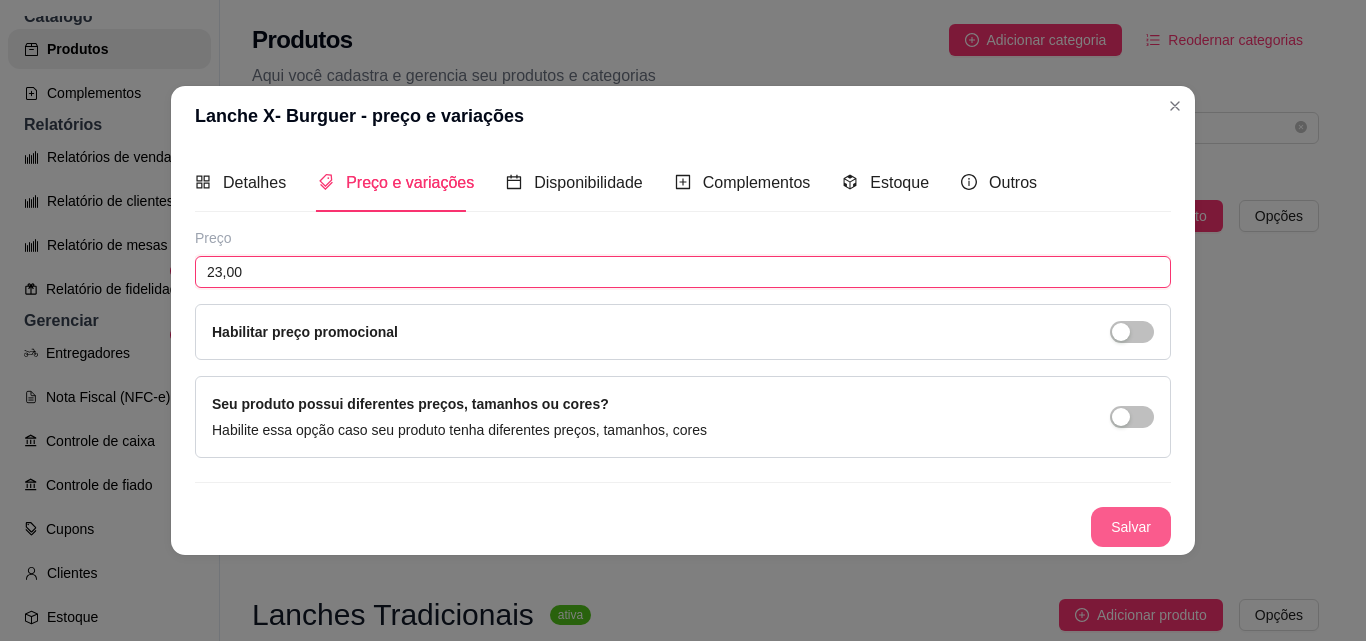 type on "23,00" 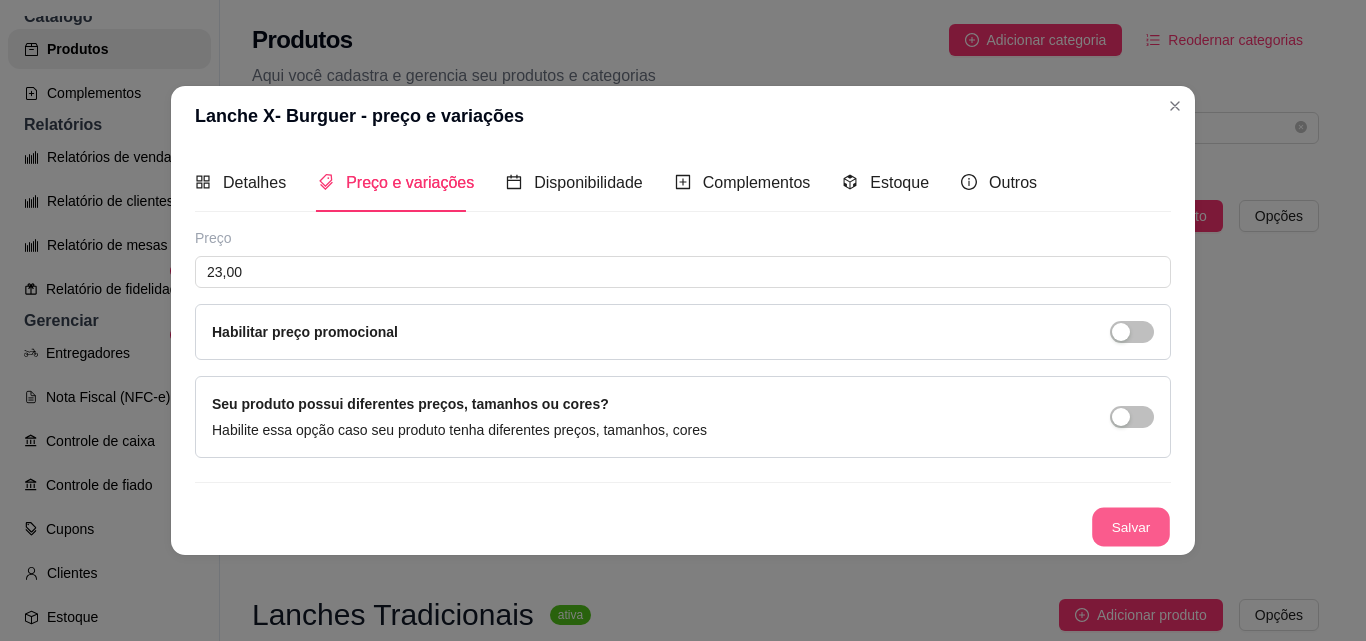 click on "Salvar" at bounding box center [1131, 526] 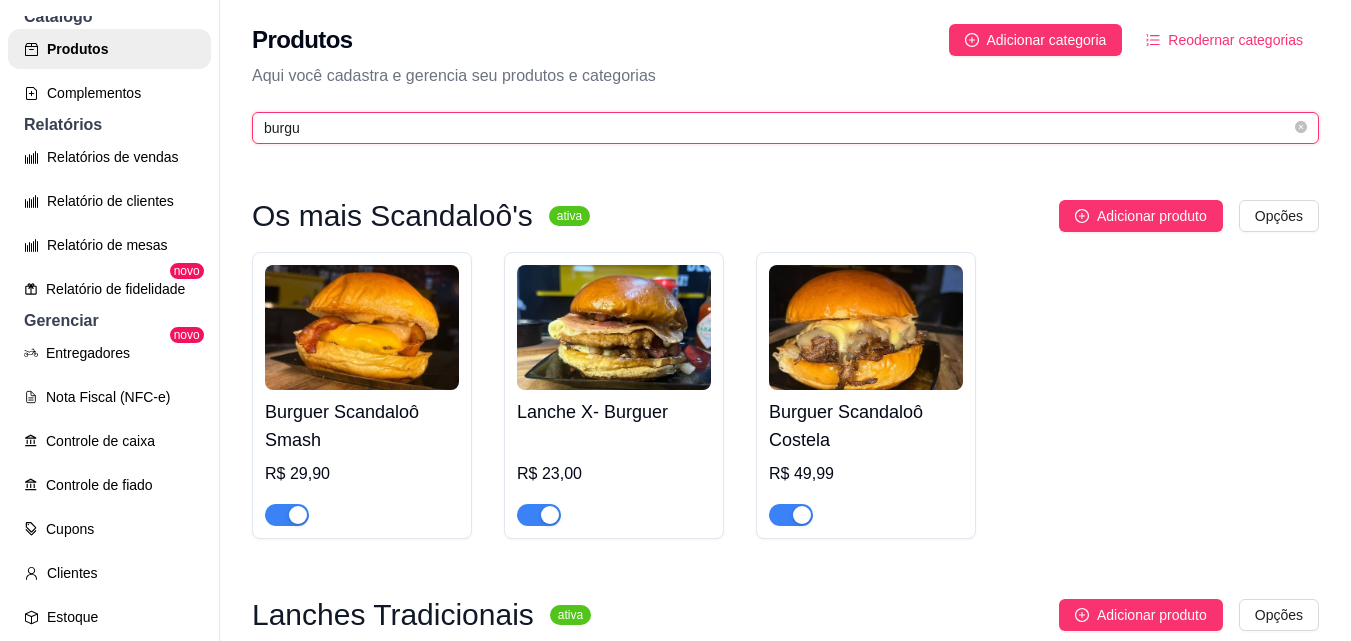 click on "burgu" at bounding box center (777, 128) 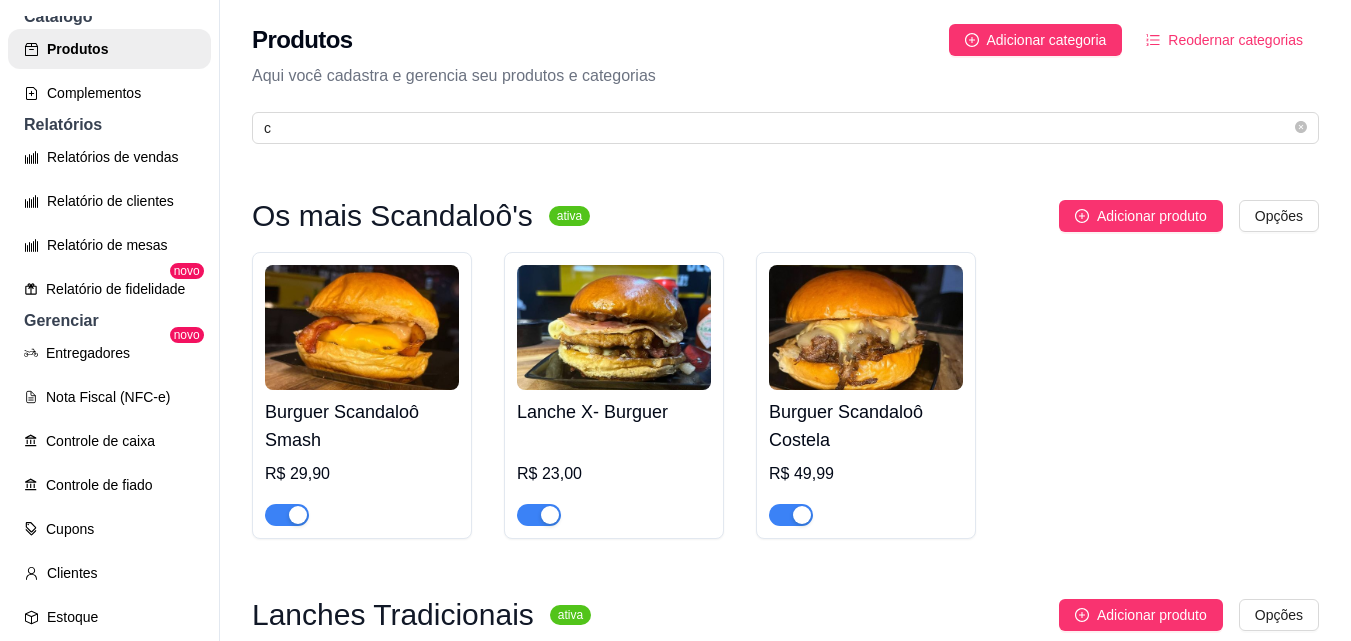 click on "Burguer [NAME] Smash   R$ 29,90 Lanche X- Burguer   R$ 23,00 Burguer [NAME] Costela   R$ 49,99" at bounding box center [785, 395] 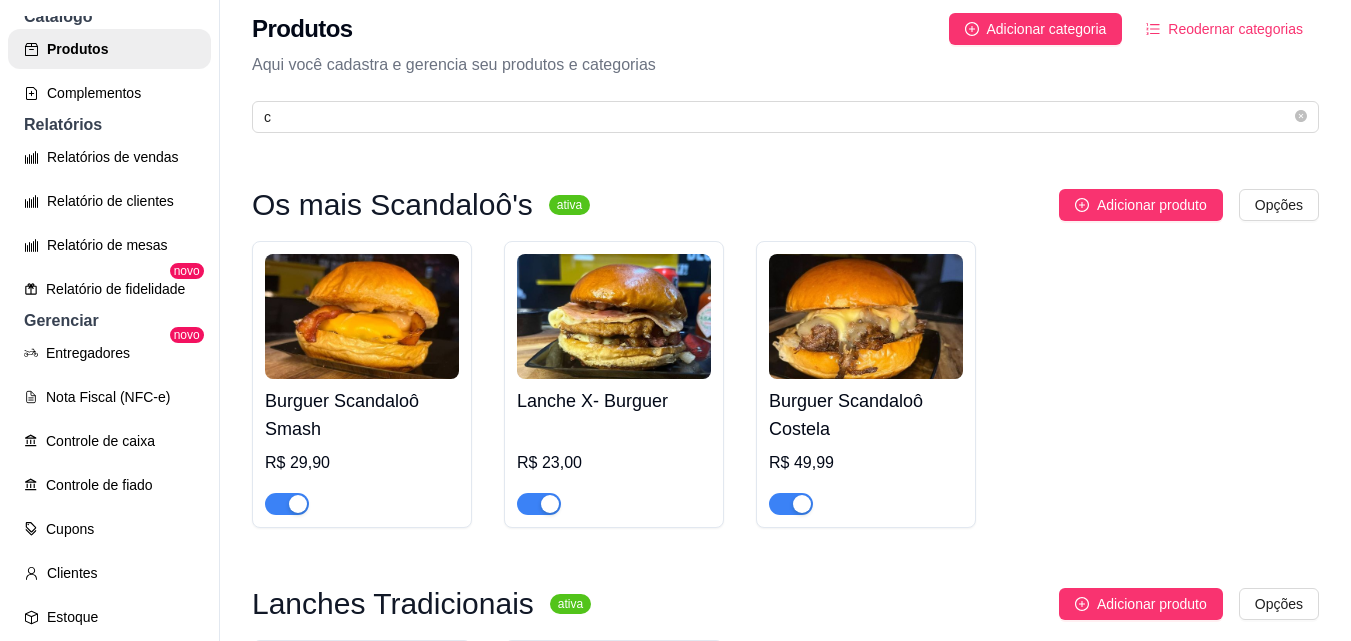 scroll, scrollTop: 0, scrollLeft: 0, axis: both 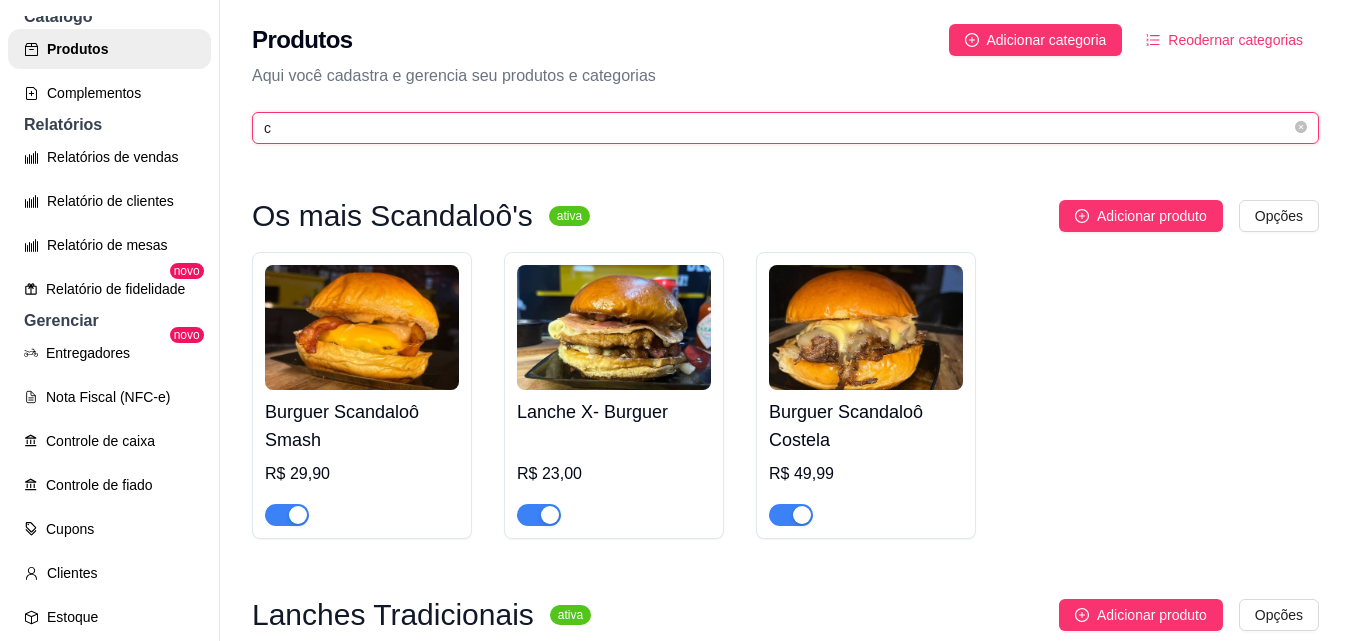 click on "c" at bounding box center [777, 128] 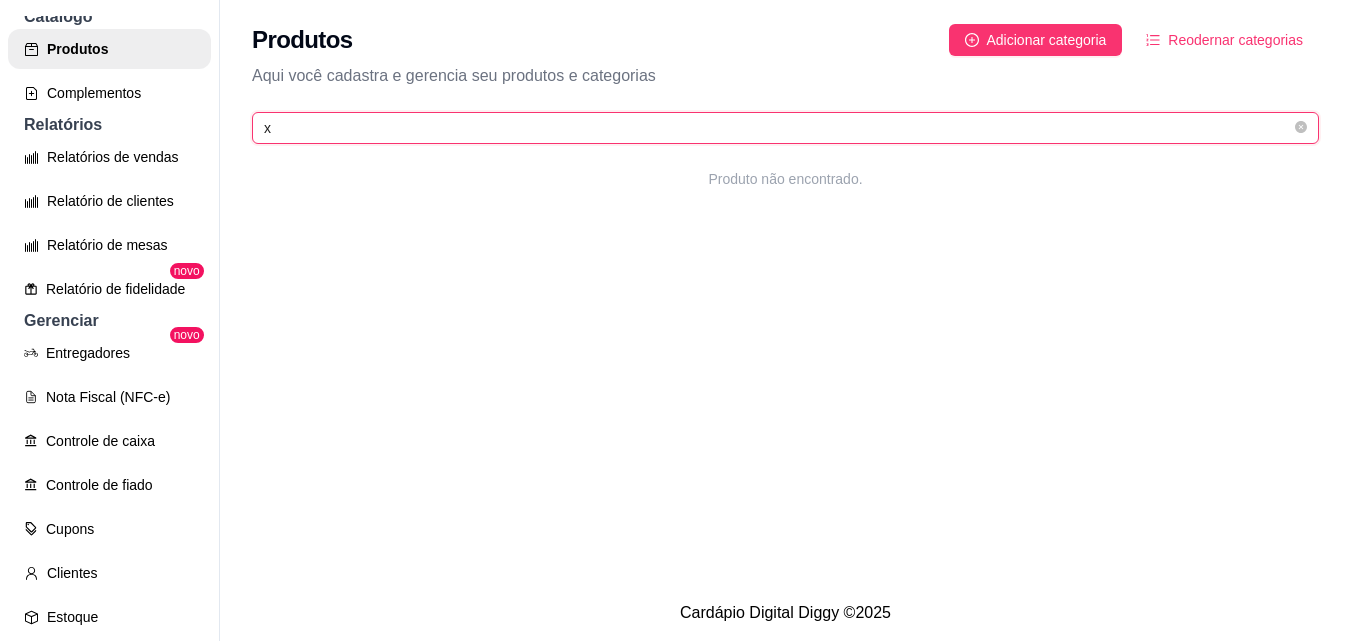 type on "x" 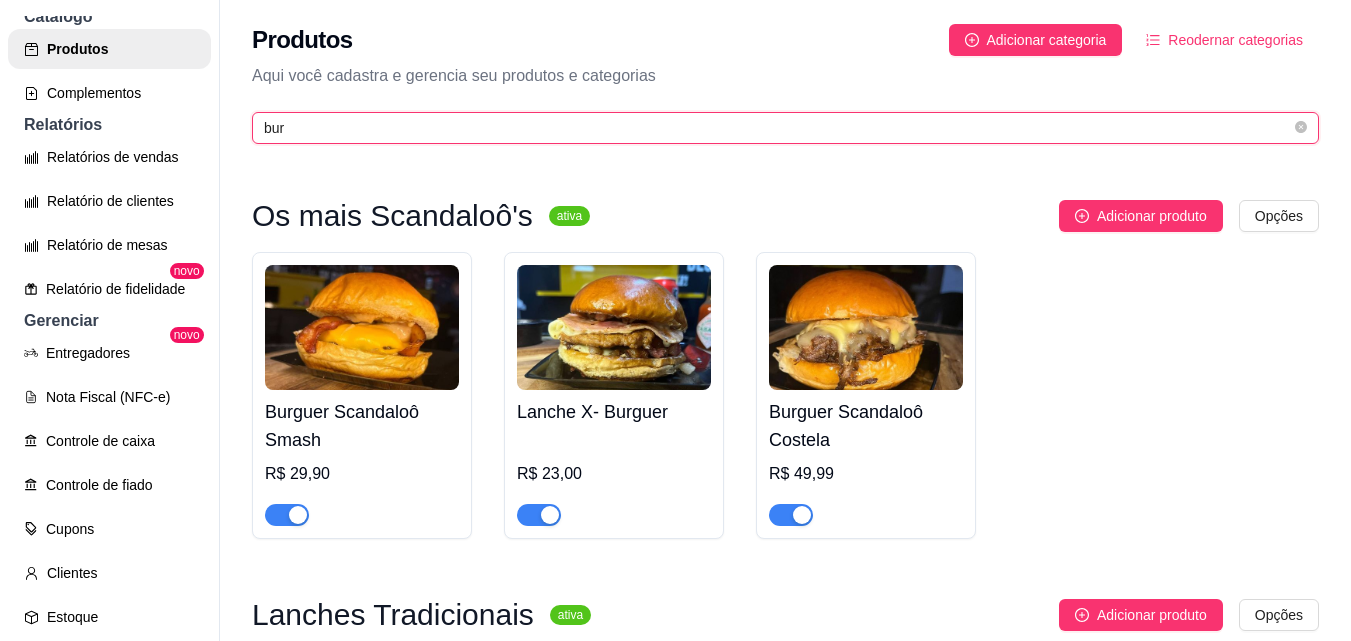 type on "bur" 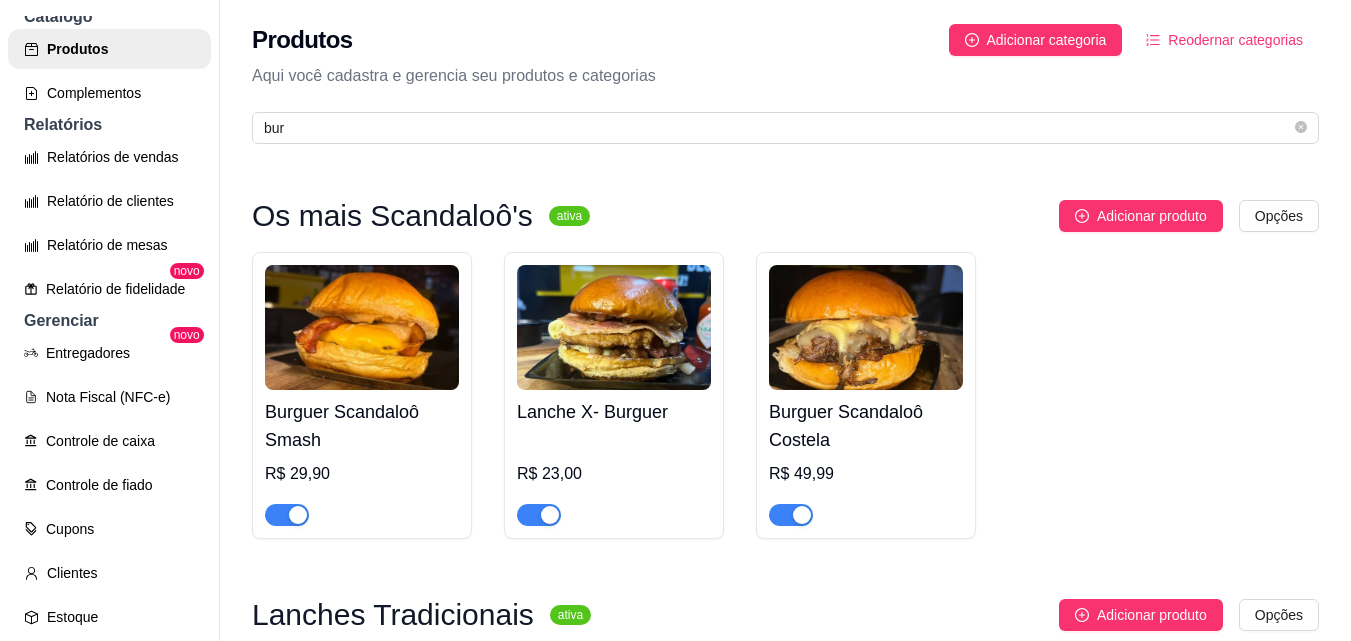 click at bounding box center [614, 327] 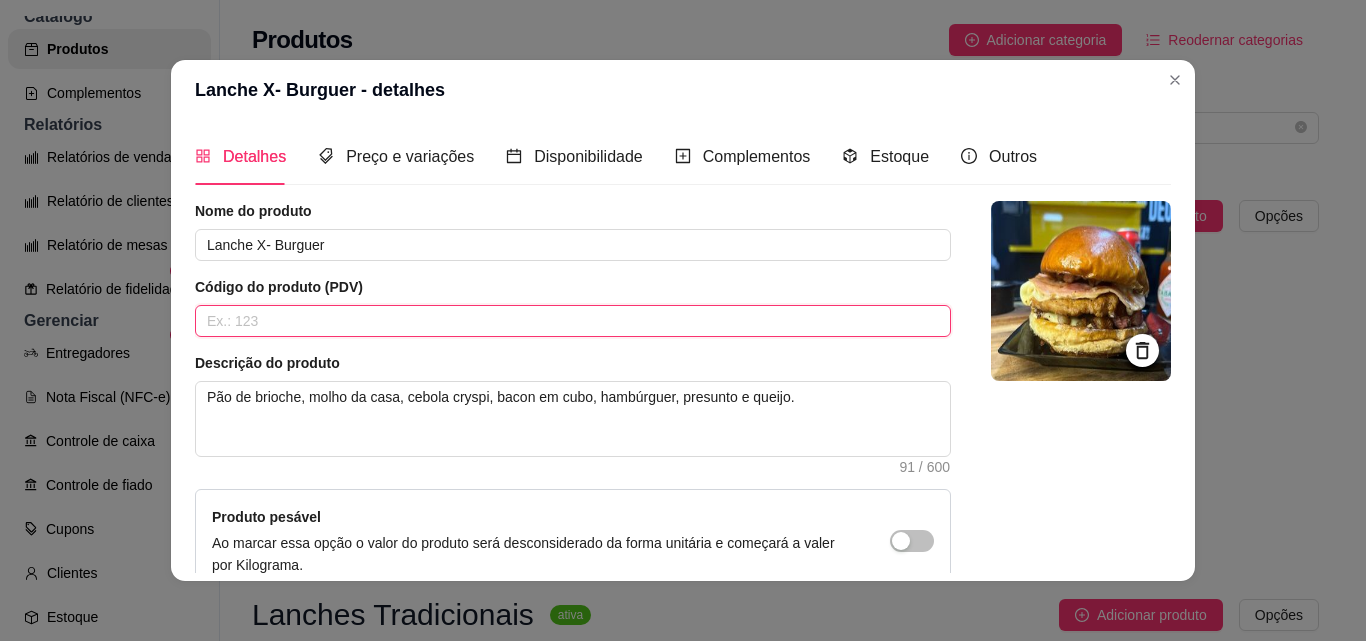 click at bounding box center [573, 321] 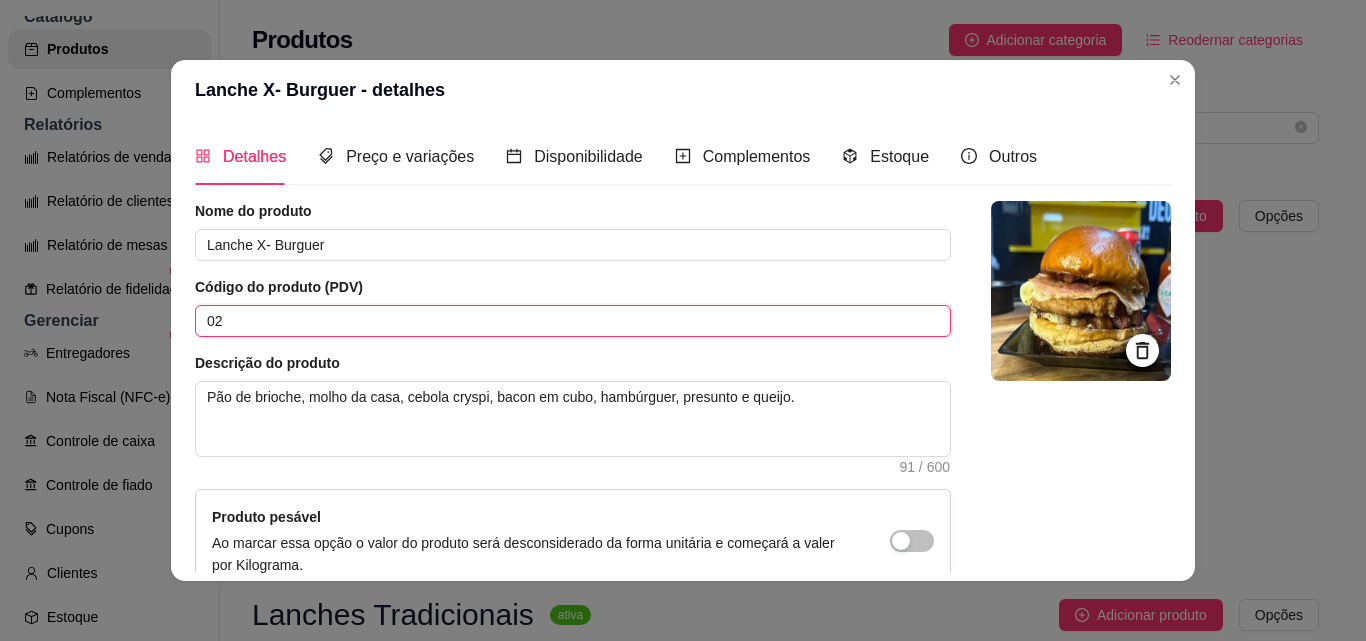 type on "02" 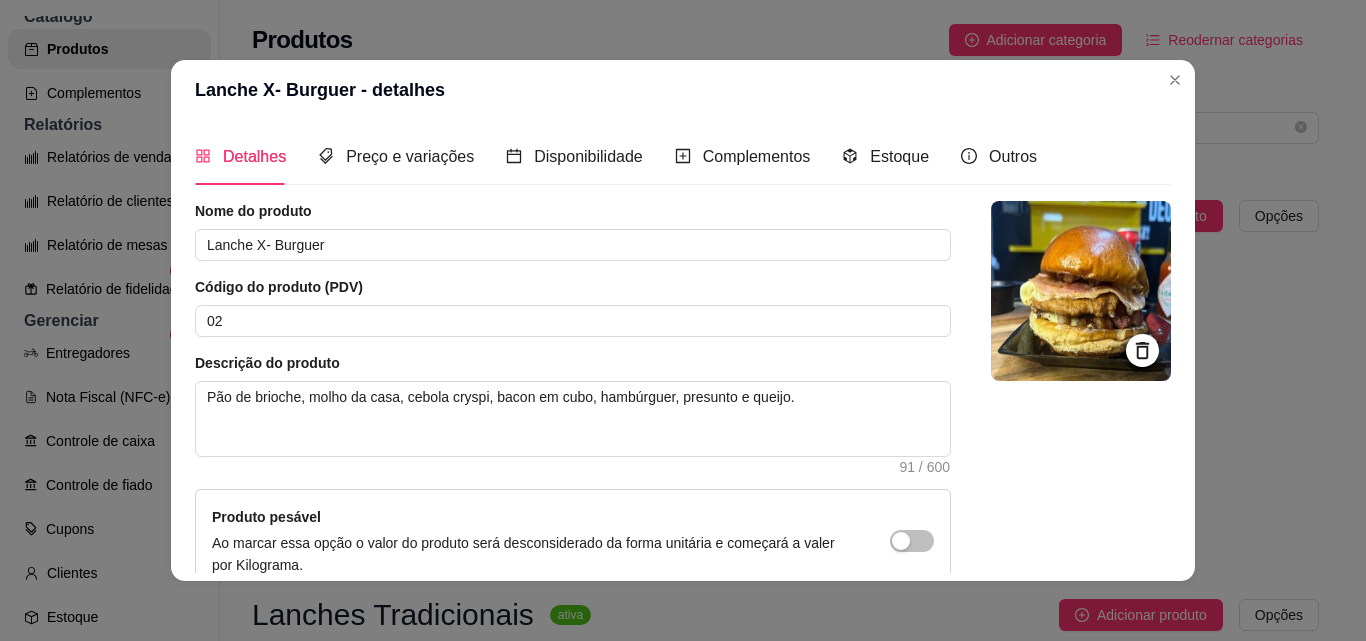 click on "Lanche X- Burguer - detalhes" at bounding box center (683, 90) 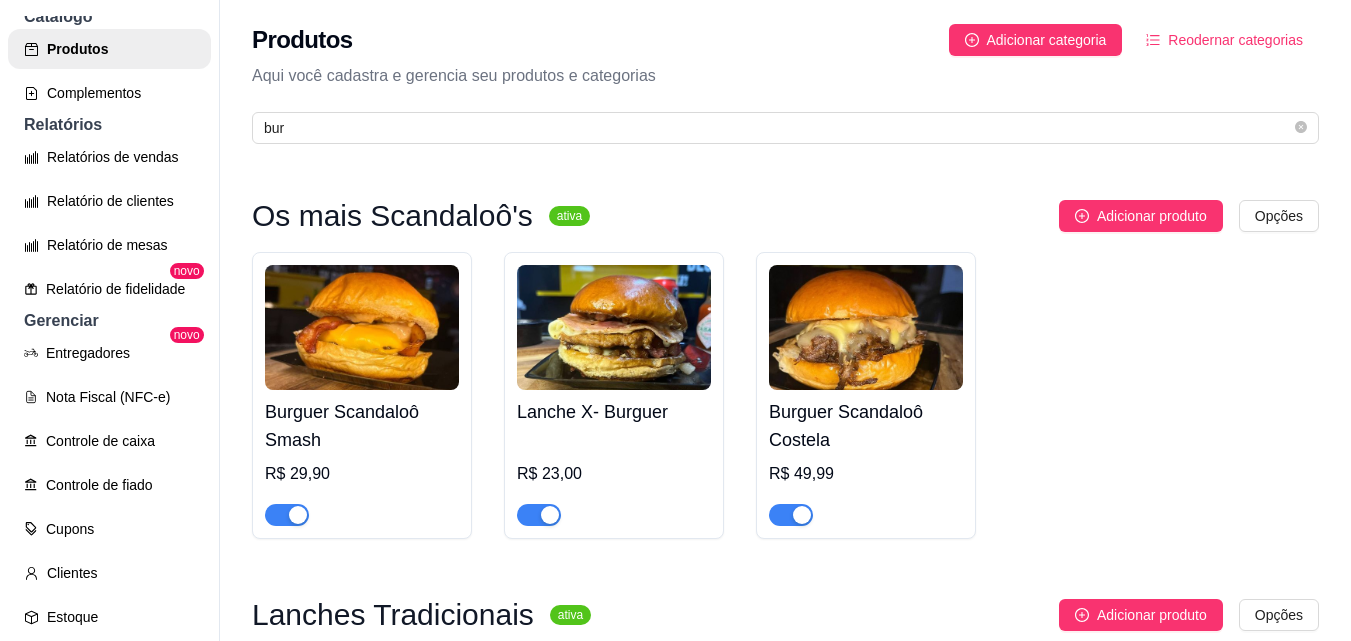 click on "Burguer [NAME] Smash   R$ 29,90 Lanche X- Burguer   R$ 23,00 Burguer [NAME] Costela   R$ 49,99" at bounding box center [785, 395] 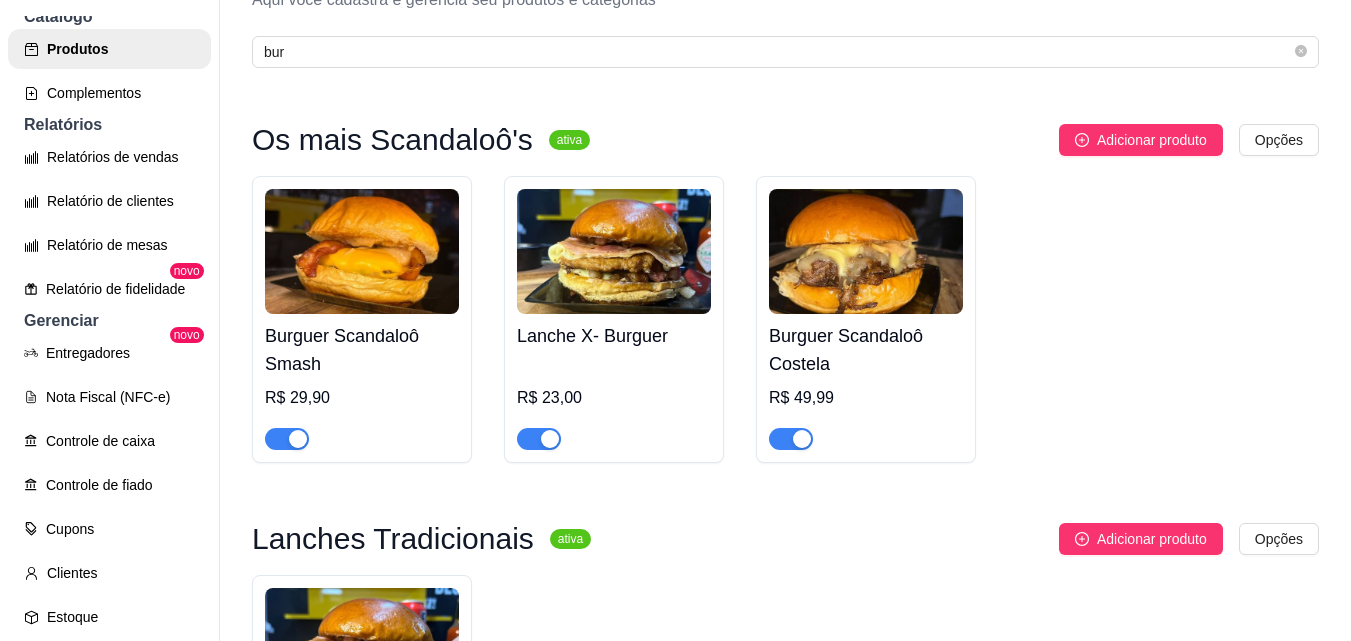 scroll, scrollTop: 80, scrollLeft: 0, axis: vertical 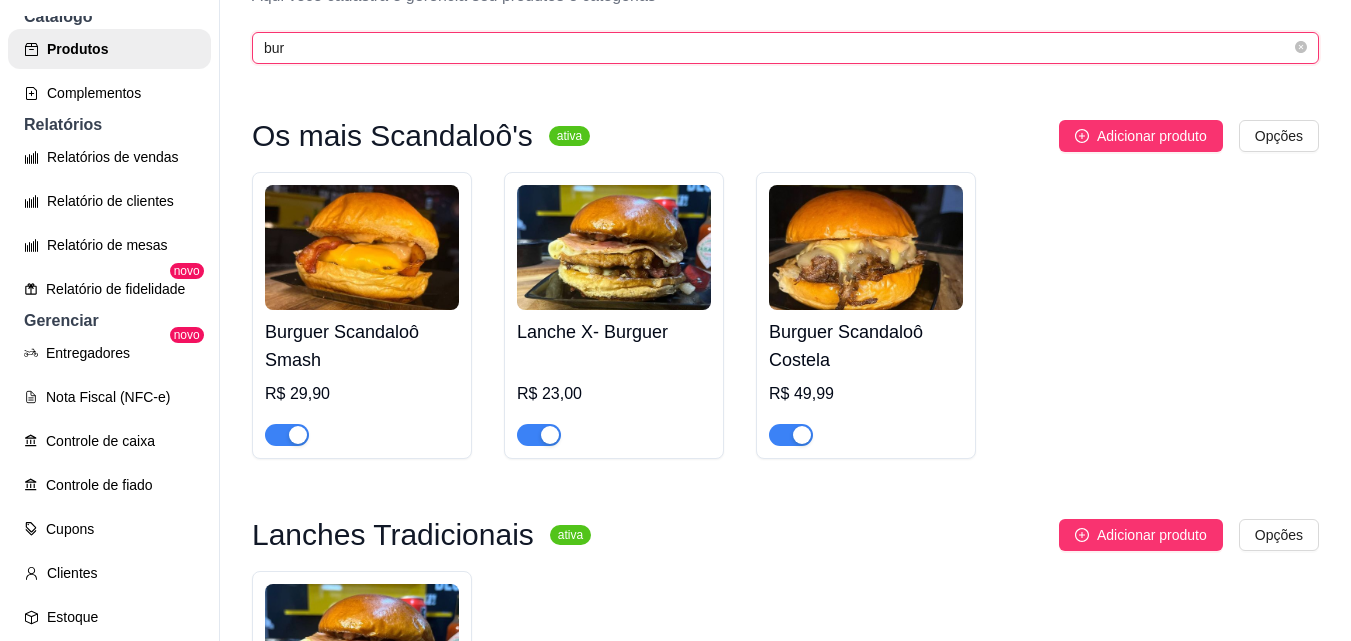 click on "bur" at bounding box center (777, 48) 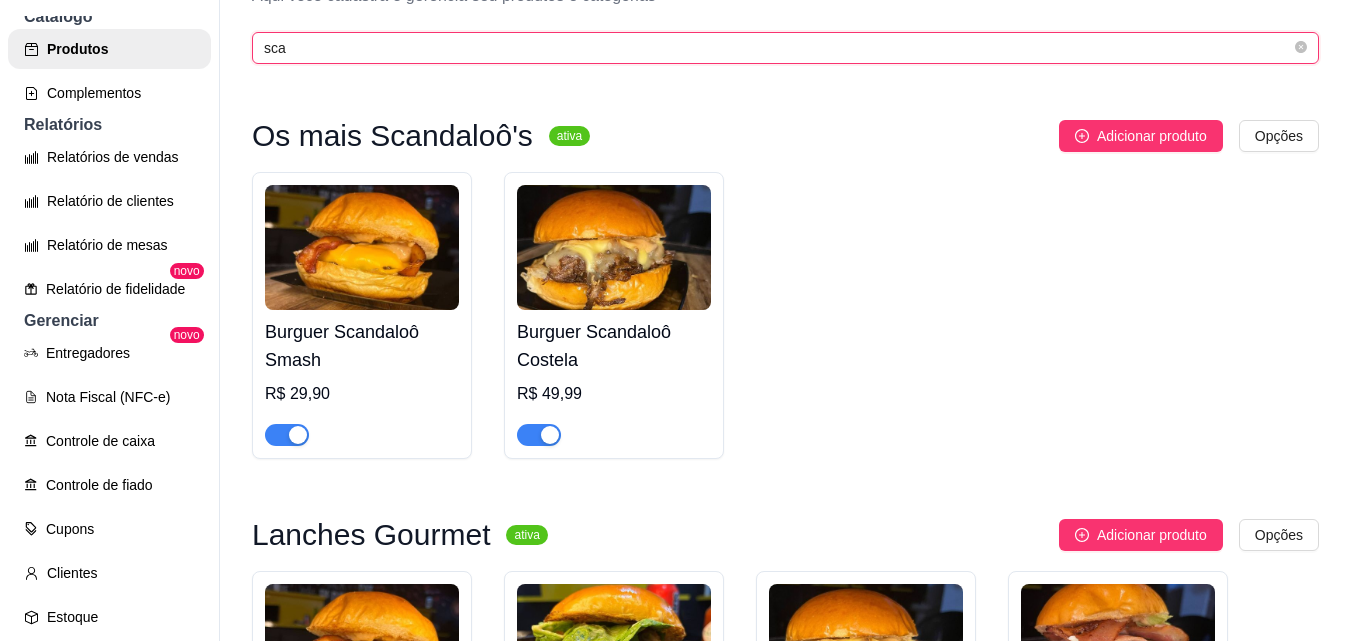 type on "sca" 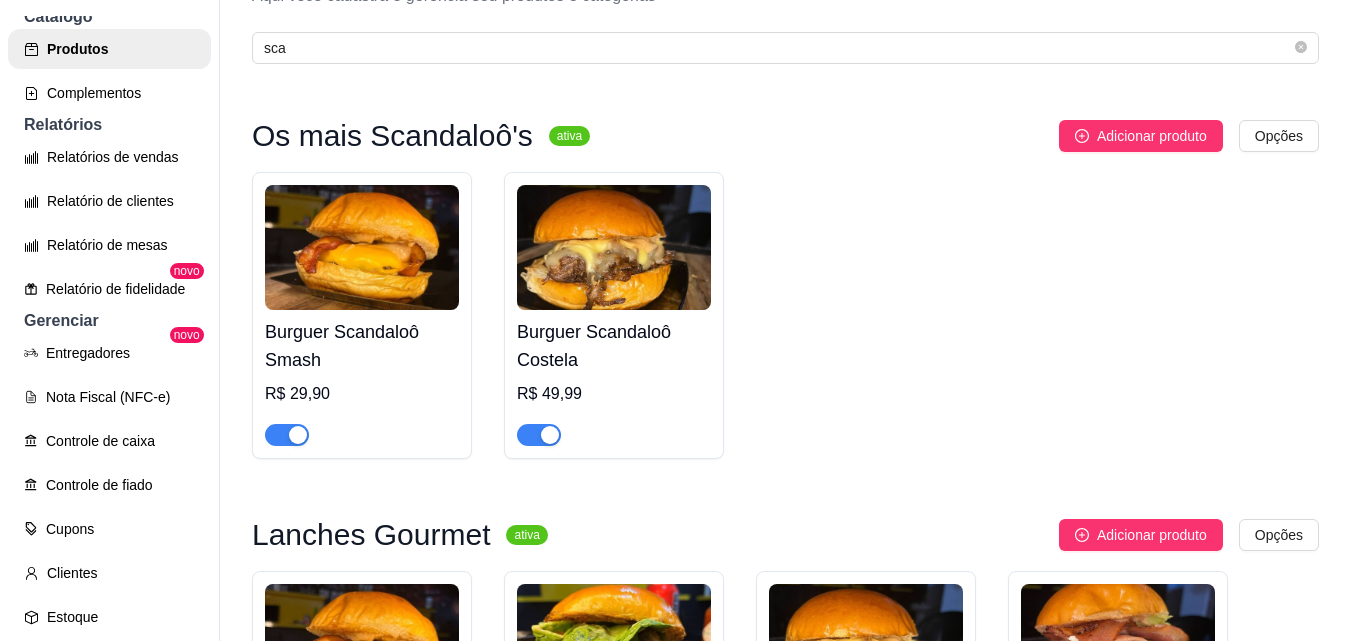 click on "Burguer Scandaloô Smash" at bounding box center (362, 346) 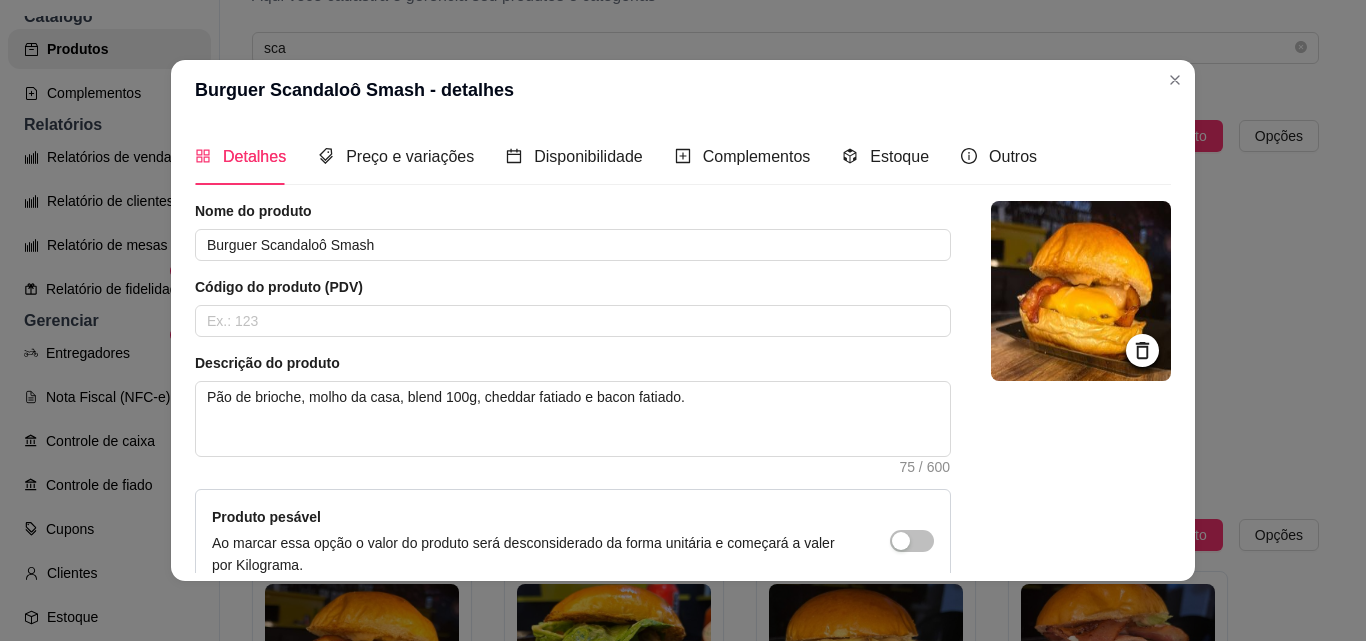 click on "Detalhes Preço e variações Disponibilidade Complementos Estoque Outros Nome do produto Burguer [NAME] Smash Código do produto (PDV) Descrição do produto Pão de brioche, molho da casa, blend 100g, cheddar fatiado e bacon fatiado. 75 / 600 Produto pesável Ao marcar essa opção o valor do produto será desconsiderado da forma unitária e começará a valer por Kilograma. Quantidade miníma para pedido Ao habilitar seus clientes terão que pedir uma quantidade miníma desse produto. Copiar link do produto Deletar produto Salvar" at bounding box center [683, 350] 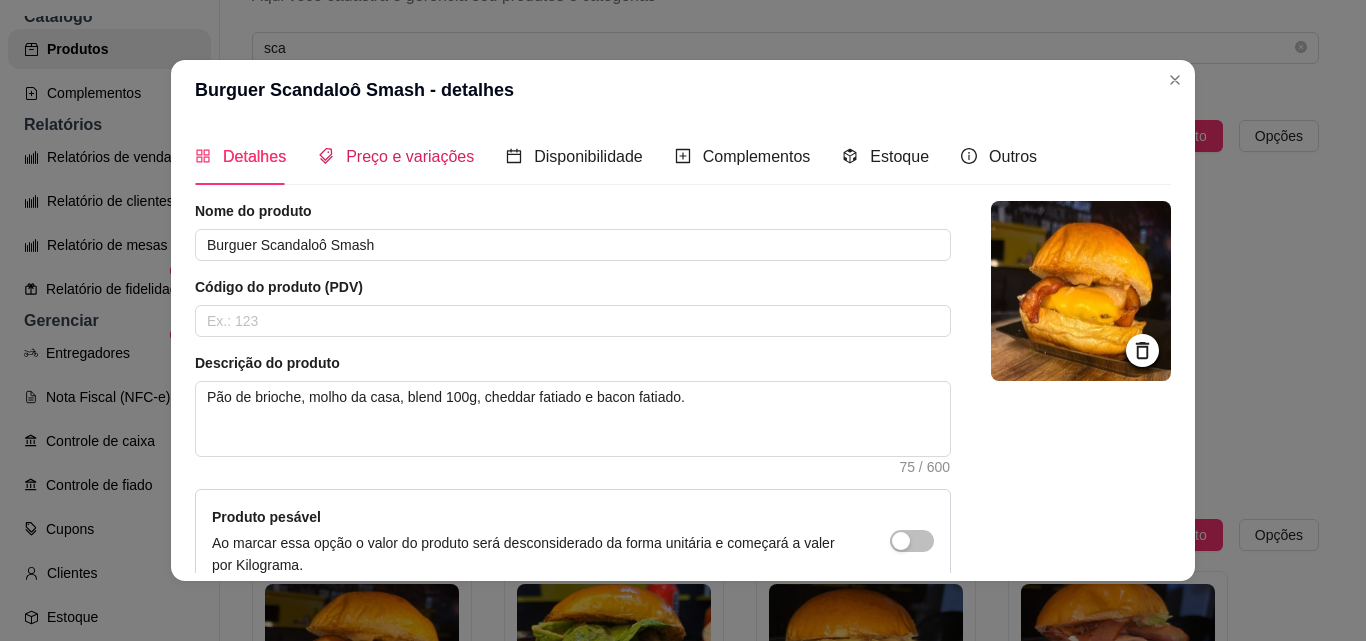 click on "Preço e variações" at bounding box center (410, 156) 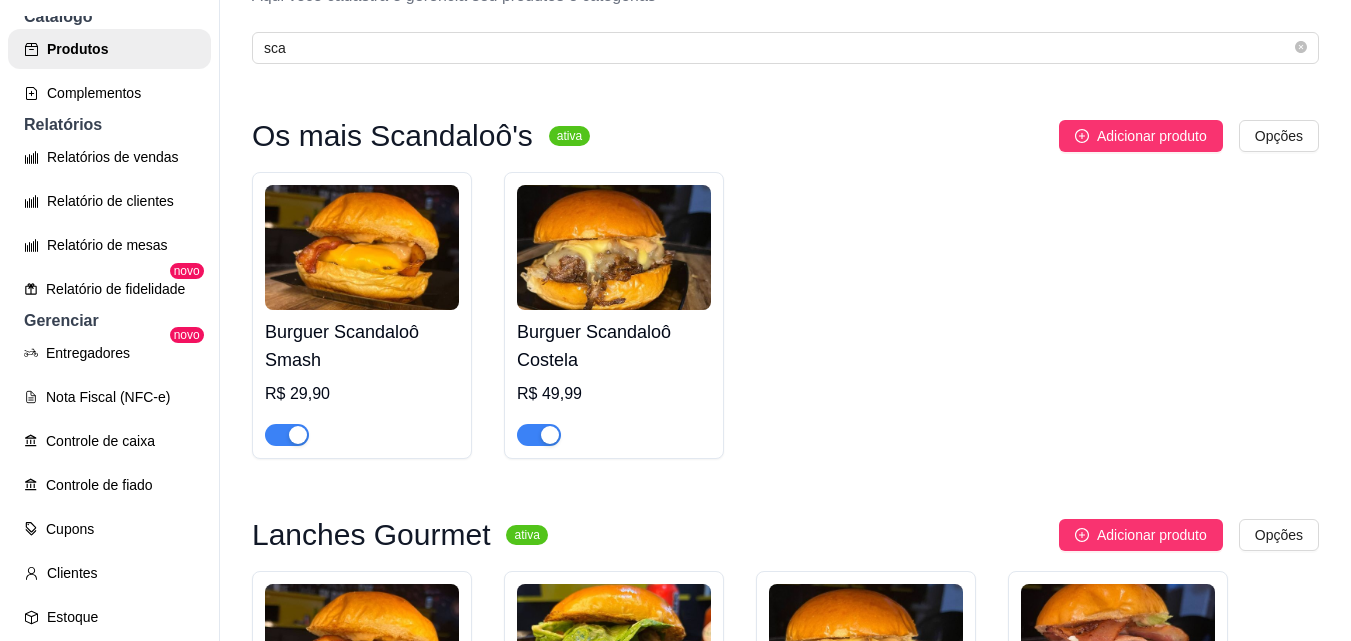click on "Burguer Scandaloô Smash   R$ 29,90 Burguer Scandaloô Costela   R$ 49,99" at bounding box center (785, 315) 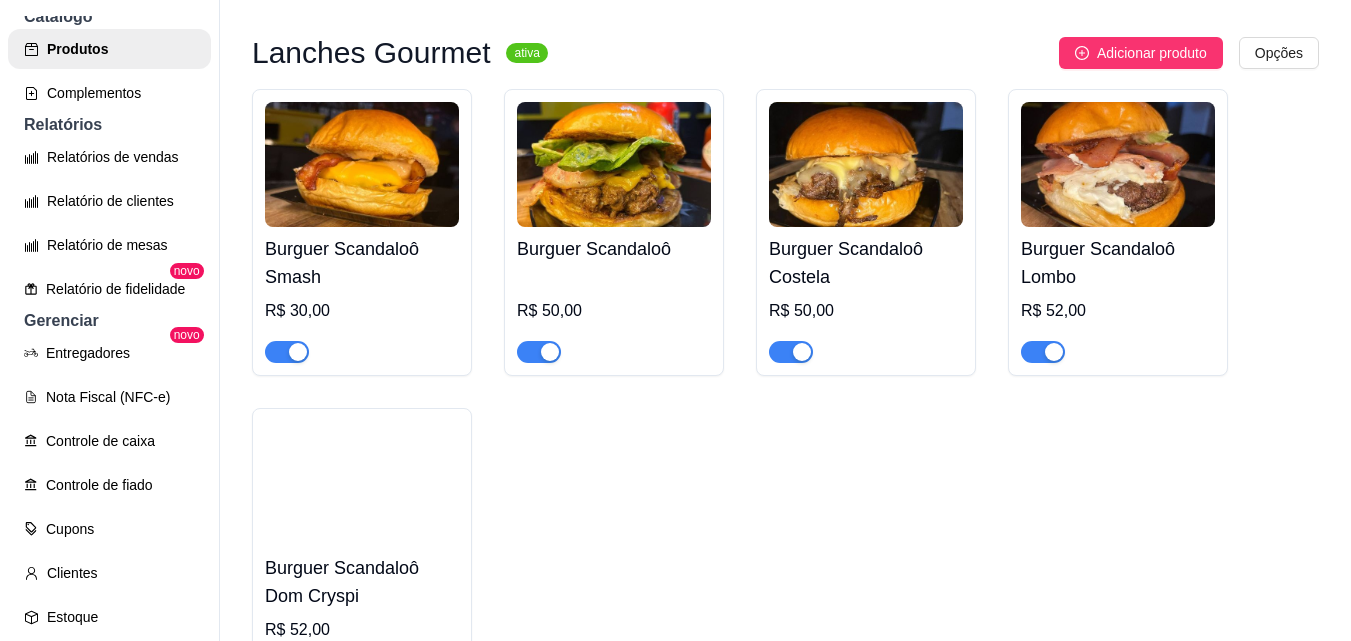 scroll, scrollTop: 560, scrollLeft: 0, axis: vertical 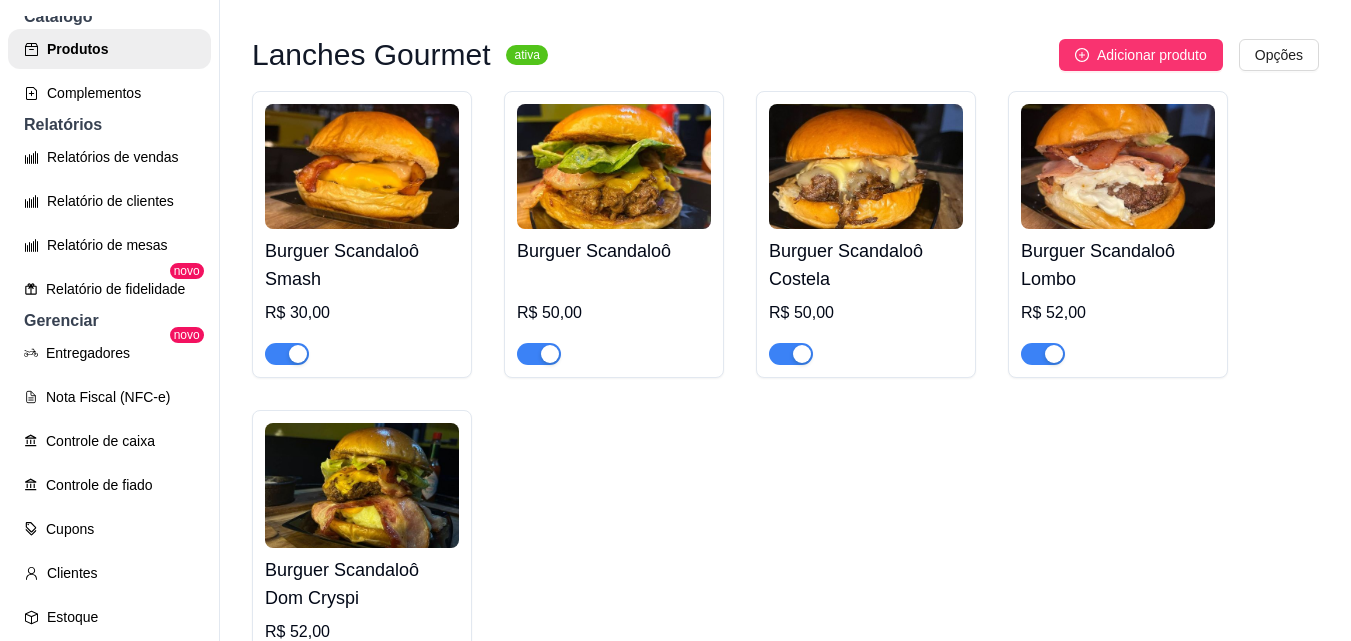 click on "Burguer Scandaloô Costela" at bounding box center (866, 265) 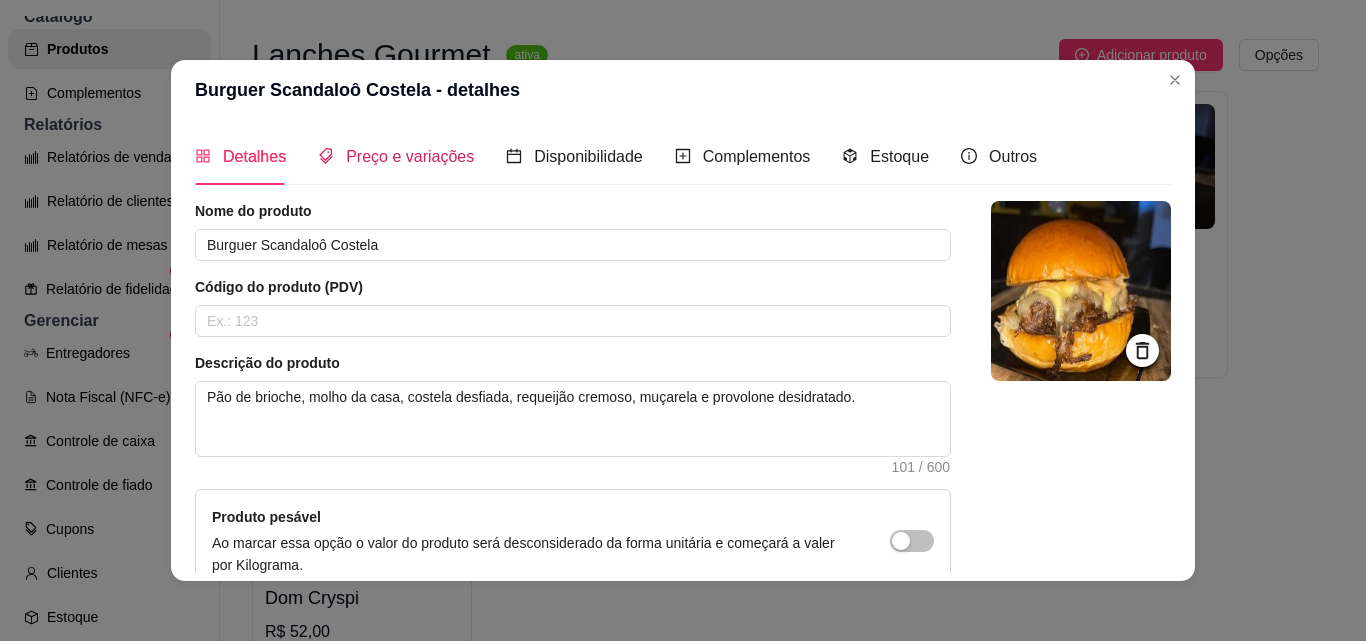 click on "Preço e variações" at bounding box center (410, 156) 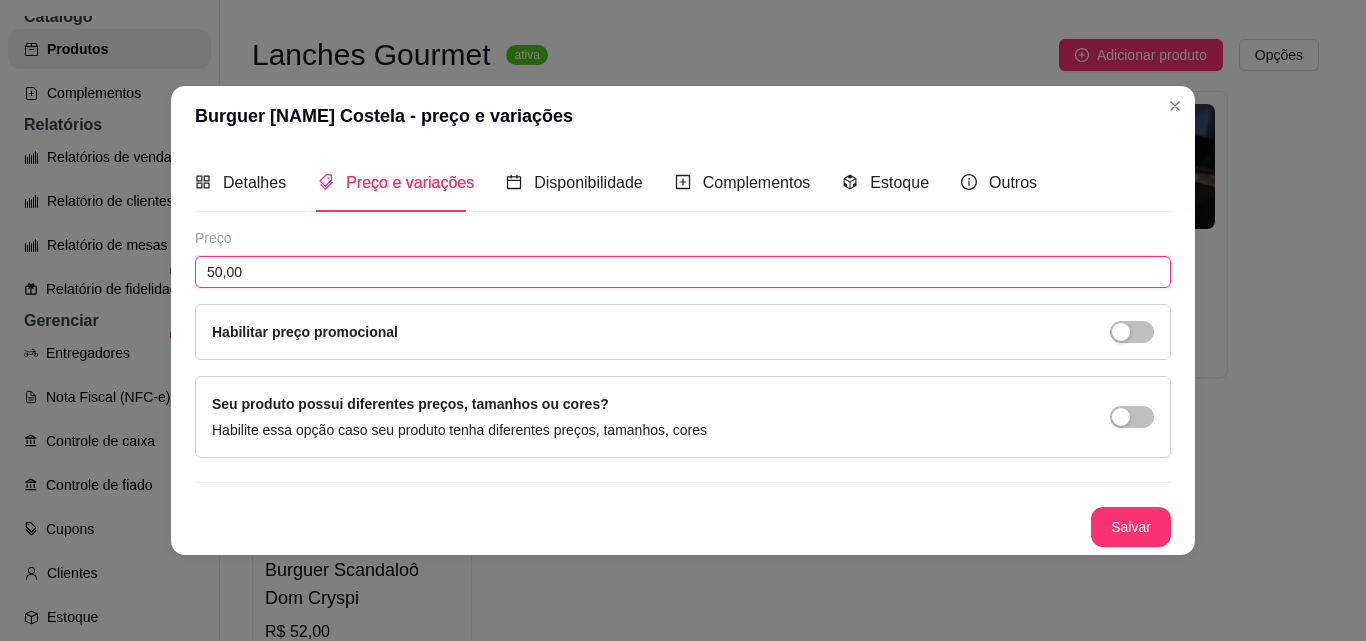 click on "50,00" at bounding box center (683, 272) 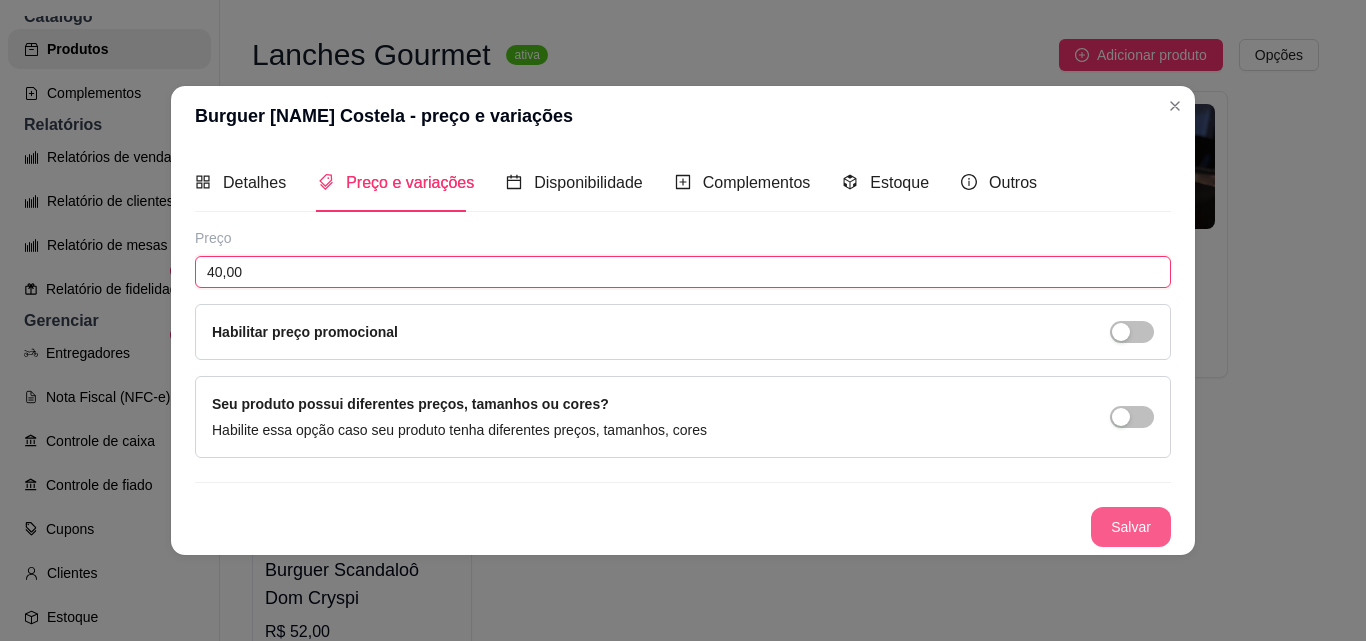 type on "40,00" 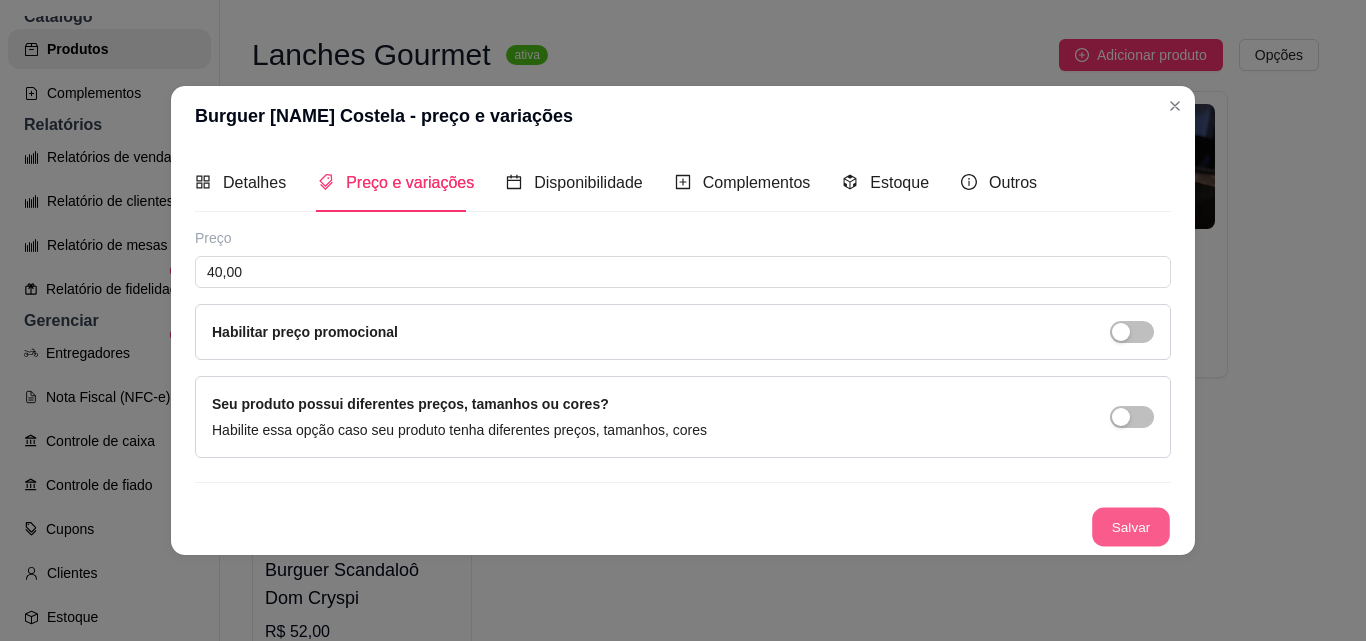 click on "Salvar" at bounding box center [1131, 526] 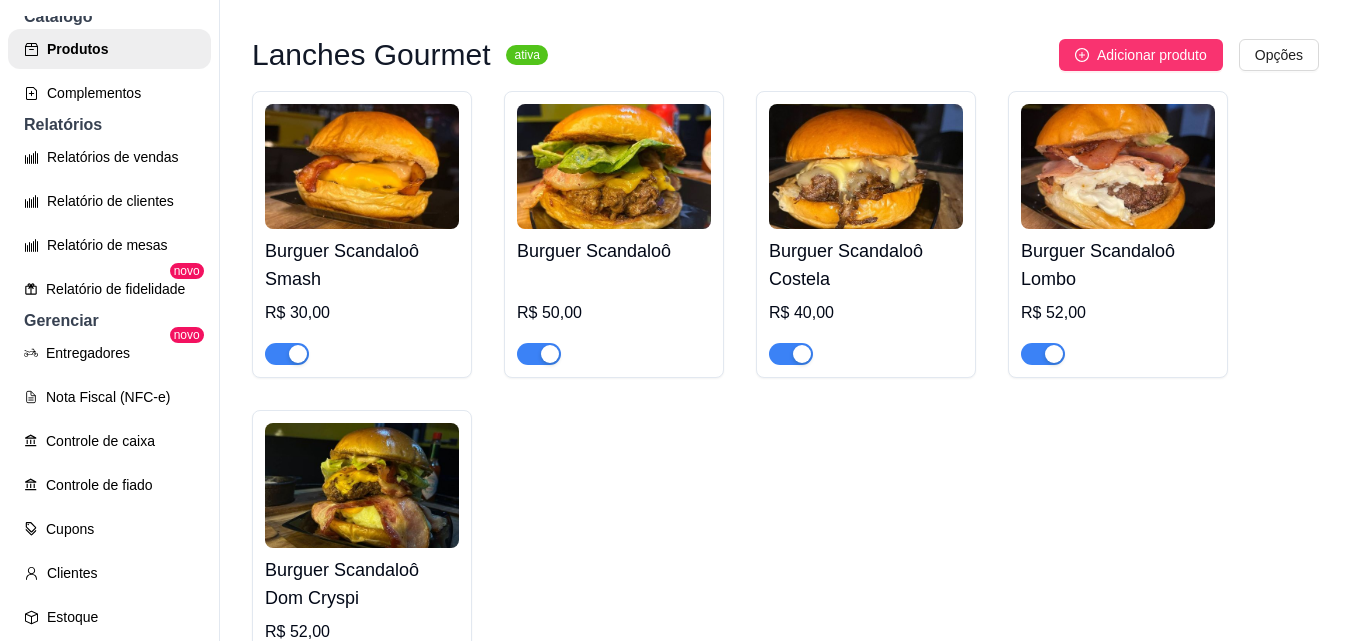 click on "Burguer Scandaloô" at bounding box center [614, 251] 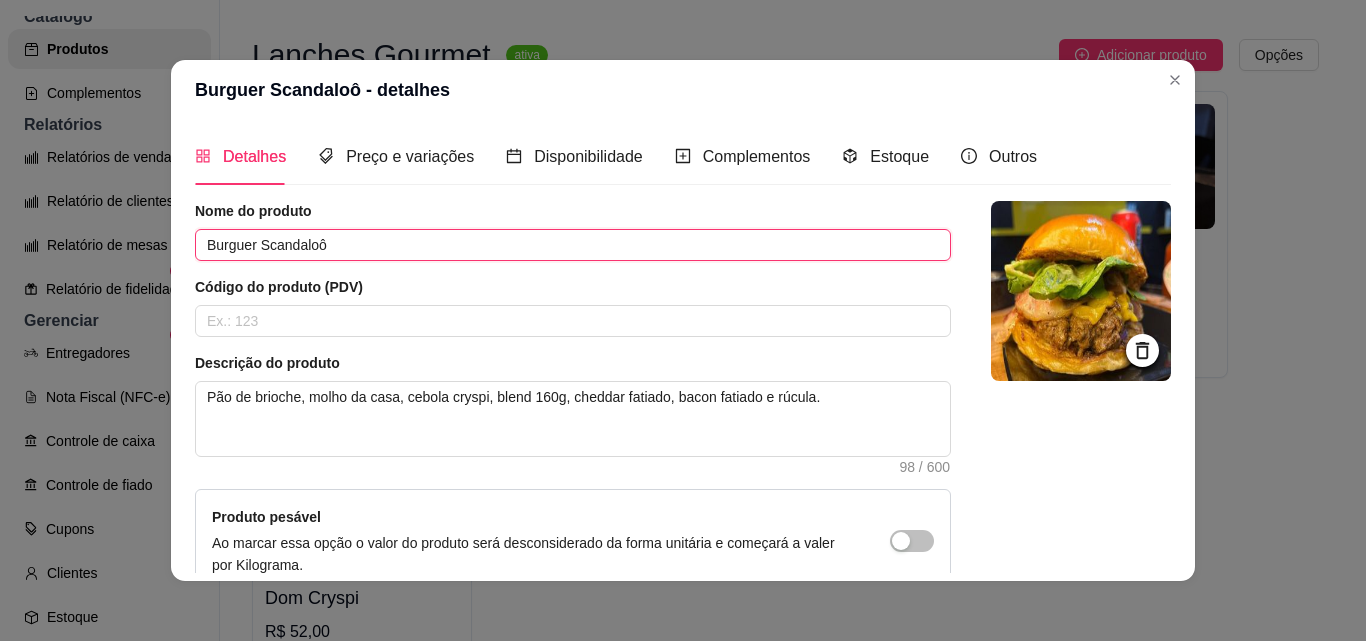 click on "Burguer Scandaloô" at bounding box center (573, 245) 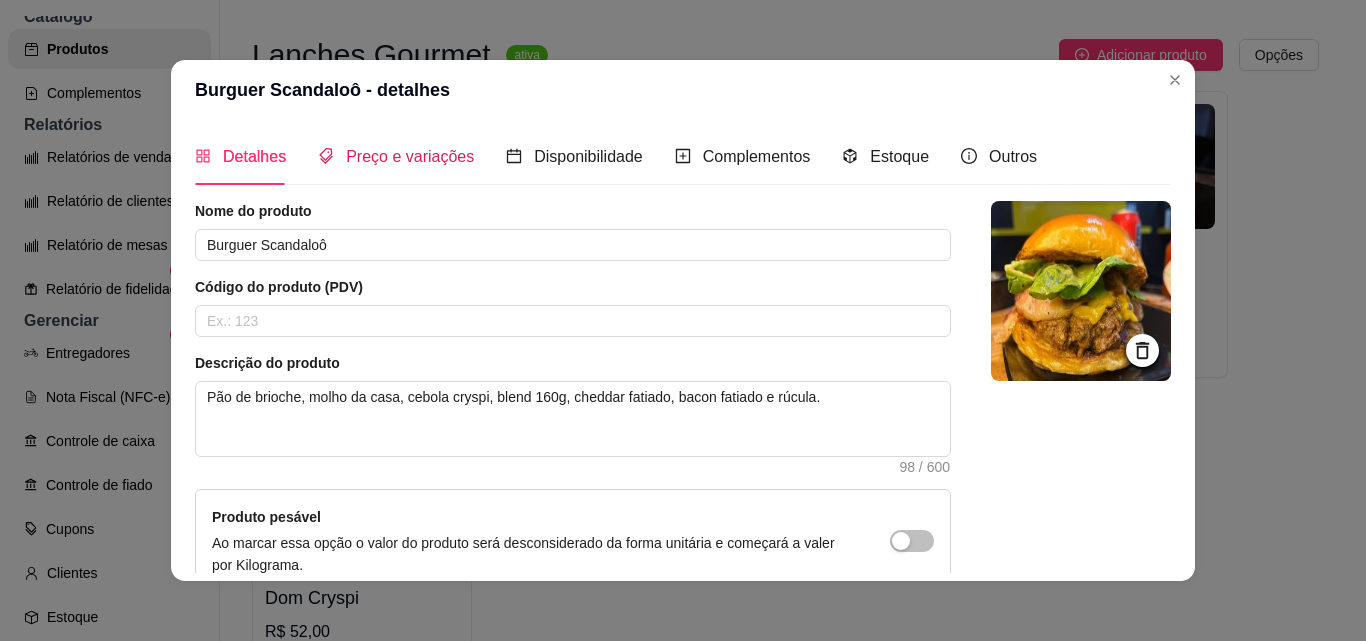click on "Preço e variações" at bounding box center [410, 156] 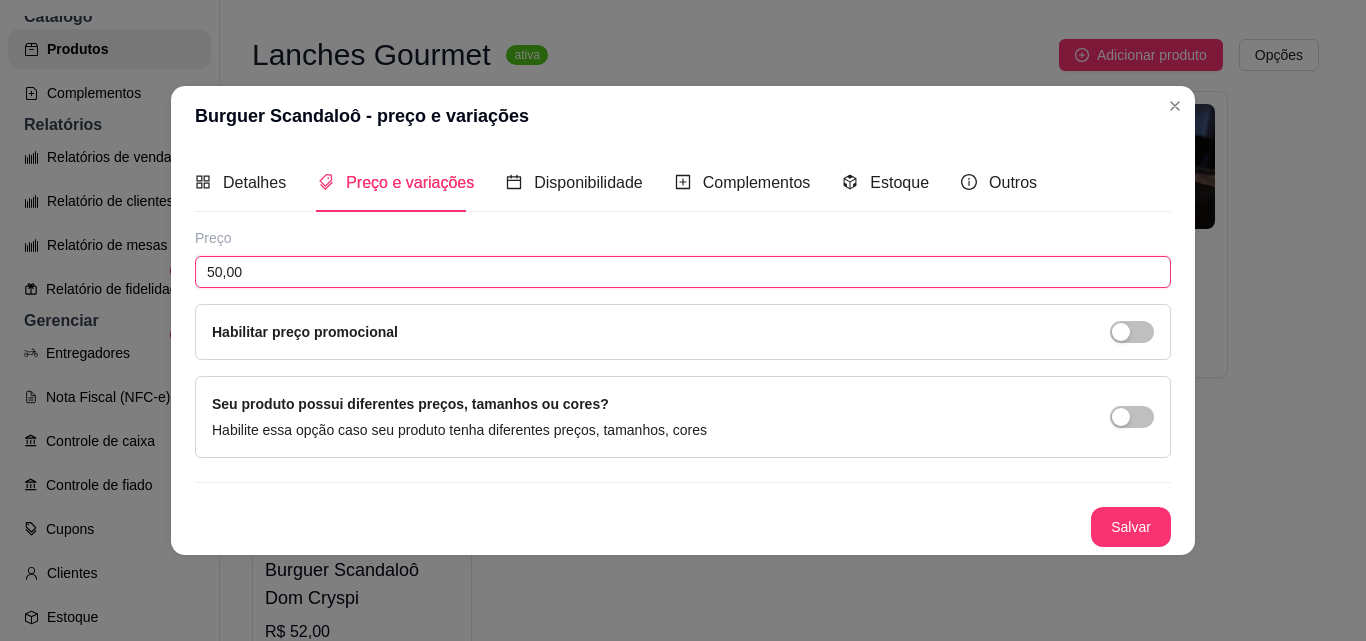click on "50,00" at bounding box center (683, 272) 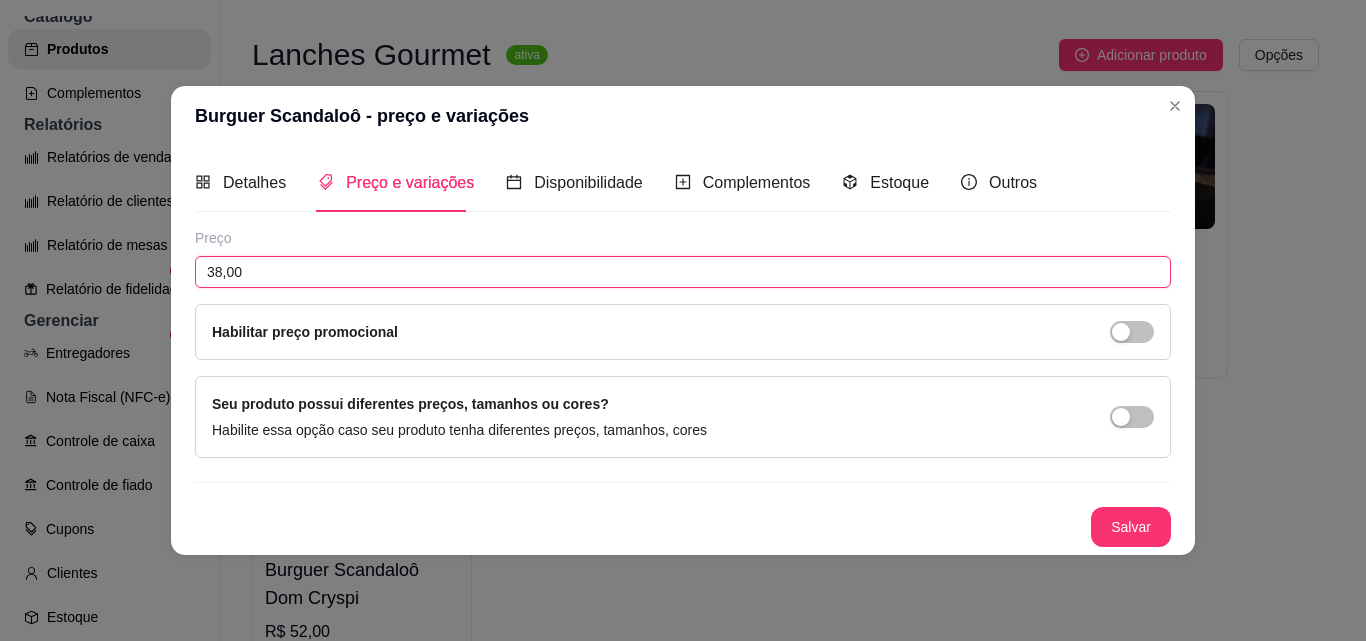 type on "38,00" 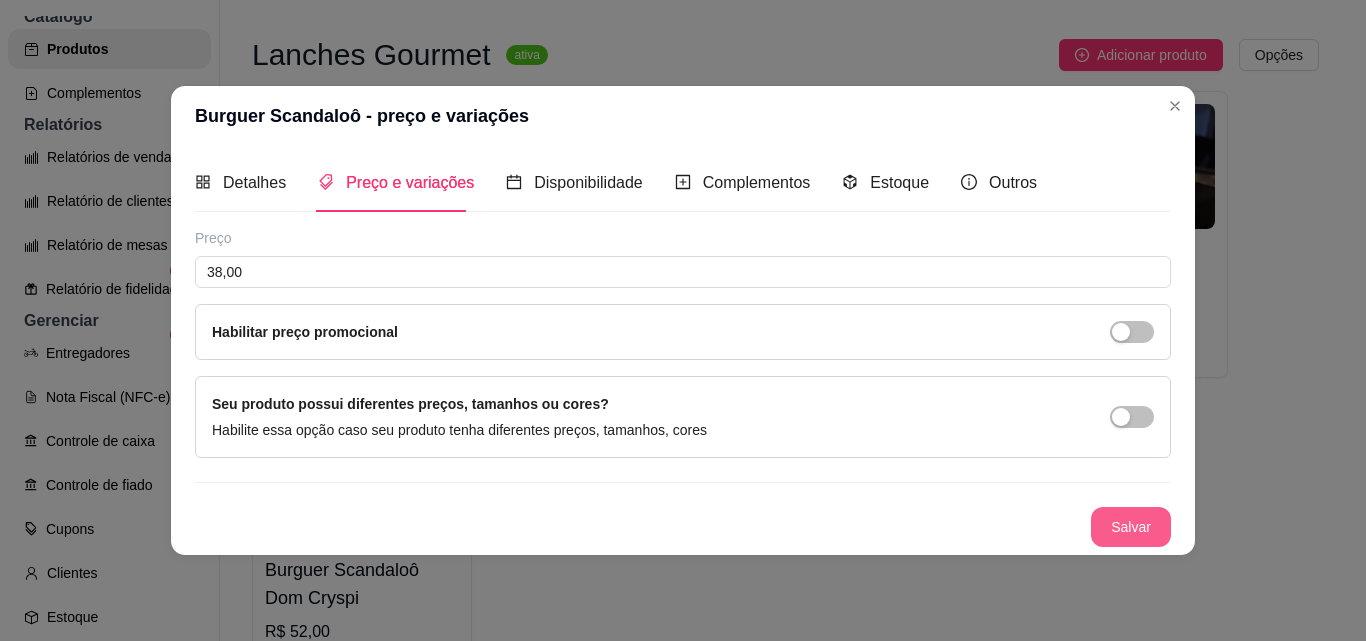 click on "Salvar" at bounding box center [1131, 527] 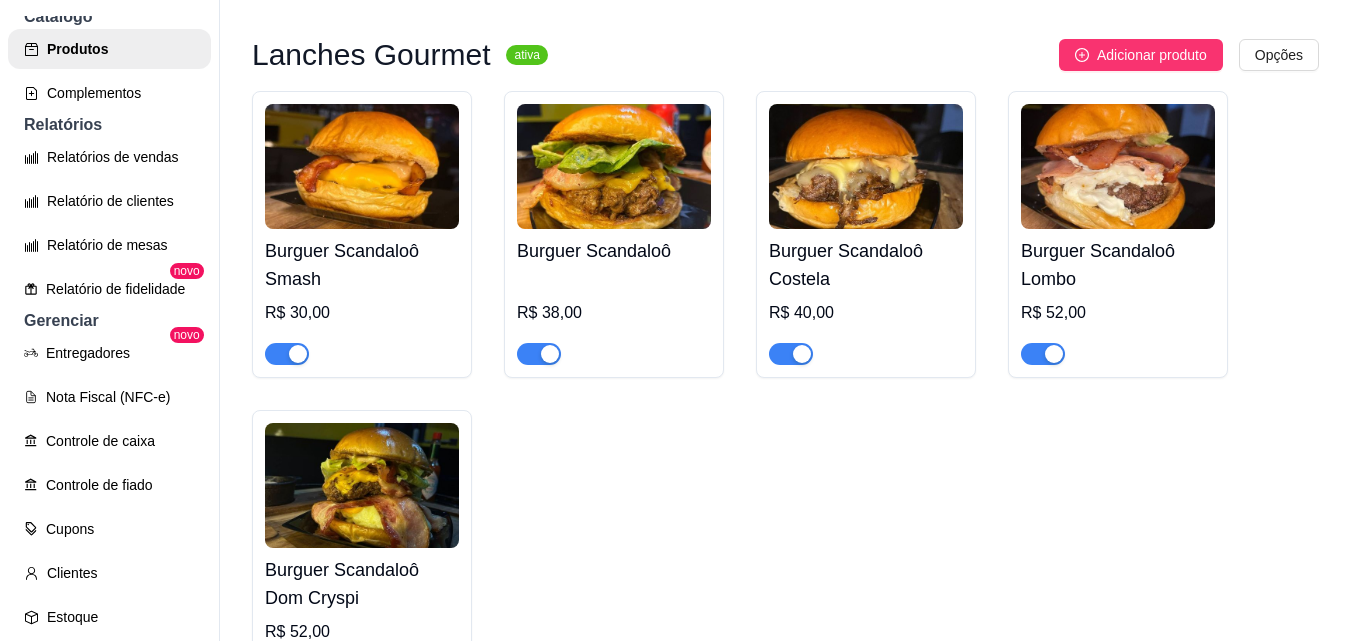 click on "Burguer [NAME] Smash   R$ 30,00 Burguer [NAME]   R$ 38,00 Burguer [NAME] Costela   R$ 40,00 Burguer [NAME] Lombo   R$ 52,00 Burguer [NAME] Dom Cryspi   R$ 52,00" at bounding box center (785, 394) 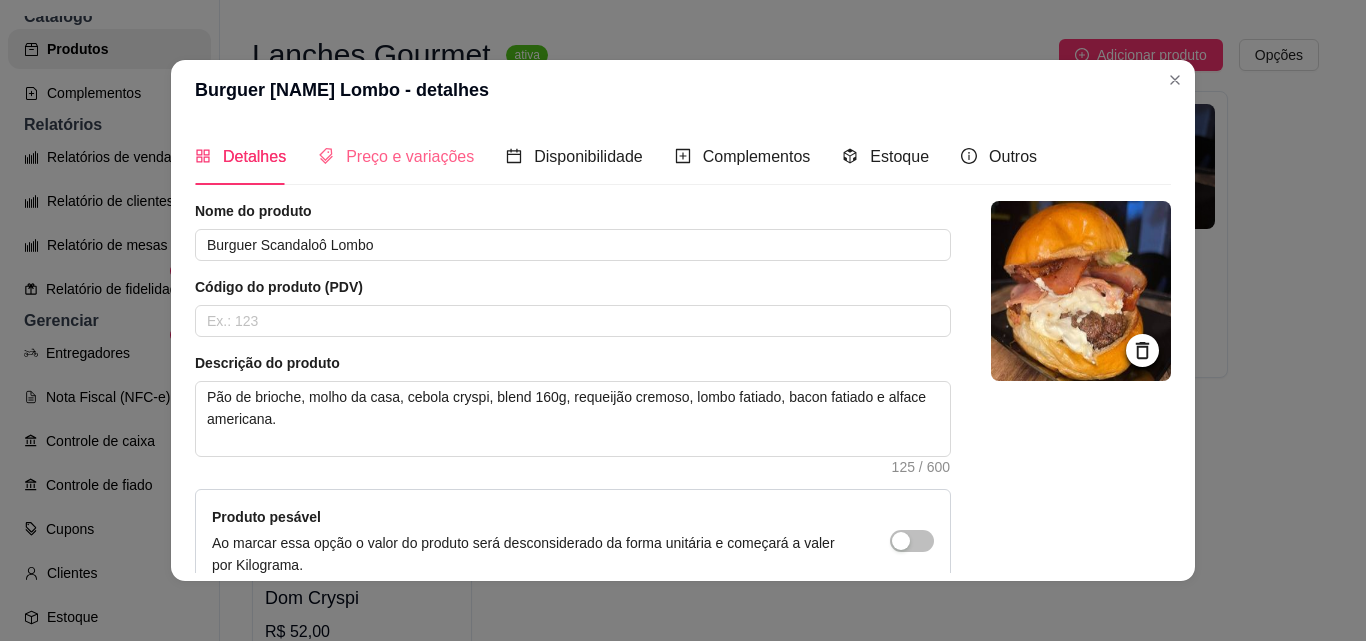 click on "Preço e variações" at bounding box center (396, 156) 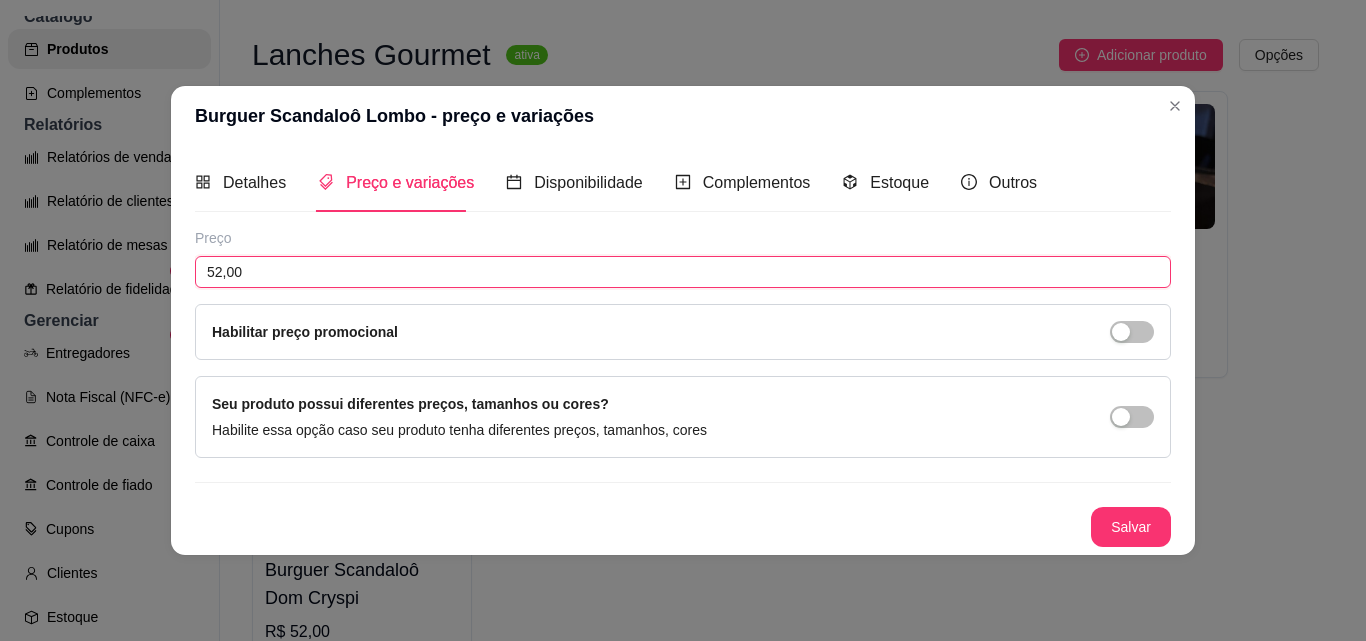 click on "52,00" at bounding box center (683, 272) 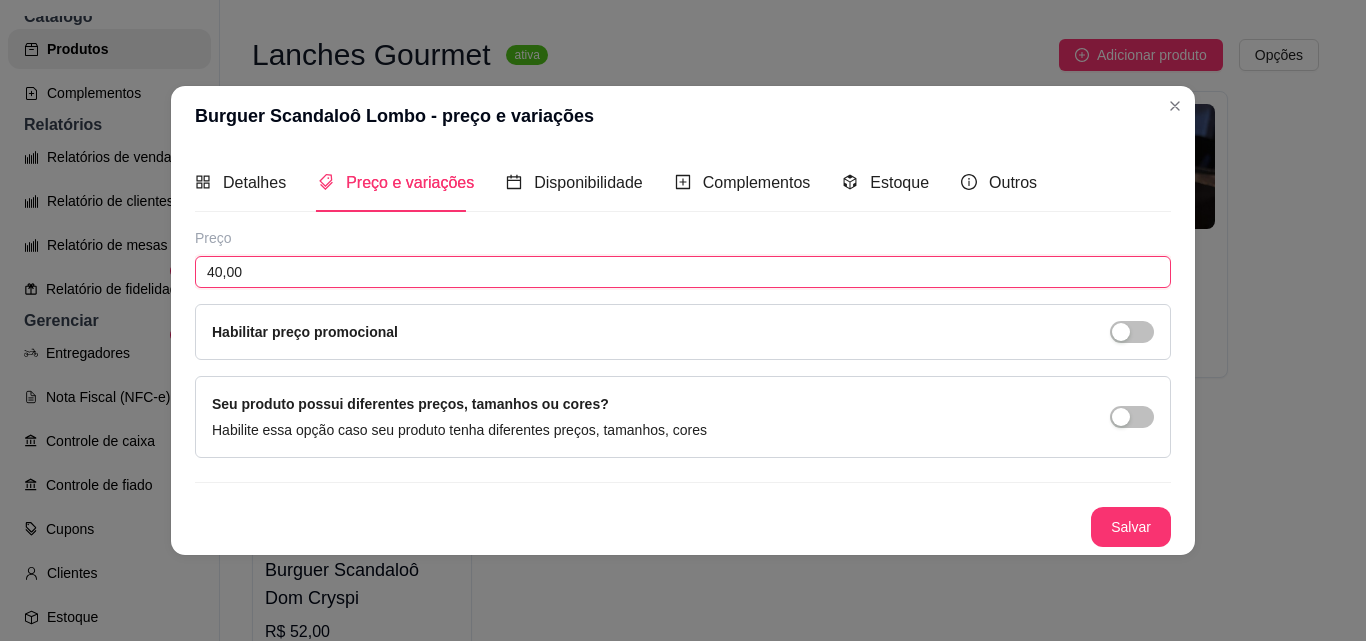 type on "40,00" 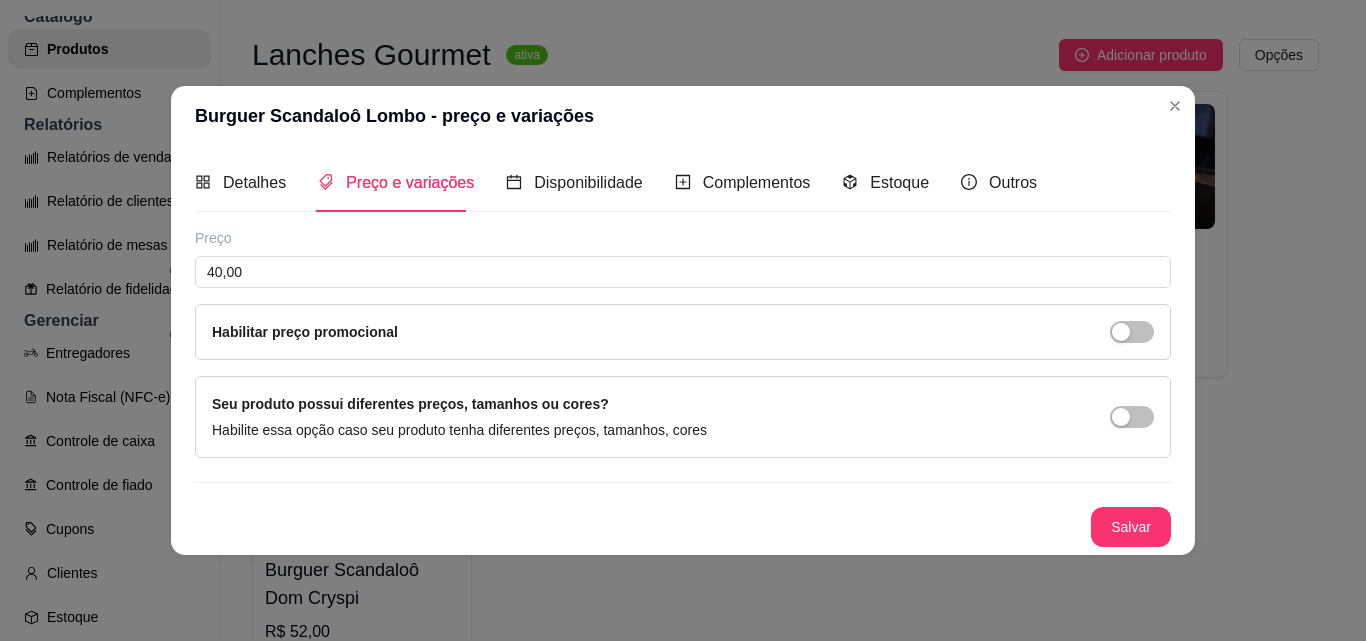 drag, startPoint x: 1111, startPoint y: 503, endPoint x: 1123, endPoint y: 522, distance: 22.472204 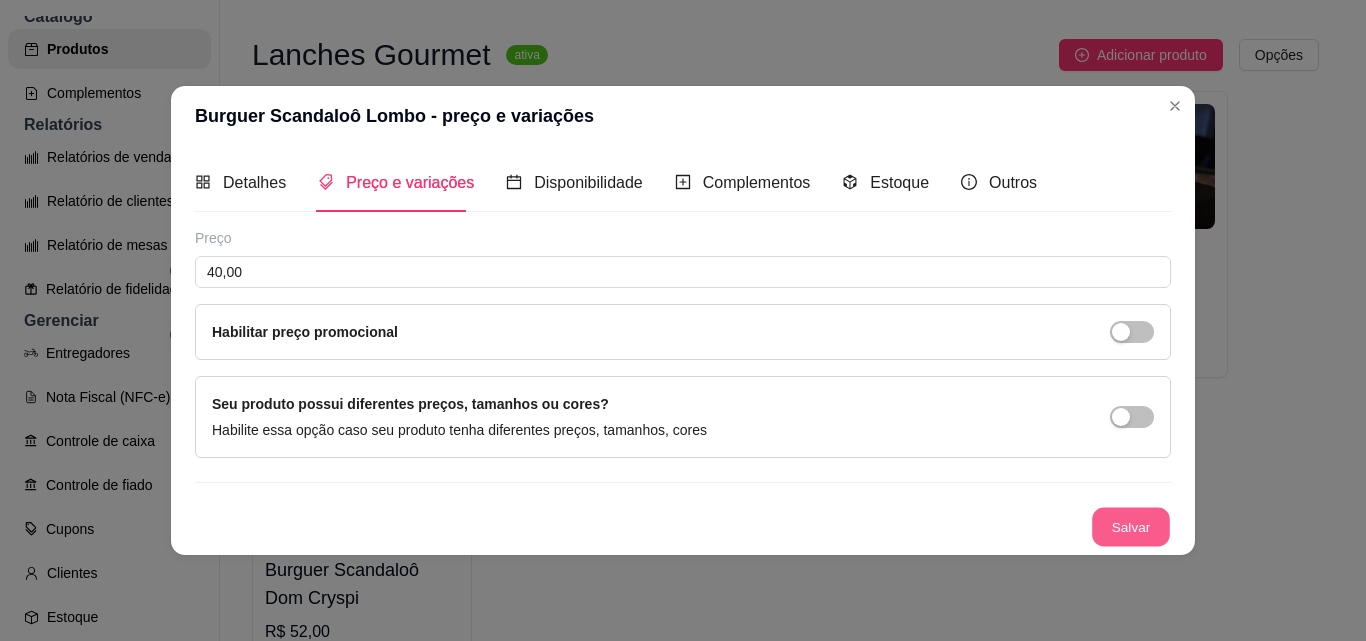 click on "Salvar" at bounding box center [1131, 526] 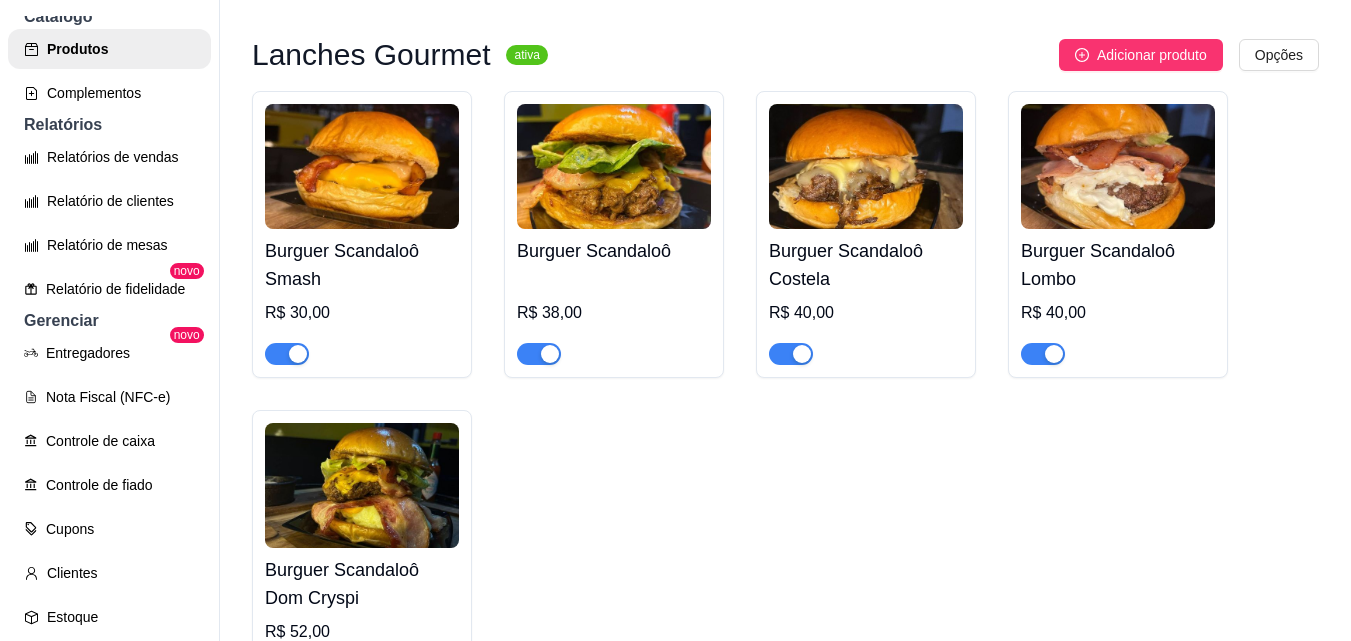 click on "Burguer Scandaloô Smash   R$ 30,00 Burguer Scandaloô   R$ 38,00 Burguer Scandaloô Costela   R$ 40,00 Burguer Scandaloô Lombo   R$ 40,00 Burguer Scandaloô Dom Cryspi   R$ 52,00" at bounding box center (785, 394) 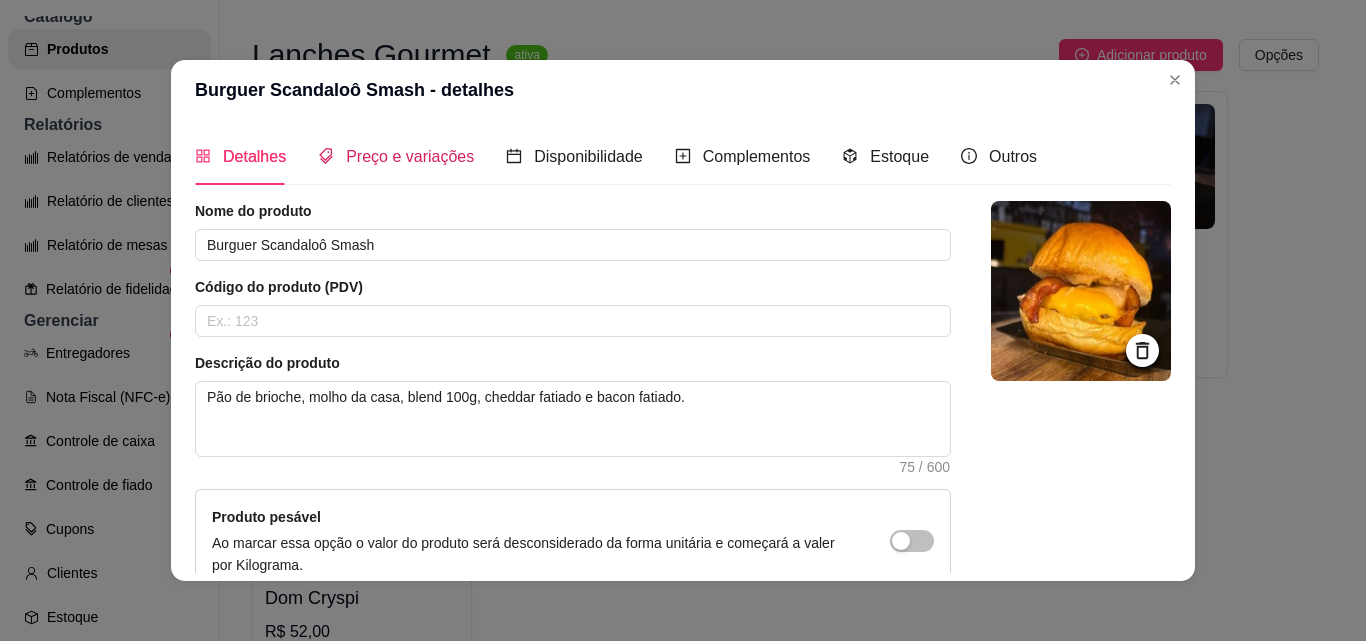 click on "Preço e variações" at bounding box center [410, 156] 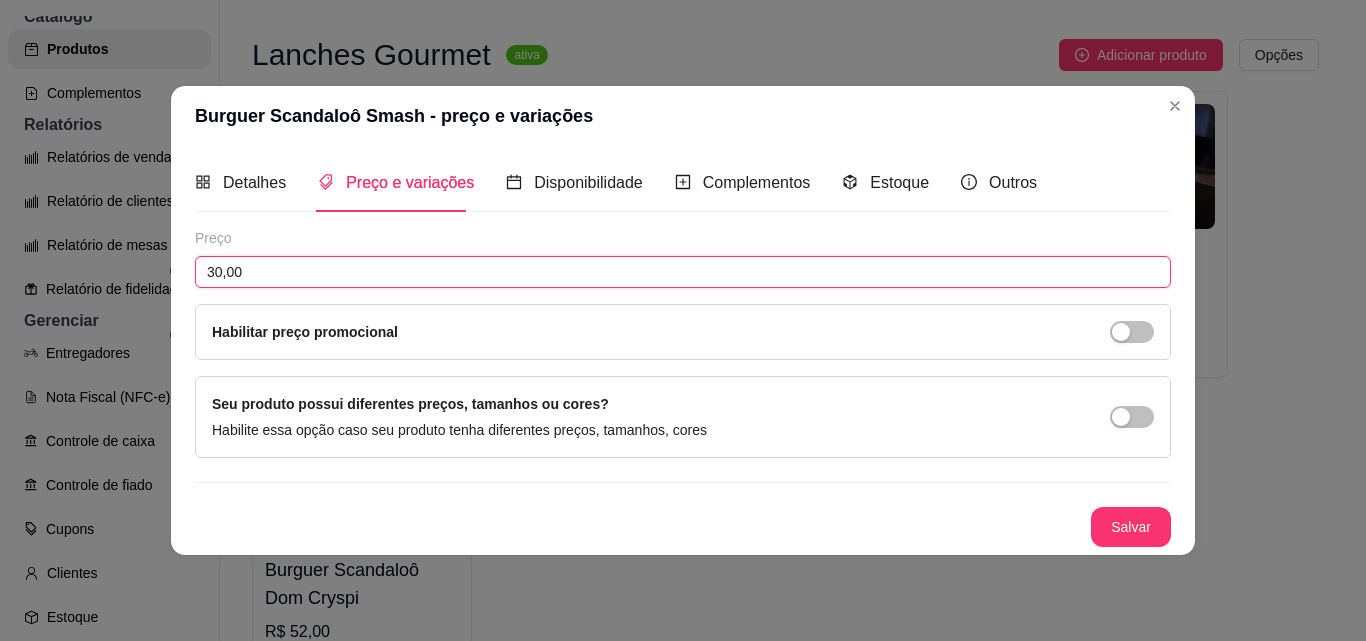 click on "30,00" at bounding box center [683, 272] 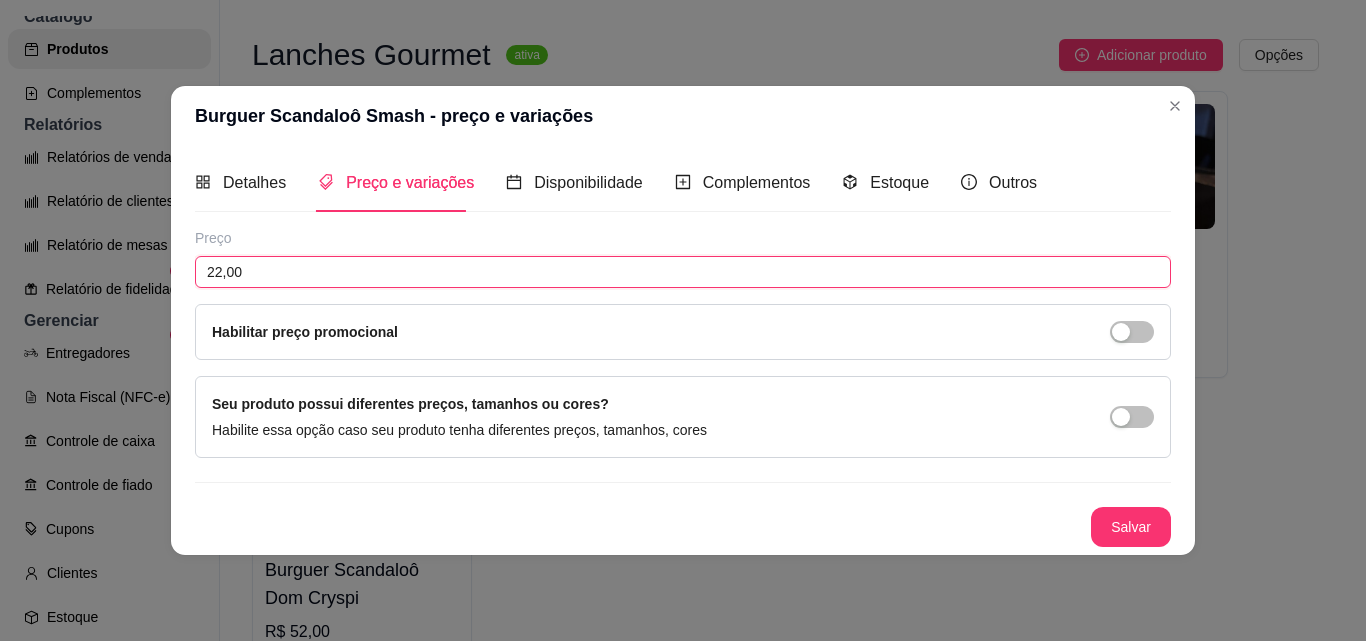type on "22,00" 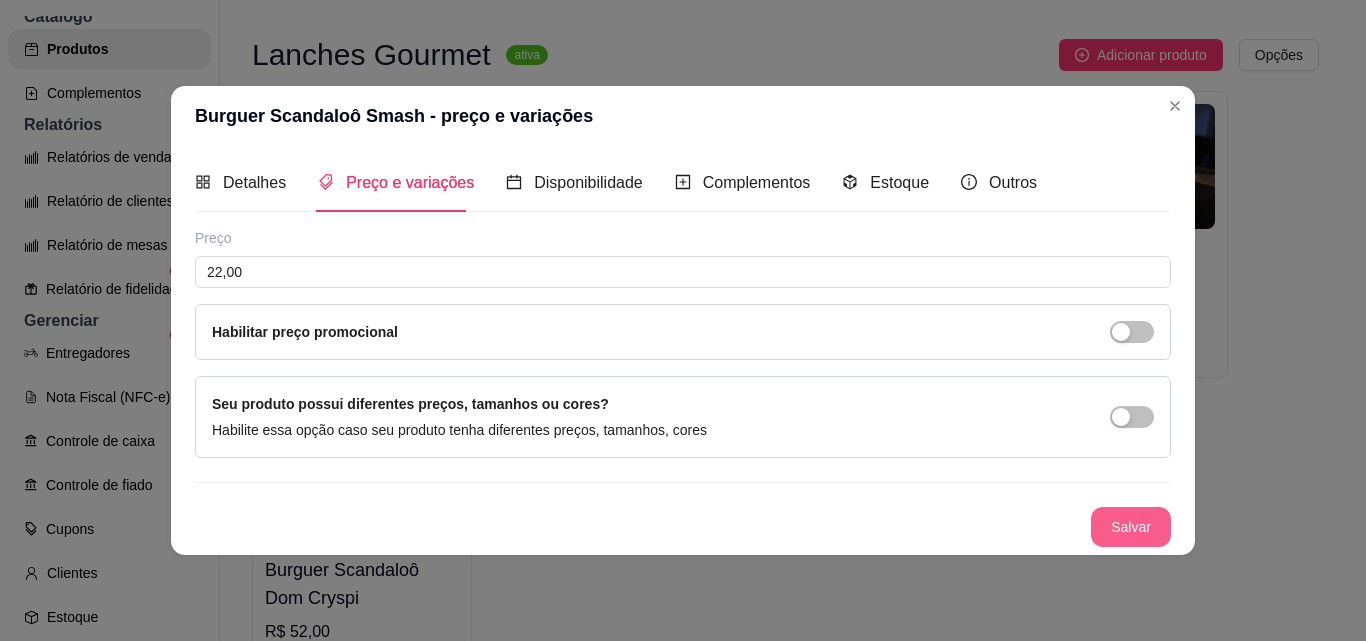 click on "Salvar" at bounding box center (1131, 527) 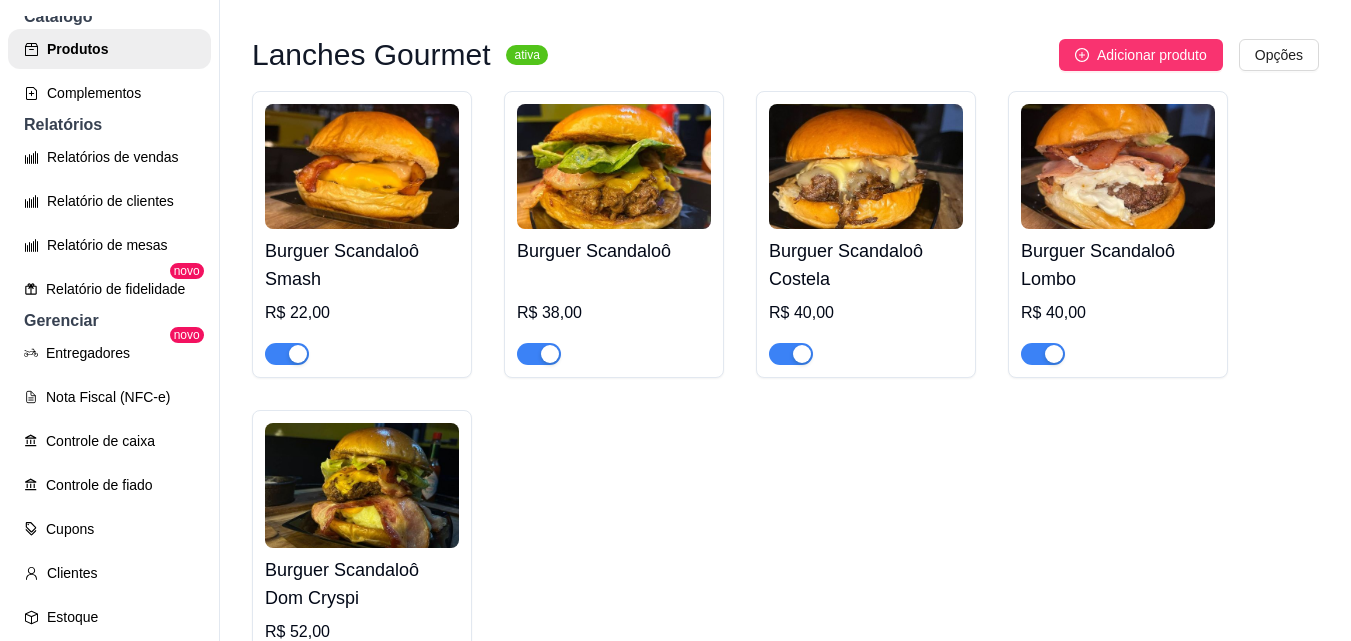 scroll, scrollTop: 32, scrollLeft: 0, axis: vertical 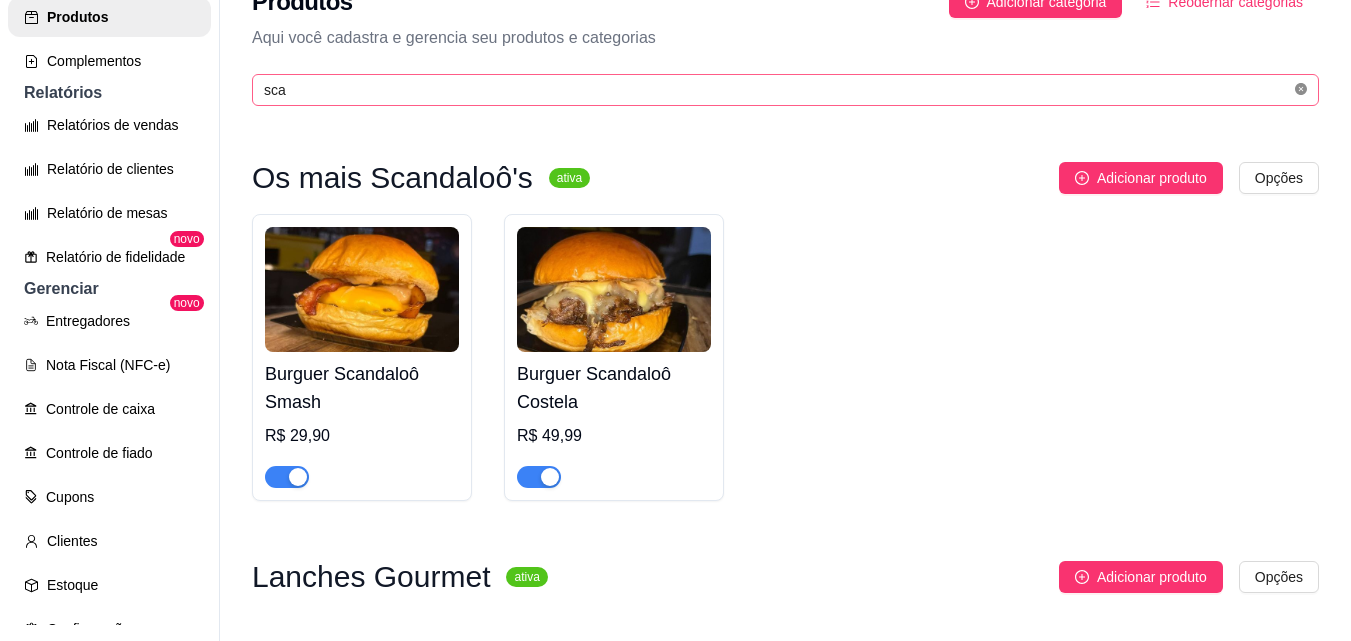click 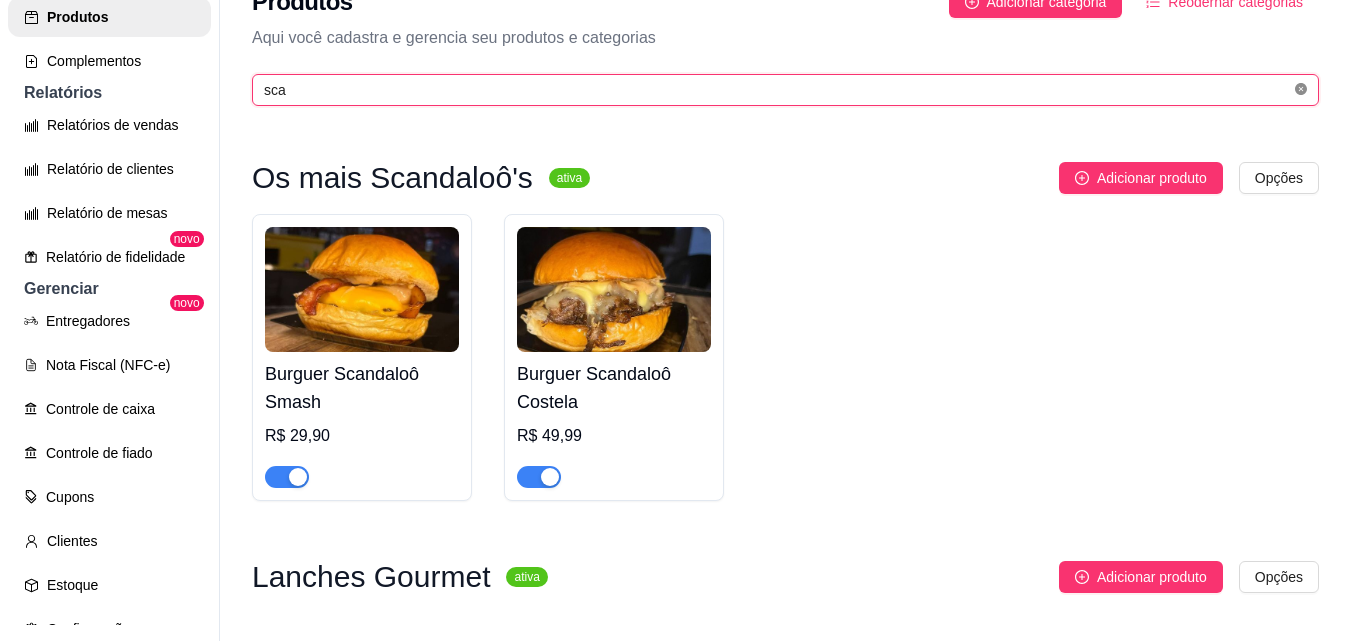 type 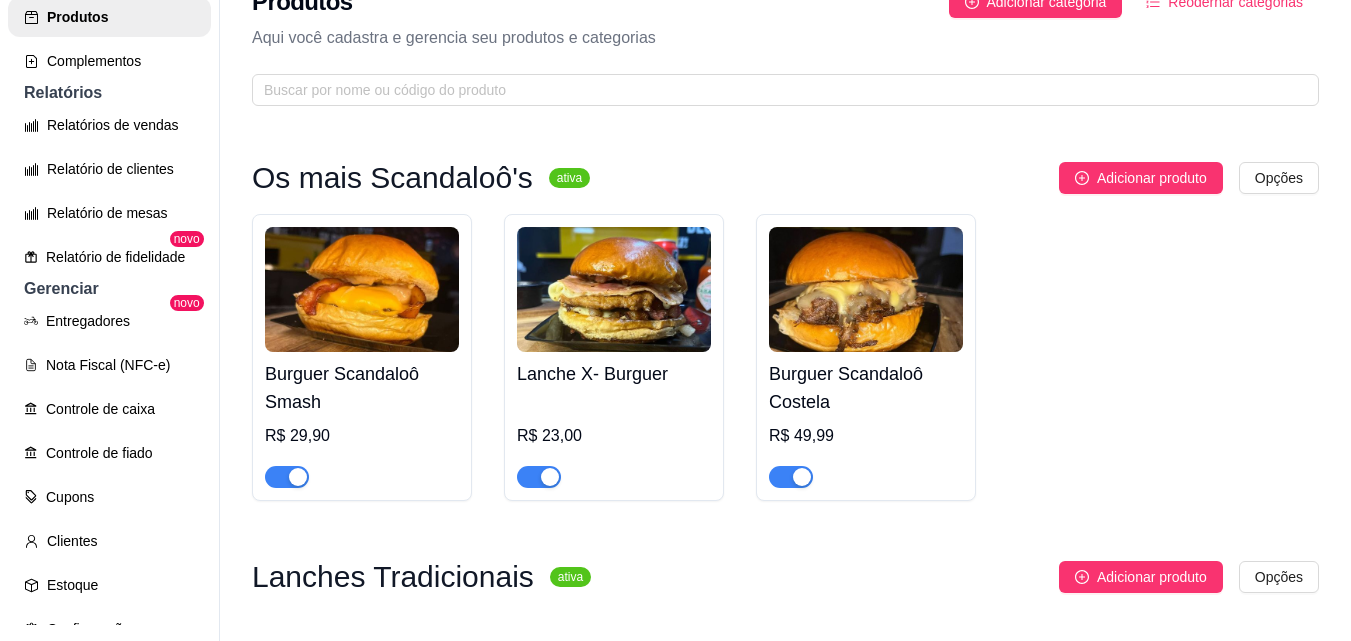 click on "Burguer [NAME] Smash   R$ 29,90 Lanche X- Burguer   R$ 23,00 Burguer [NAME] Costela   R$ 49,99" at bounding box center [785, 357] 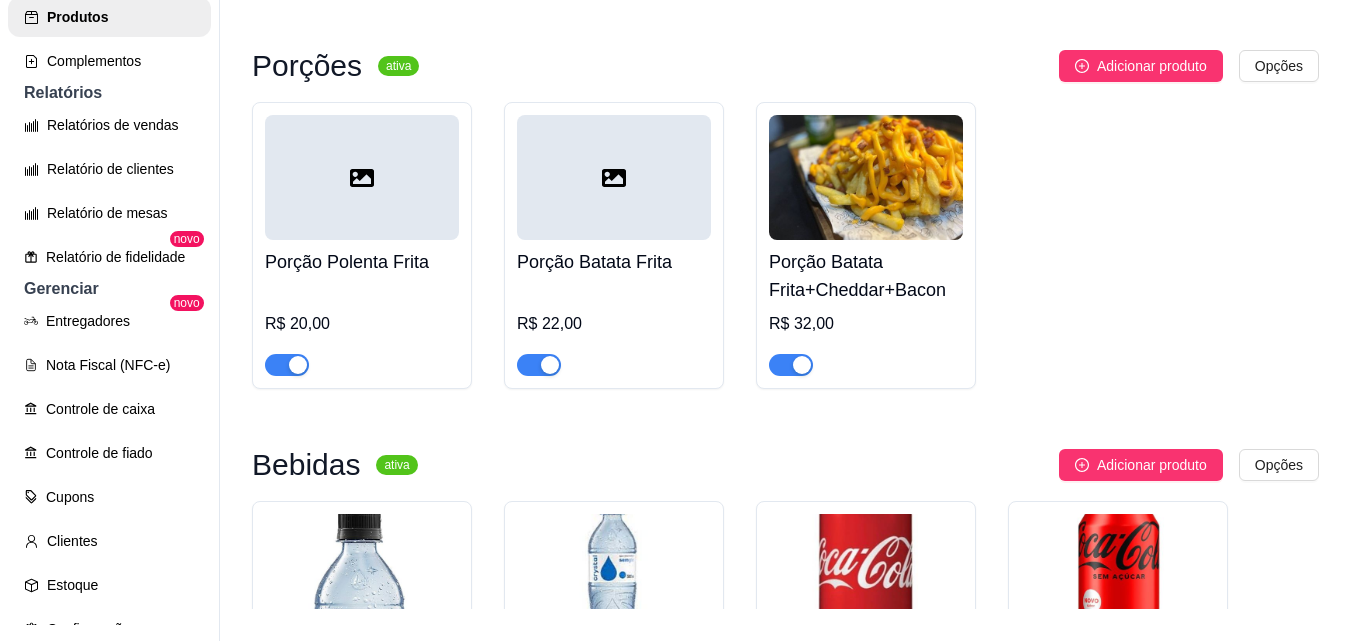 scroll, scrollTop: 1646, scrollLeft: 0, axis: vertical 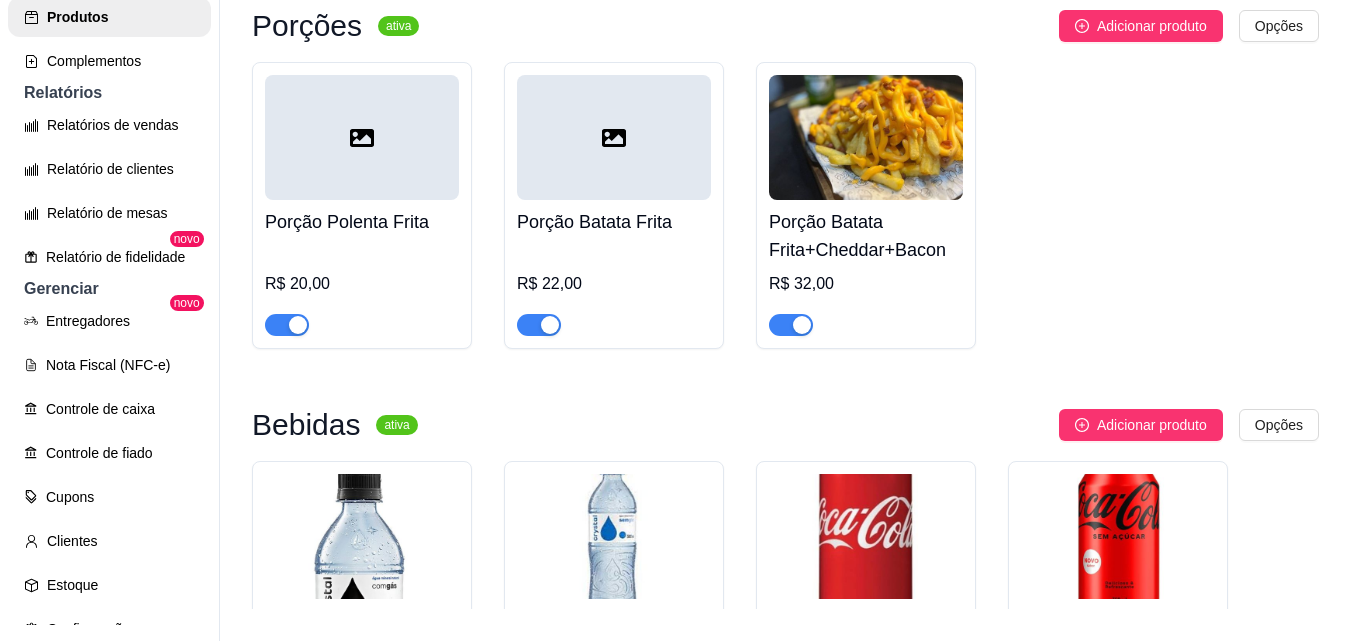 click on "R$ 22,00" at bounding box center (614, 284) 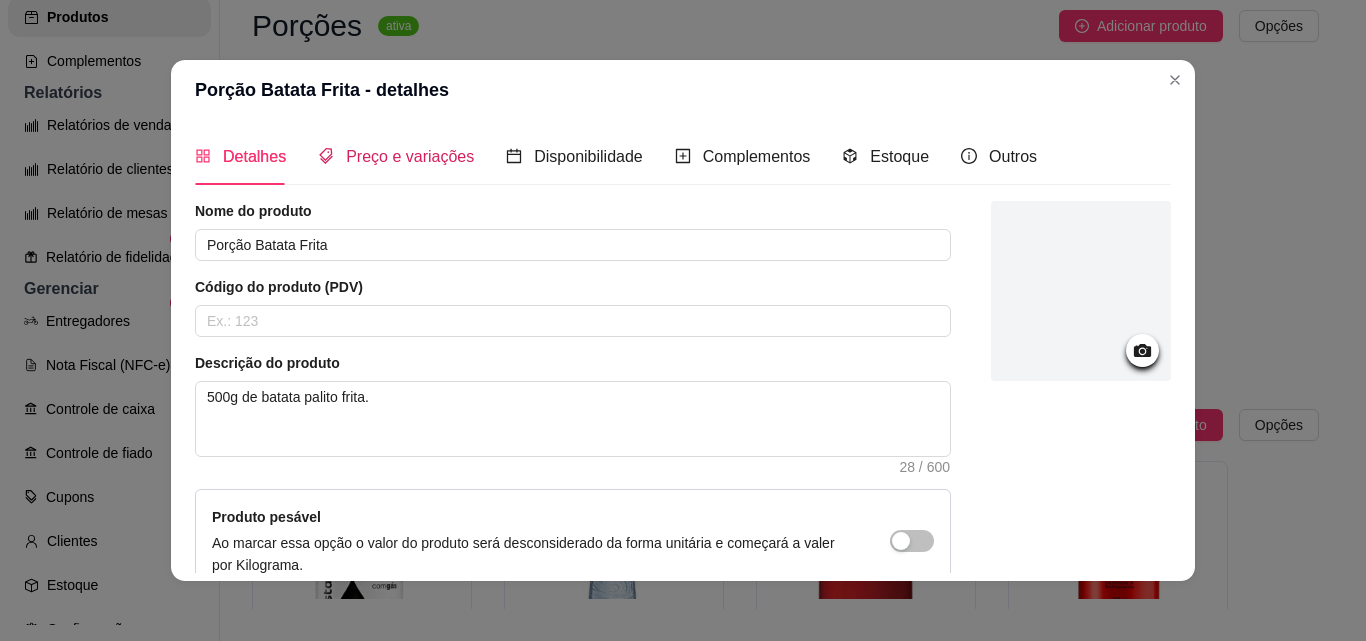 click on "Preço e variações" at bounding box center (410, 156) 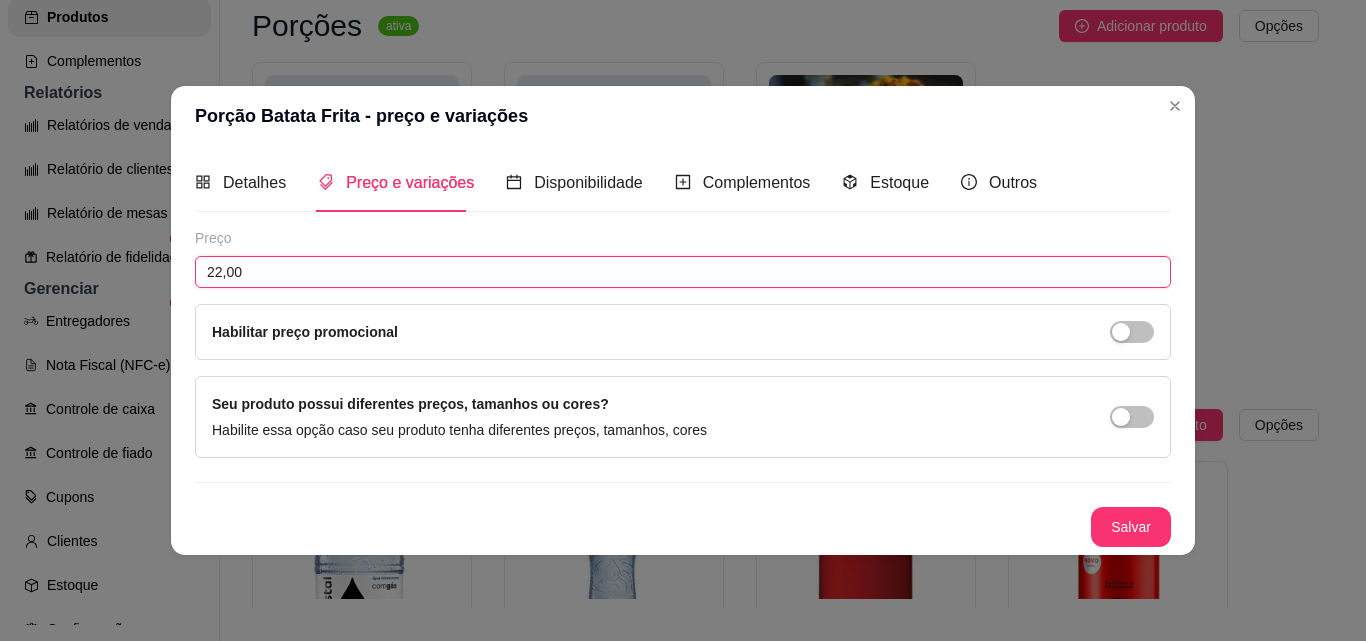 click on "22,00" at bounding box center (683, 272) 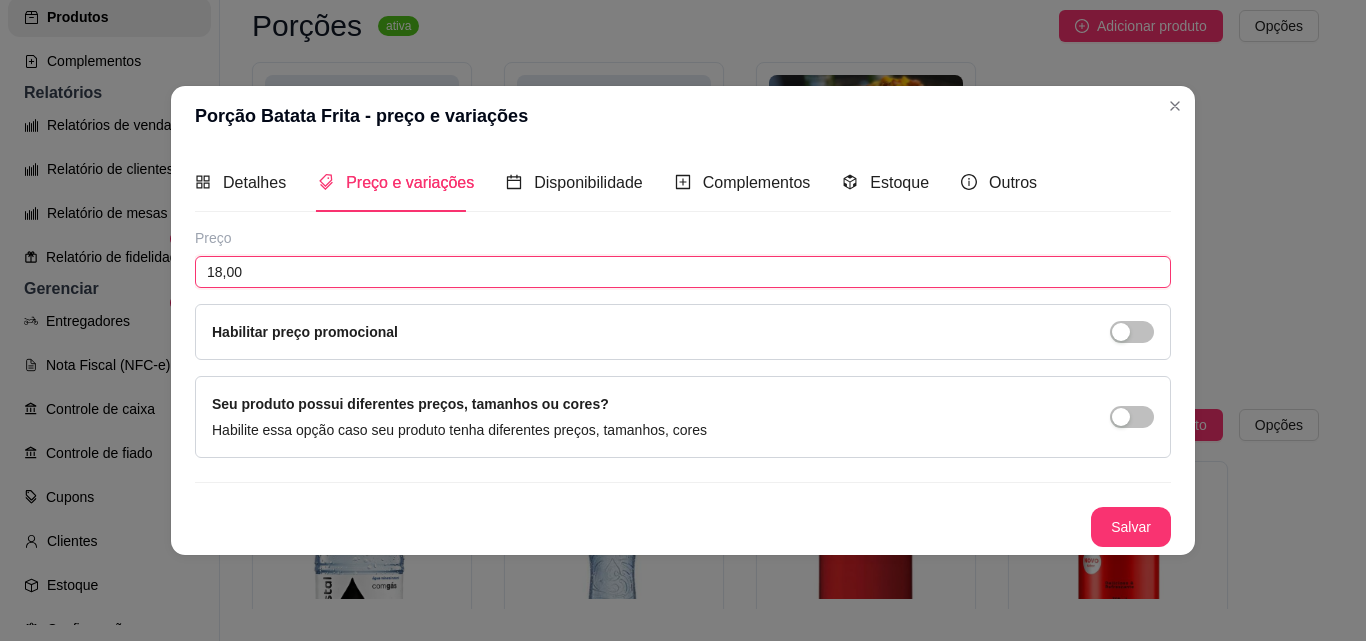 type on "18,00" 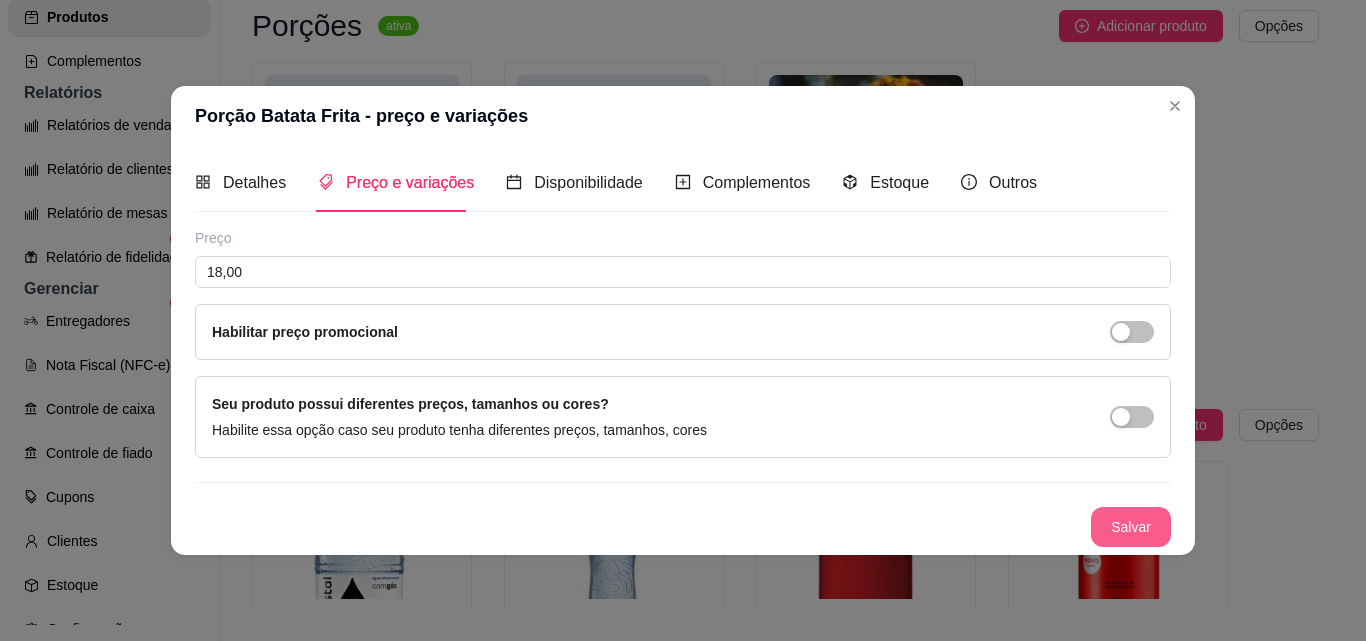 click on "Salvar" at bounding box center [1131, 527] 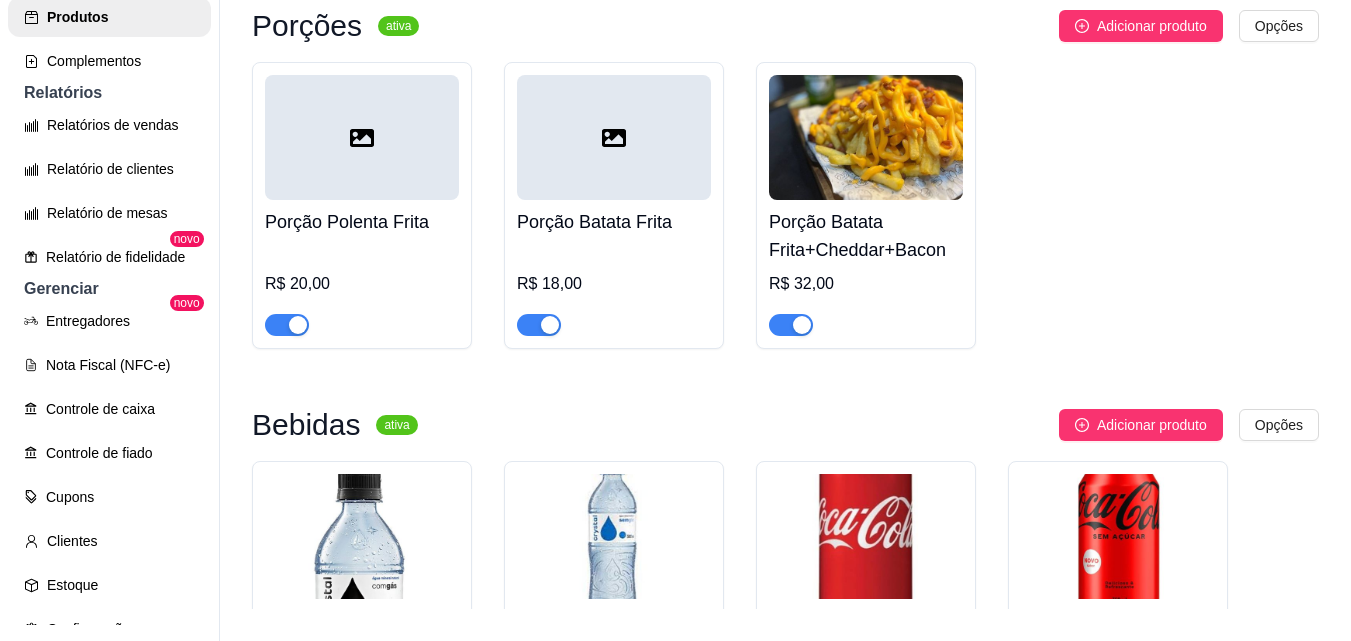 click on "Porção Batata Frita+Cheddar+Bacon   R$ 32,00" at bounding box center [866, 268] 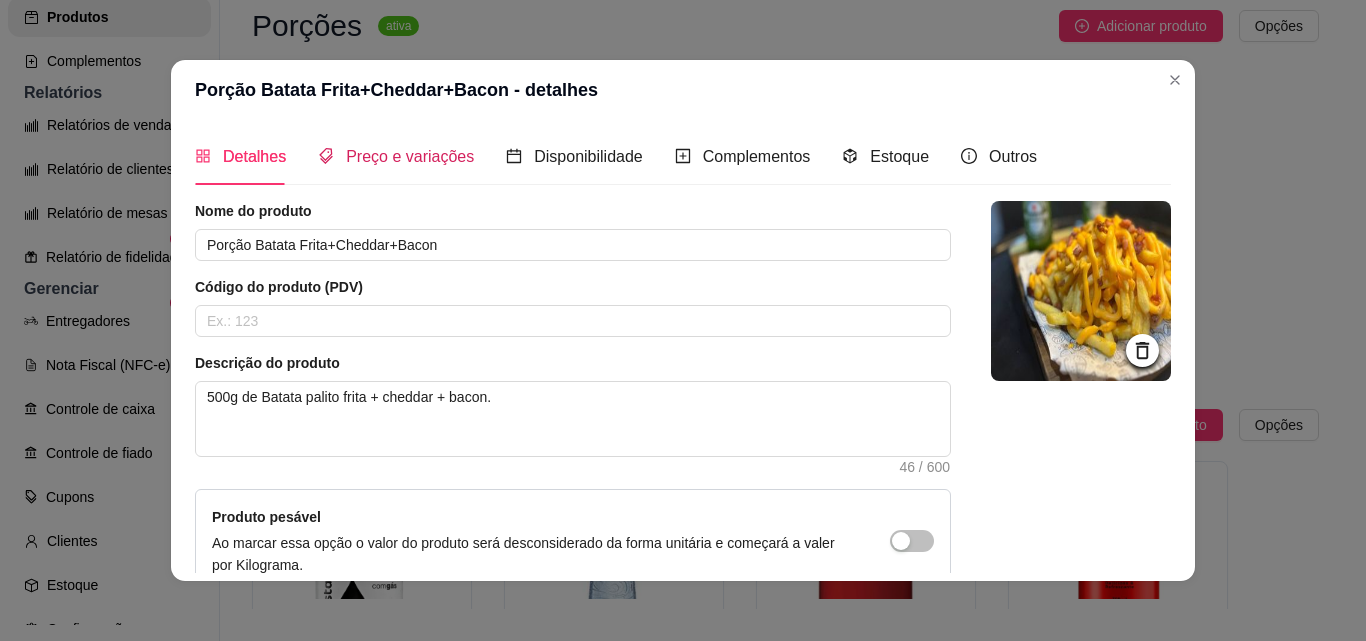 click on "Preço e variações" at bounding box center (410, 156) 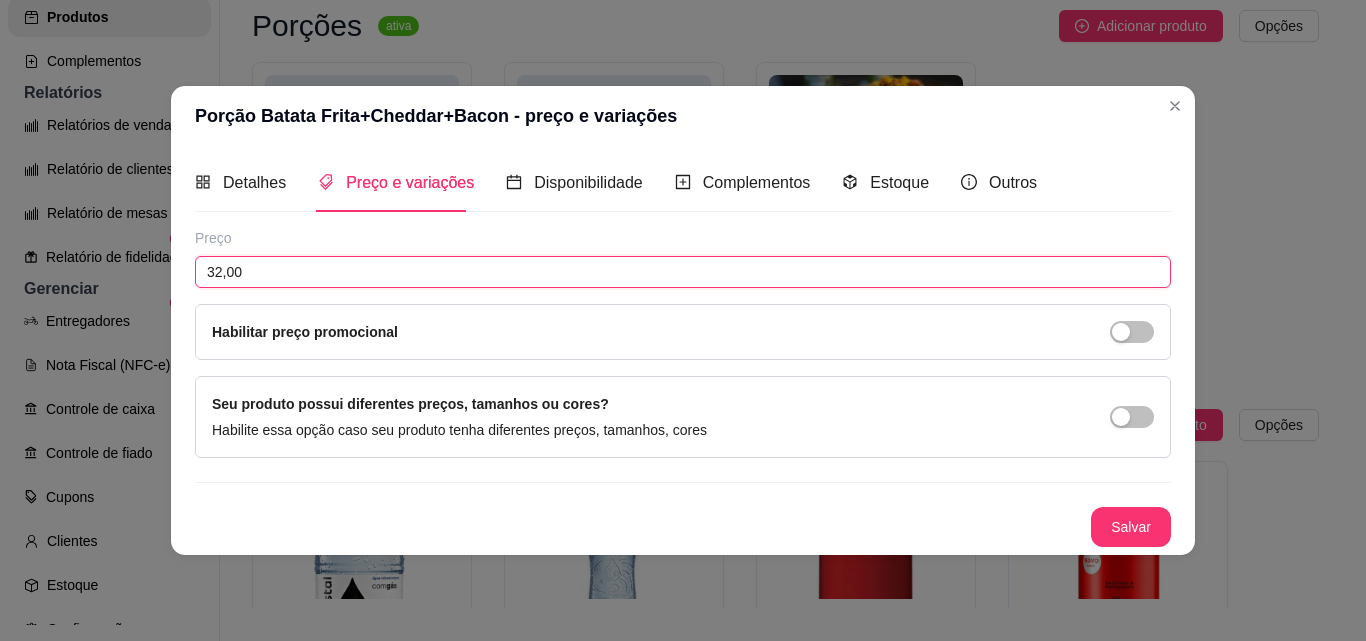 click on "32,00" at bounding box center [683, 272] 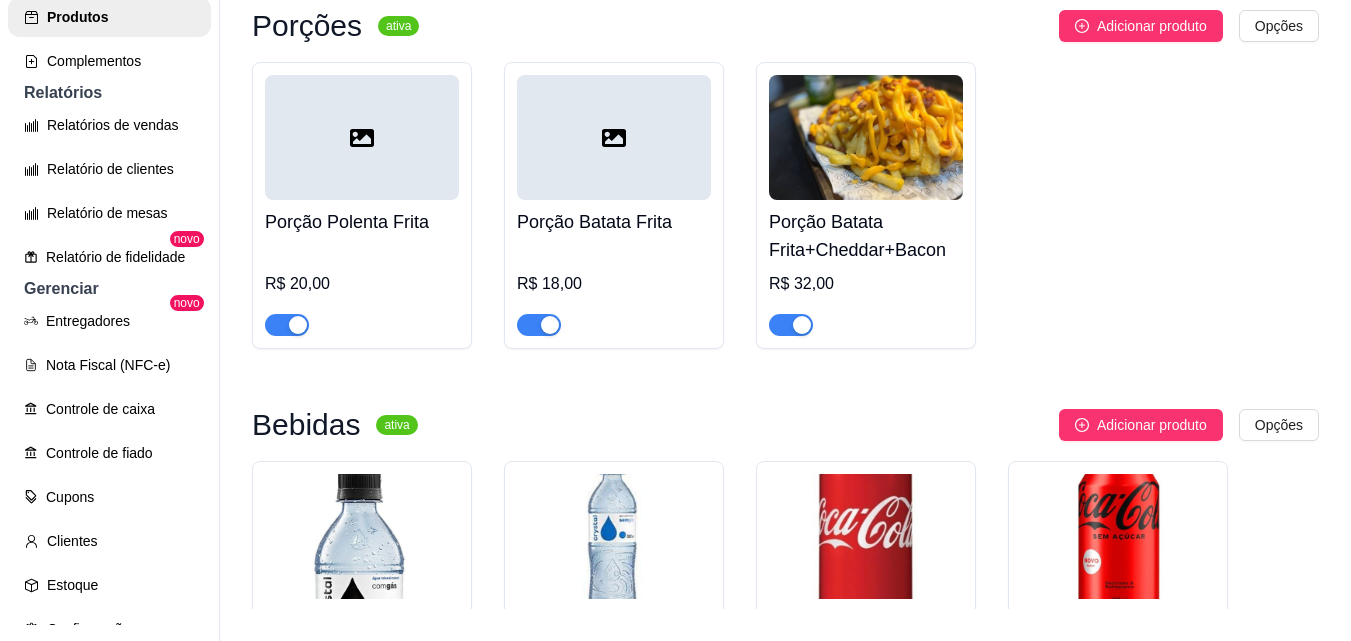 click on "Porções ativa Adicionar produto Opções Porção Polenta Frita   R$ 20,00 Porção Batata Frita   R$ 18,00 Porção Batata Frita+Cheddar+Bacon   R$ 32,00" at bounding box center [785, 189] 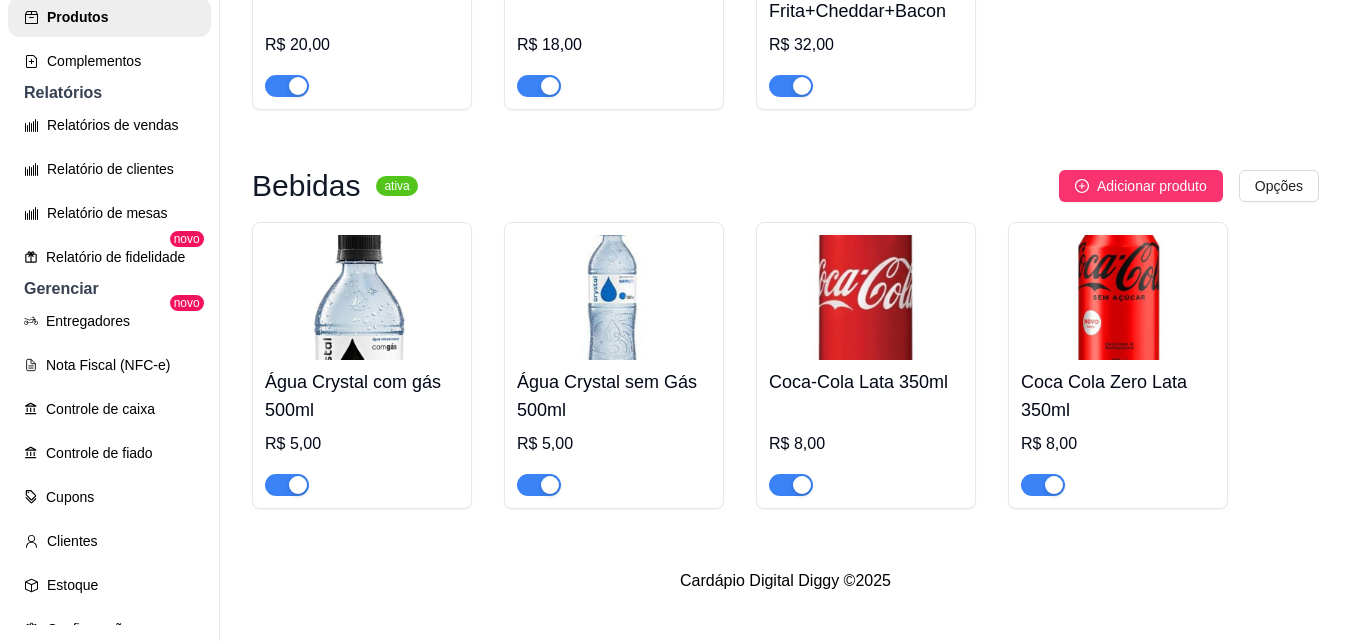 scroll, scrollTop: 1906, scrollLeft: 0, axis: vertical 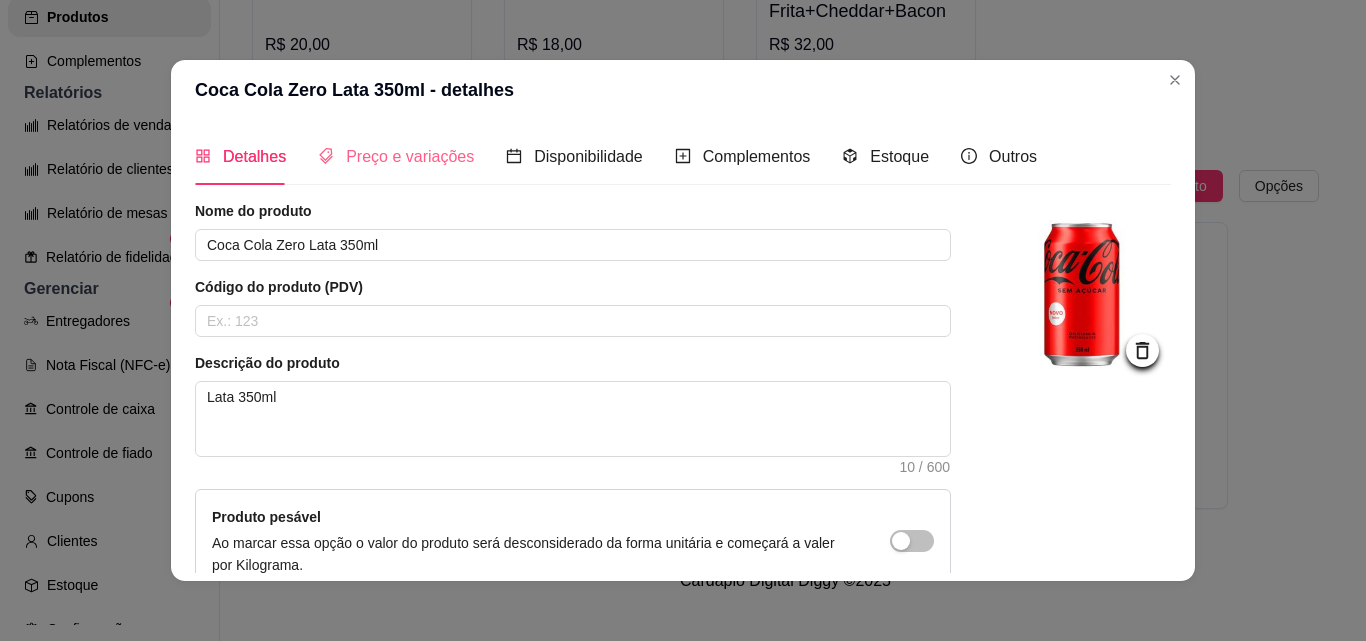 click on "Preço e variações" at bounding box center (396, 156) 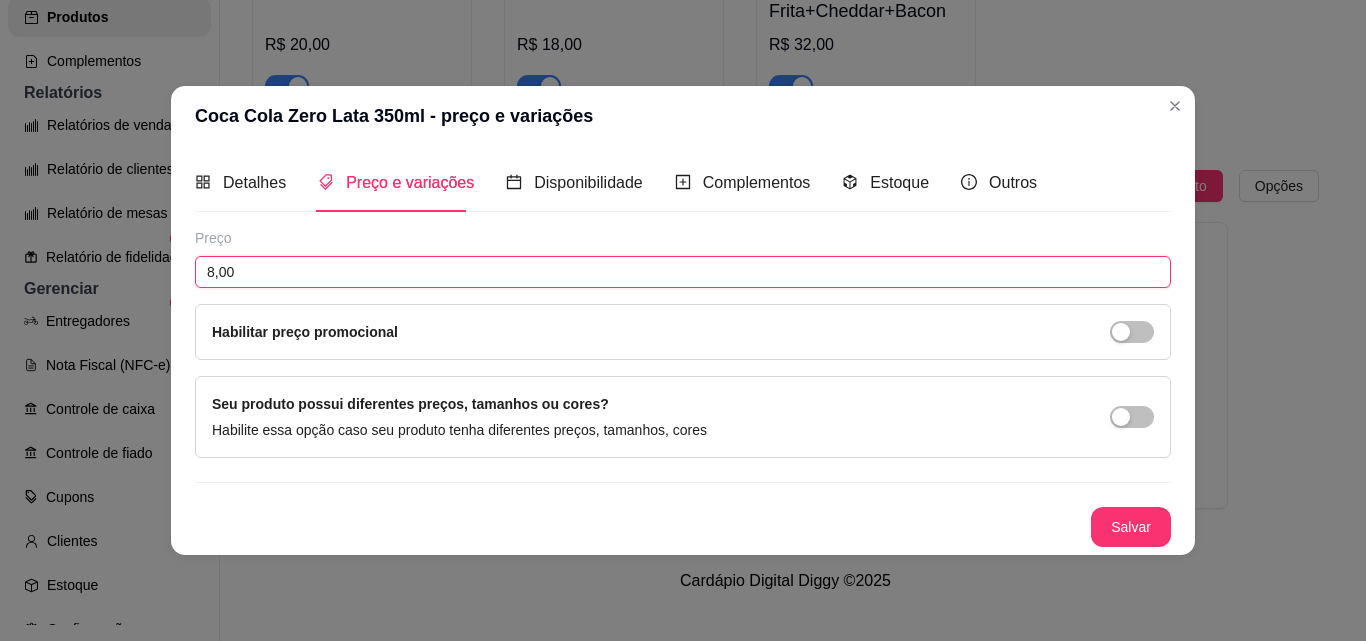 click on "8,00" at bounding box center [683, 272] 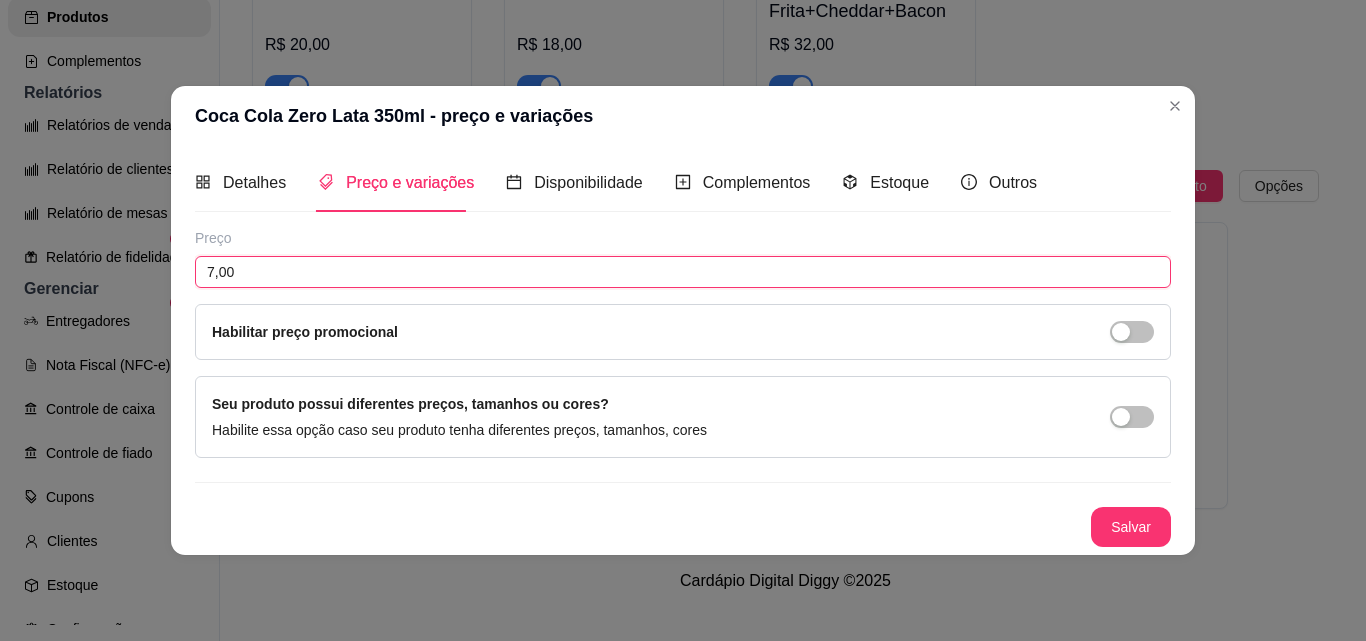 type on "7,00" 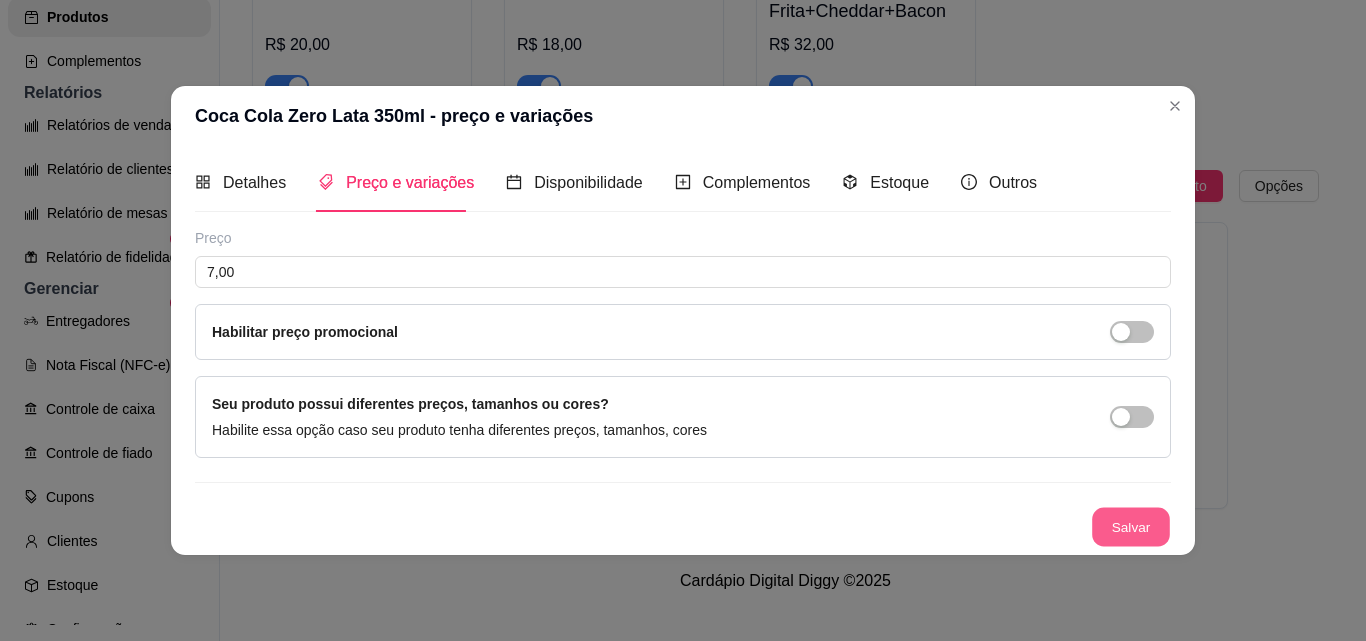 click on "Salvar" at bounding box center (1131, 526) 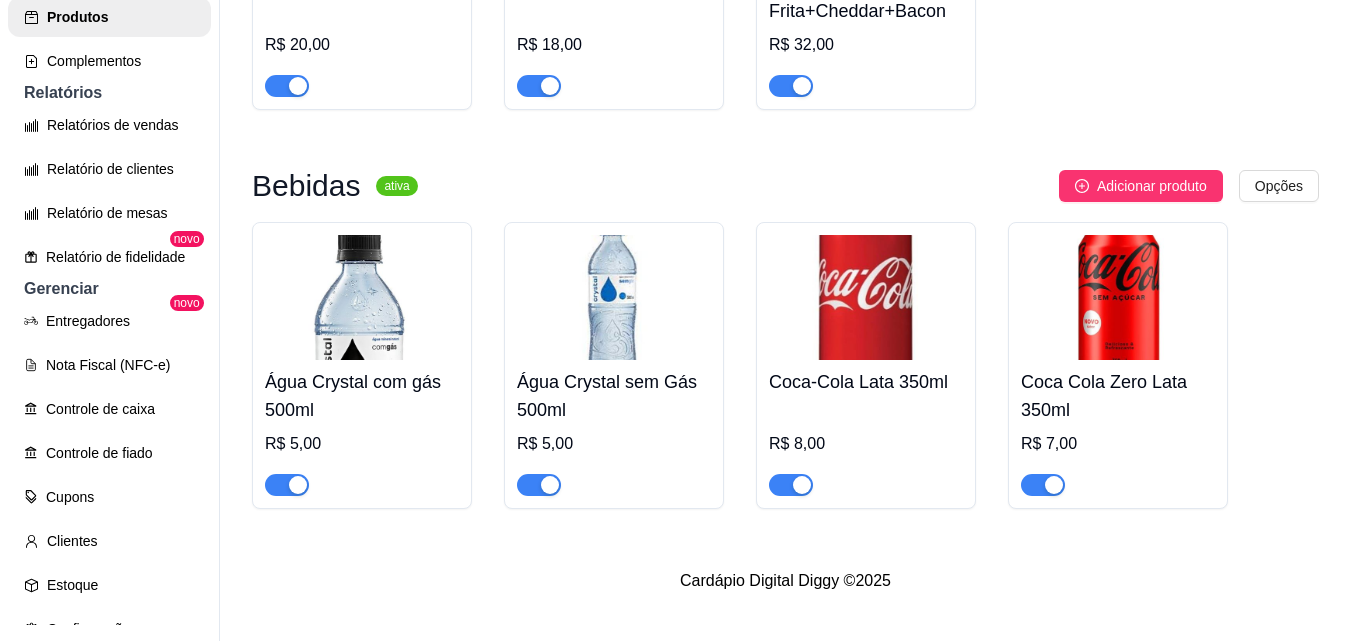 click at bounding box center [866, 297] 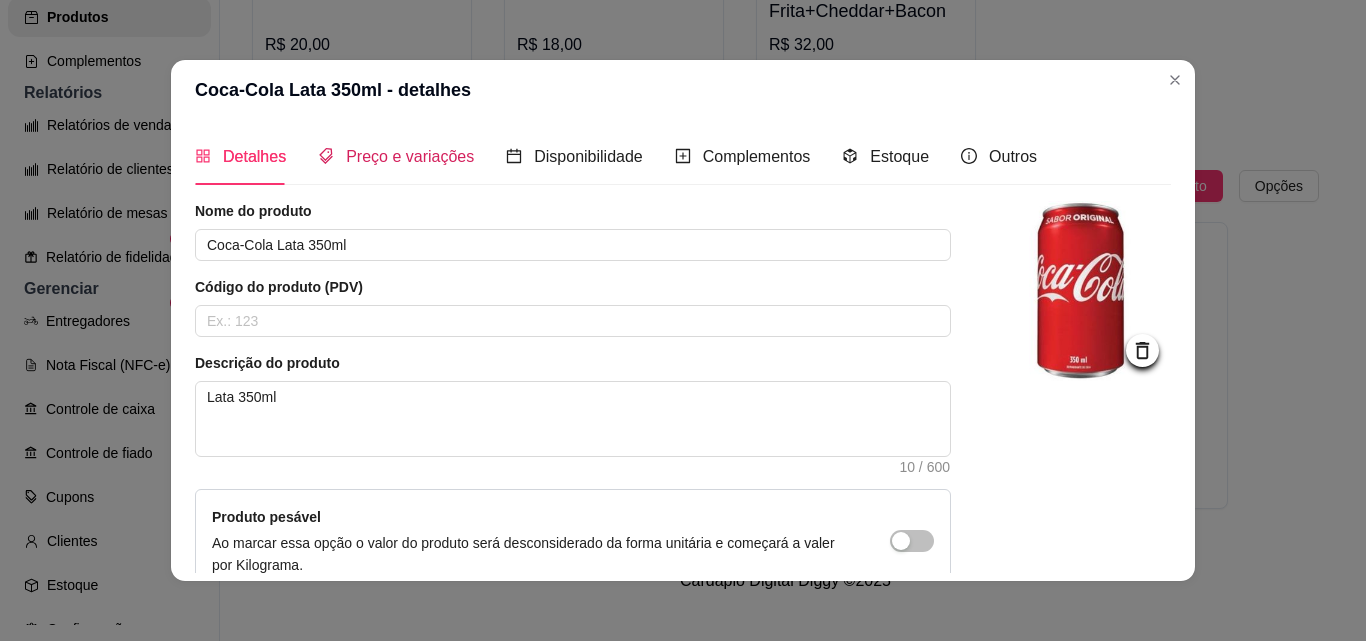 click on "Preço e variações" at bounding box center (410, 156) 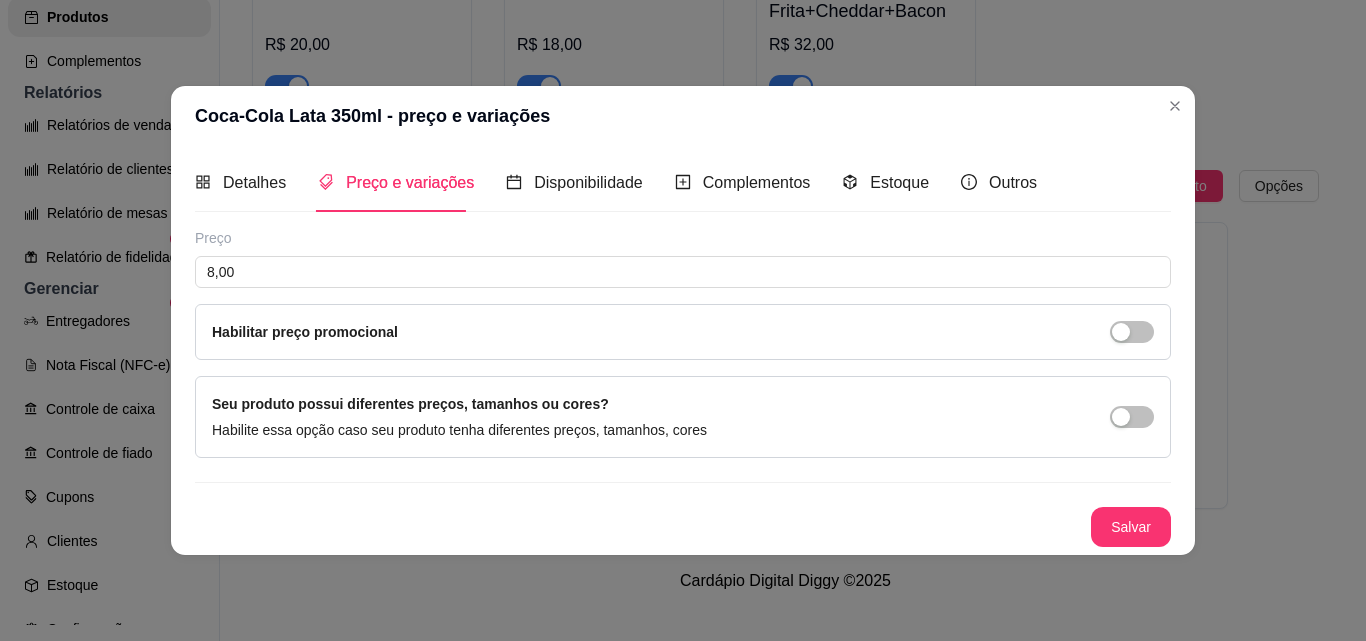 click on "Preço  8,00 Habilitar preço promocional" at bounding box center [683, 294] 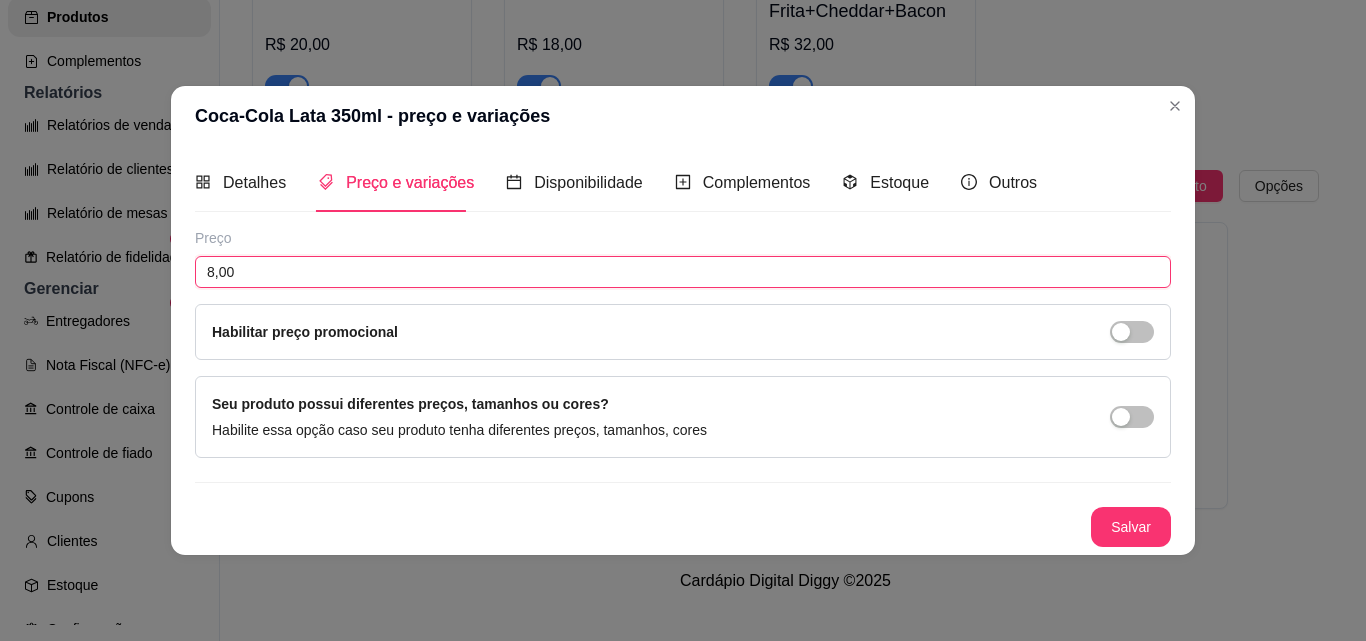 click on "8,00" at bounding box center [683, 272] 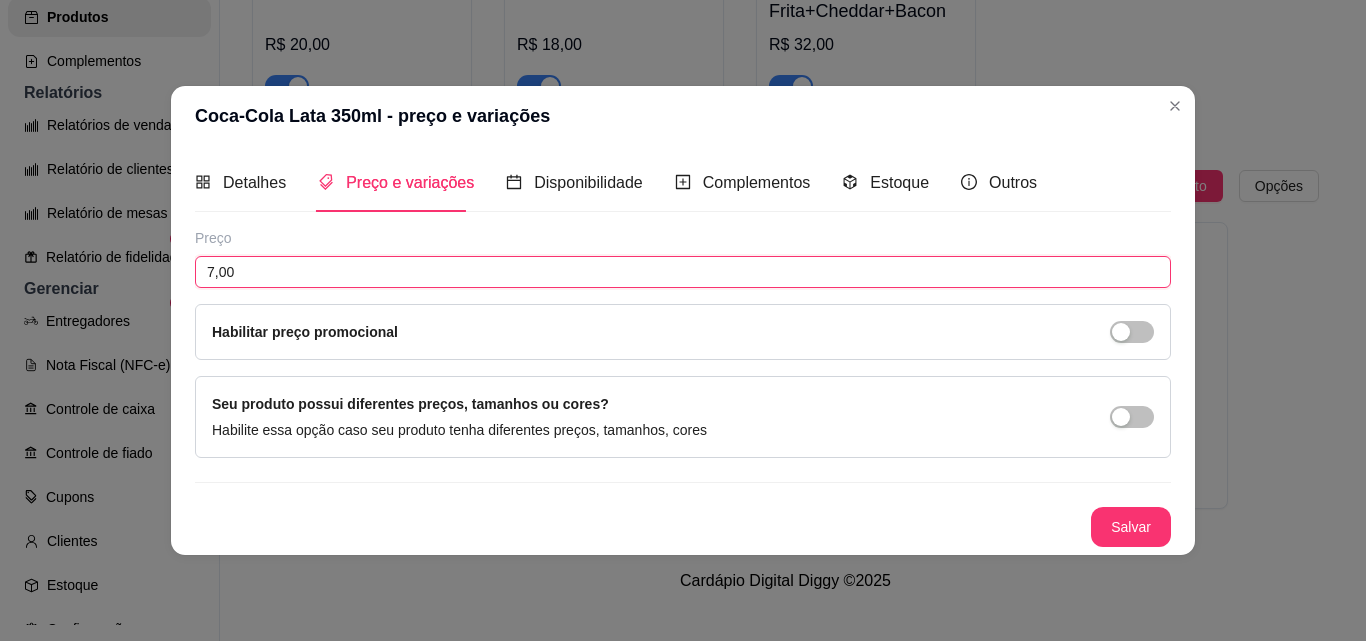 type on "7,00" 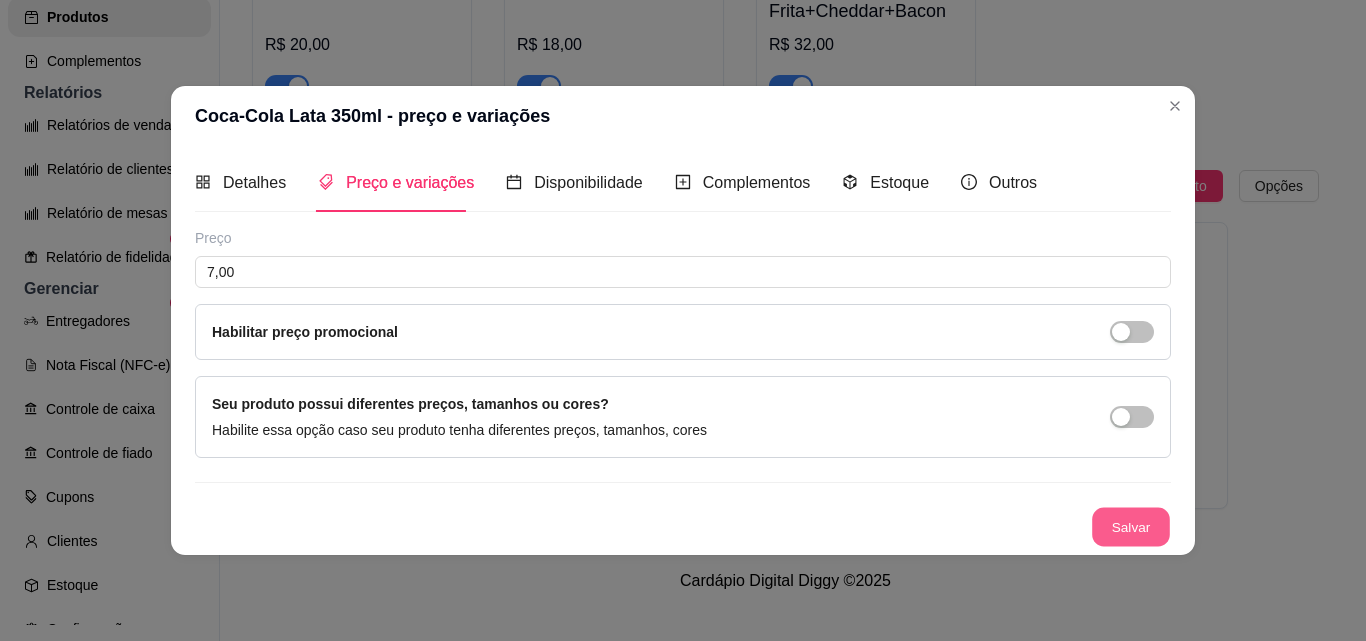 click on "Salvar" at bounding box center (1131, 526) 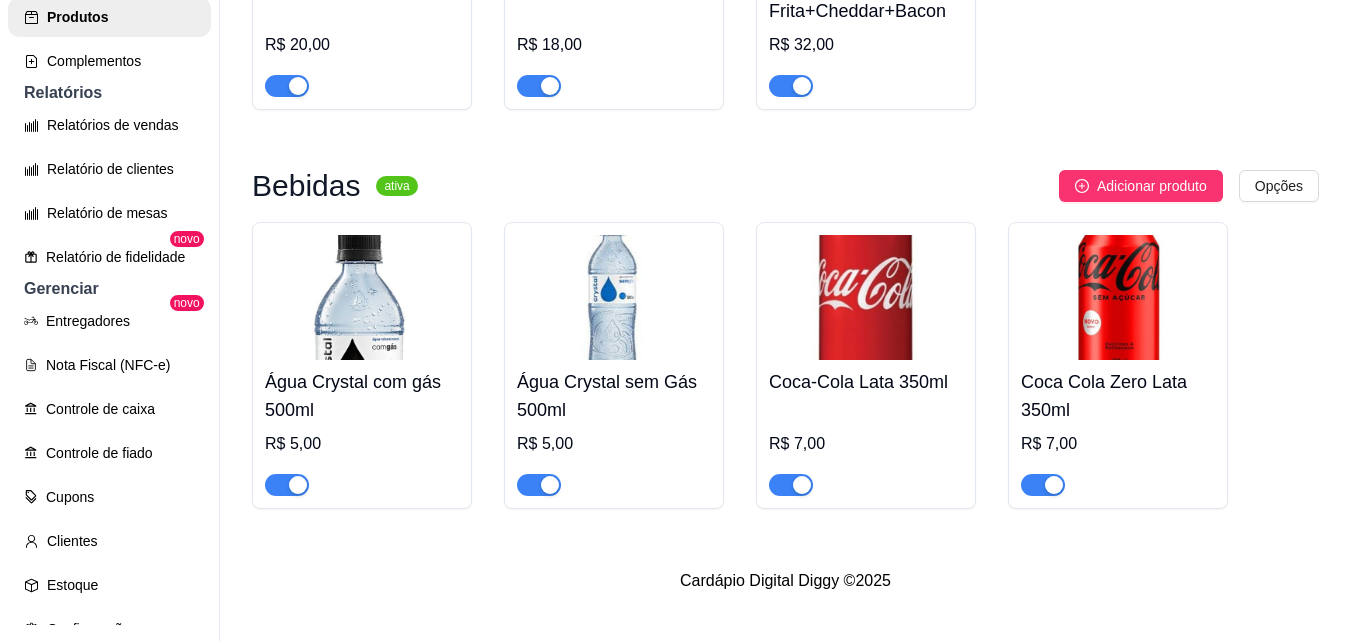 click on "Adicionar produto Opções" at bounding box center (876, 186) 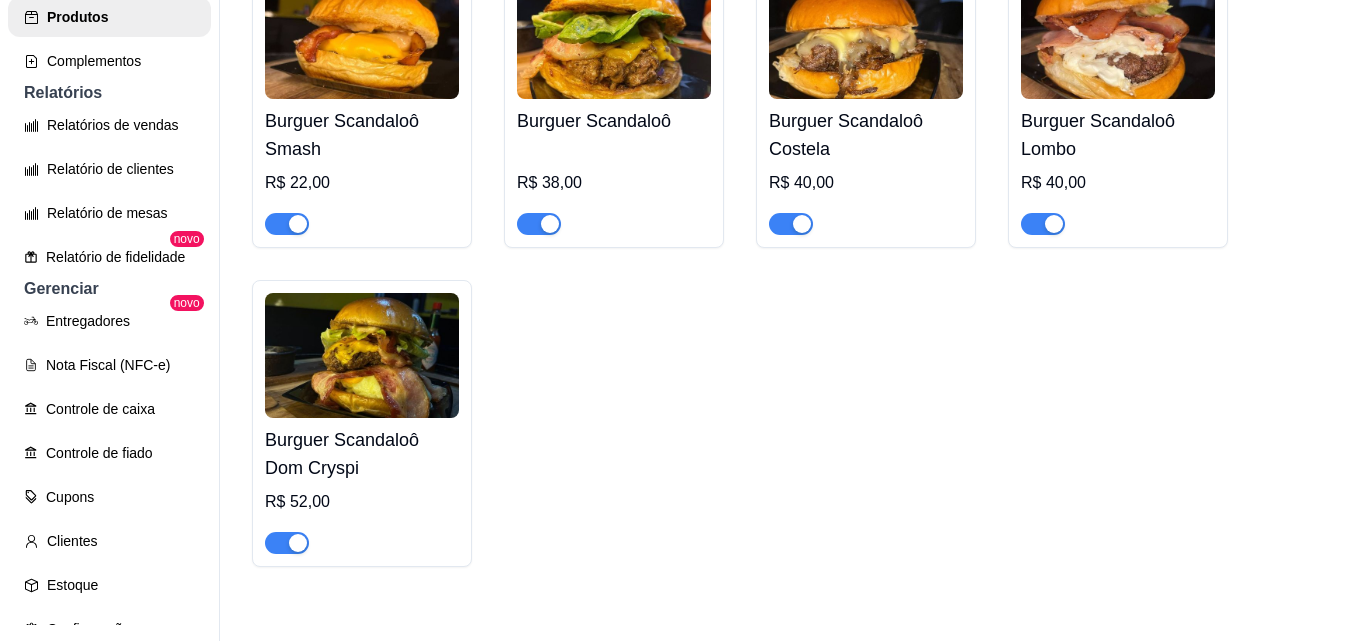 scroll, scrollTop: 1026, scrollLeft: 0, axis: vertical 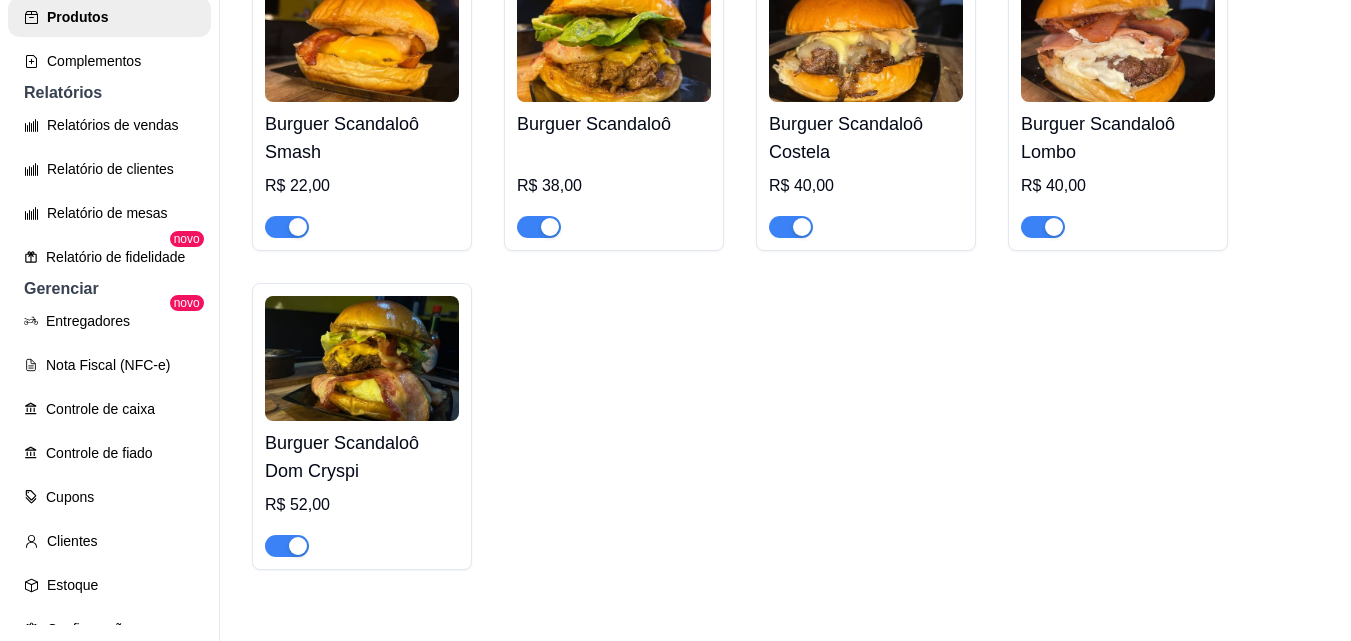 click at bounding box center (362, 358) 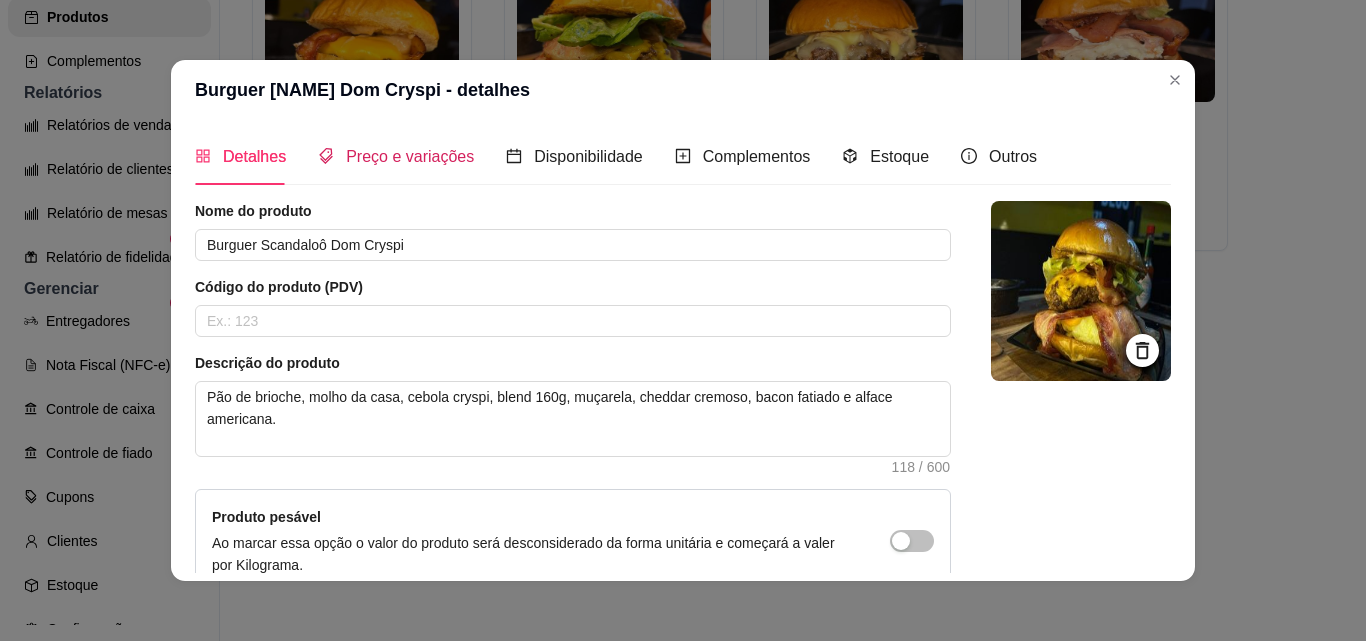 click on "Preço e variações" at bounding box center [396, 156] 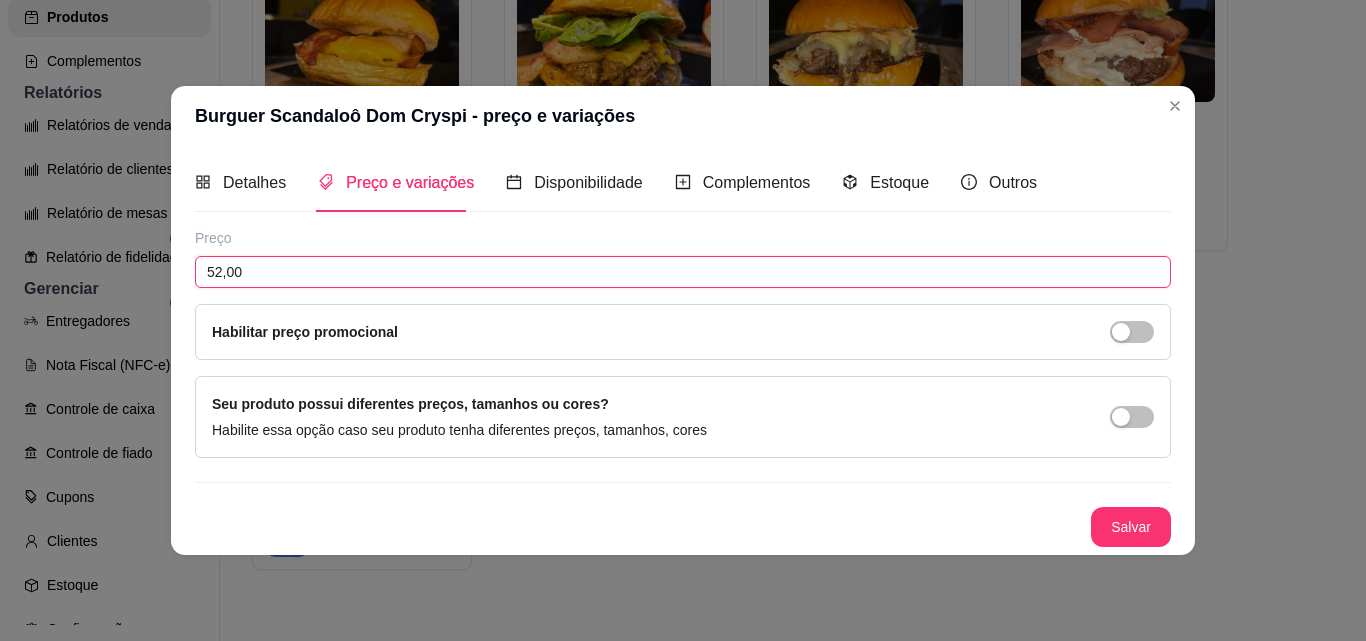 click on "52,00" at bounding box center (683, 272) 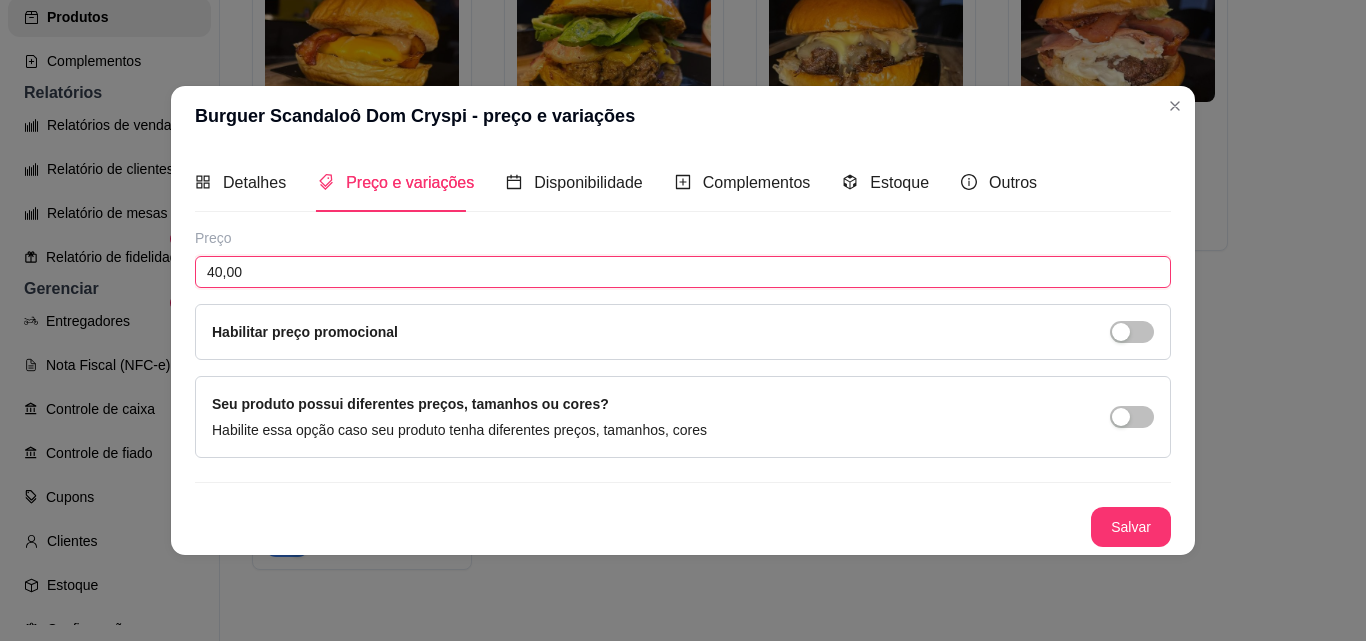 type on "40,00" 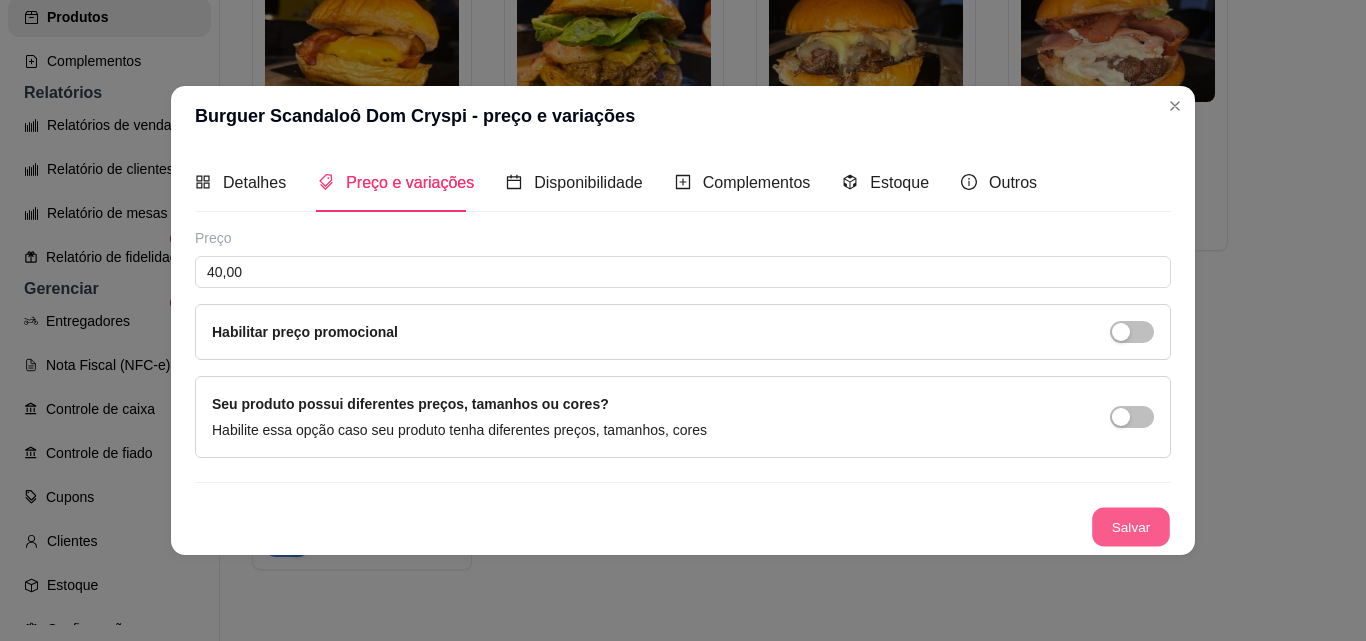 click on "Salvar" at bounding box center [1131, 526] 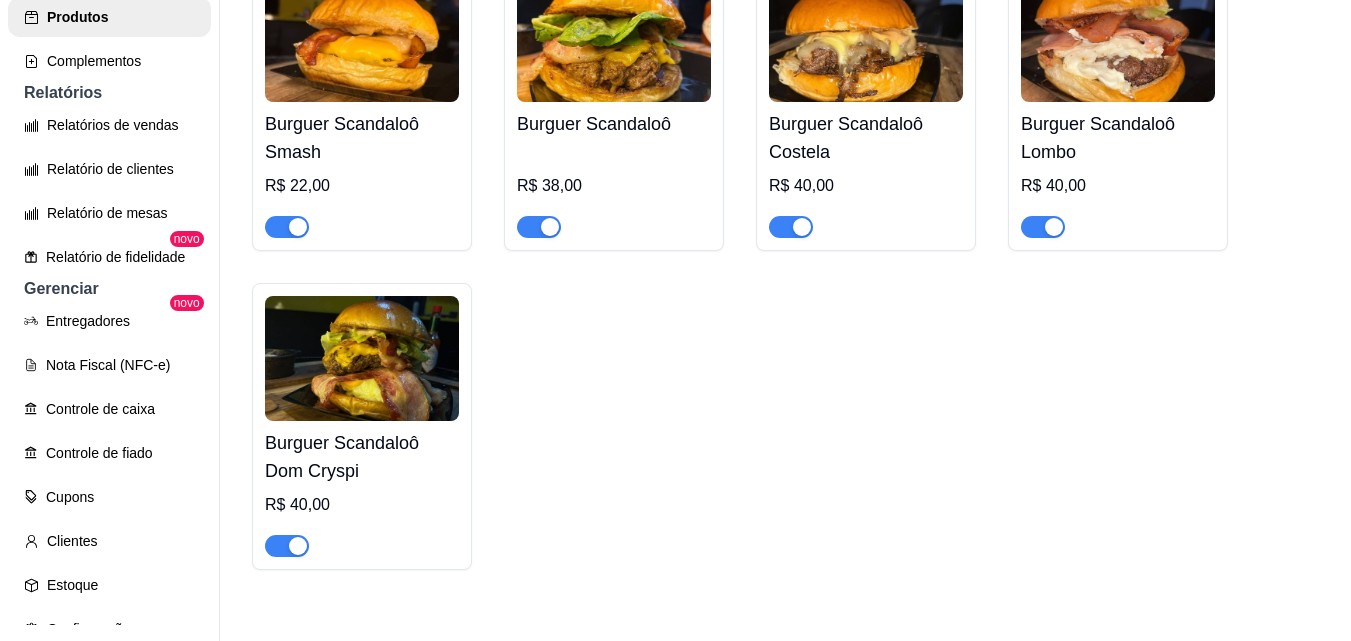 click on "Os mais [NAME]'s ativa Adicionar produto Opções Burguer [NAME] Smash   R$ 29,90 Lanche X- Burguer   R$ 23,00 Burguer [NAME] Costela   R$ 49,99 Lanches Tradicionais ativa Adicionar produto Opções Lanche X- Burguer   R$ 31,00 Lanche X- Salada   R$ 25,00 Lanches Gourmet ativa Adicionar produto Opções Burguer [NAME] Smash   R$ 22,00 Burguer [NAME]   R$ 38,00 Burguer [NAME] Costela   R$ 40,00 Burguer [NAME] Lombo   R$ 40,00 Burguer [NAME] Dom Cryspi   R$ 40,00 Porções ativa Adicionar produto Opções Porção Polenta Frita   R$ 20,00 Porção Batata Frita   R$ 18,00 Porção Batata Frita+Cheddar+Bacon   R$ 32,00 Bebidas ativa Adicionar produto Opções Água Crystal com gás 500ml   R$ 5,00 Água Crystal sem Gás 500ml   R$ 5,00 Coca-Cola Lata 350ml   R$ 7,00 Coca Cola Zero Lata 350ml   R$ 7,00" at bounding box center [785, 255] 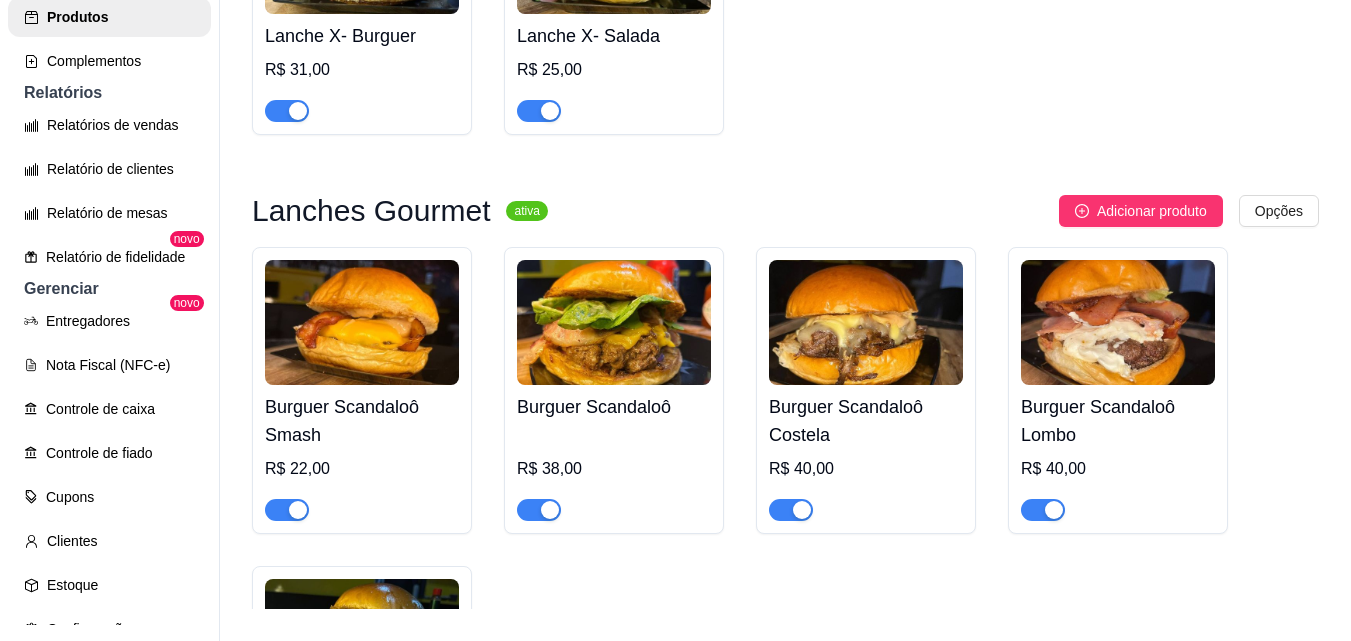 scroll, scrollTop: 738, scrollLeft: 0, axis: vertical 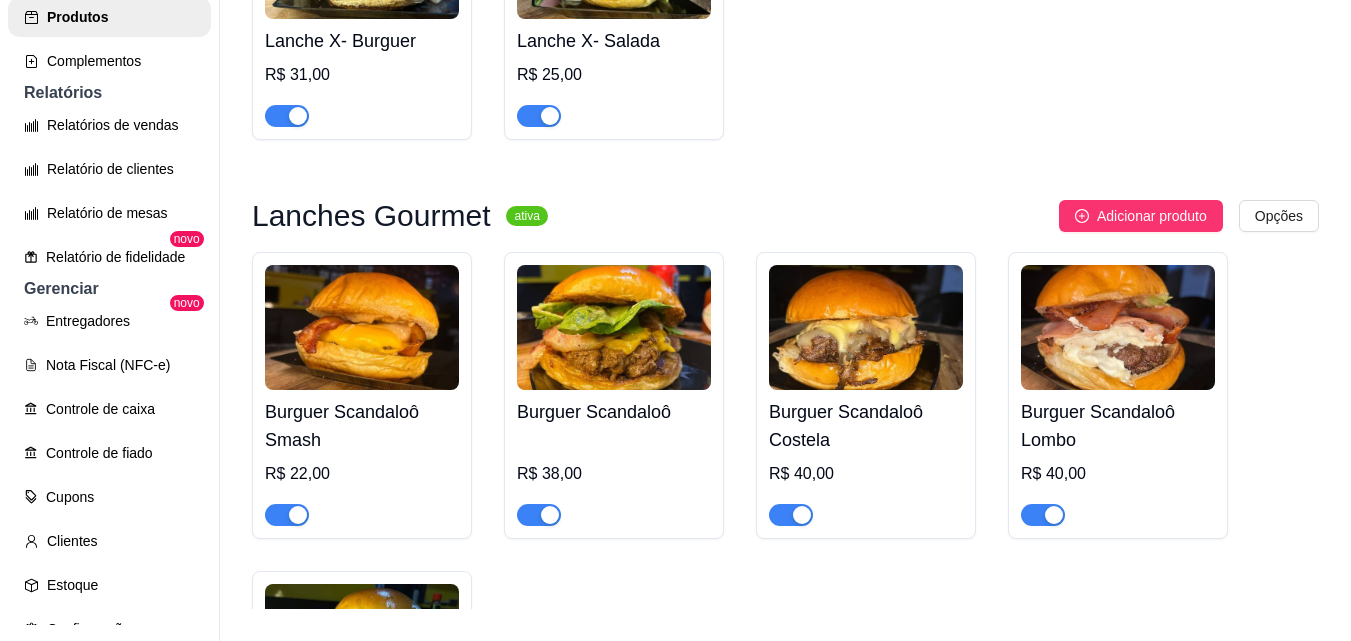 click on "Burguer [NAME]   R$ 22,00 Burguer [NAME]   R$ 38,00 Burguer [NAME] Costela   R$ 40,00 Burguer [NAME] Lombo   R$ 40,00 Burguer [NAME] Dom Cryspi   R$ 40,00" at bounding box center [785, 555] 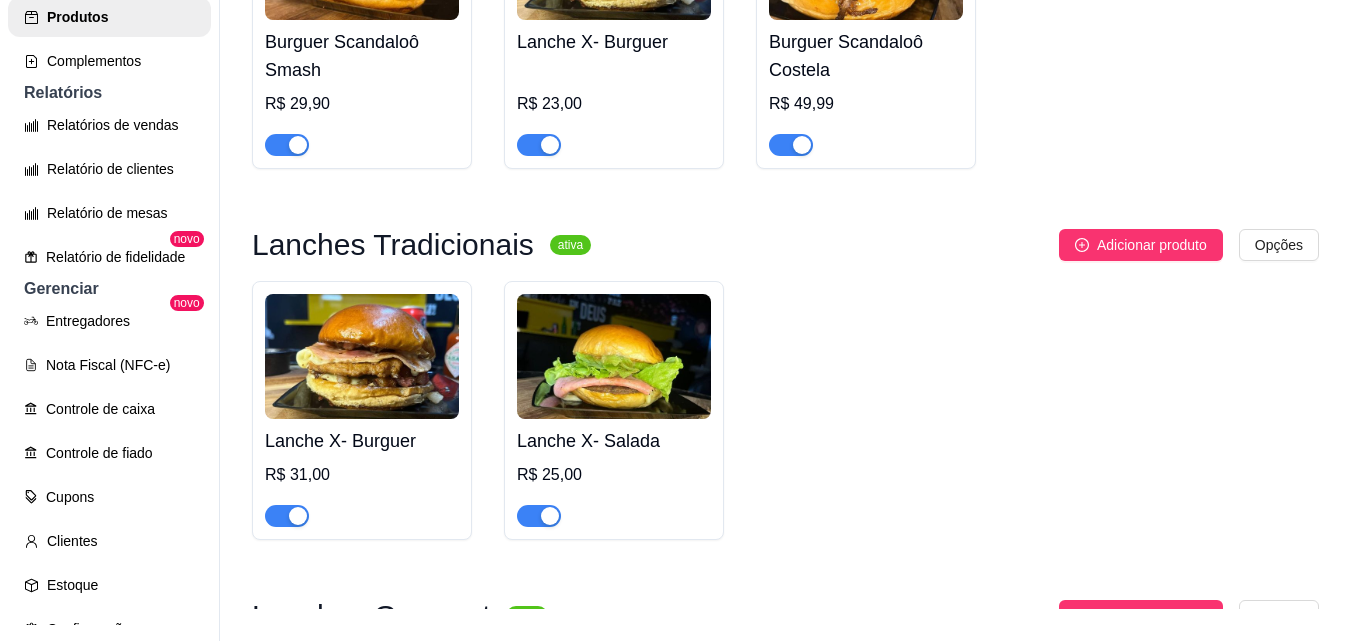 scroll, scrollTop: 378, scrollLeft: 0, axis: vertical 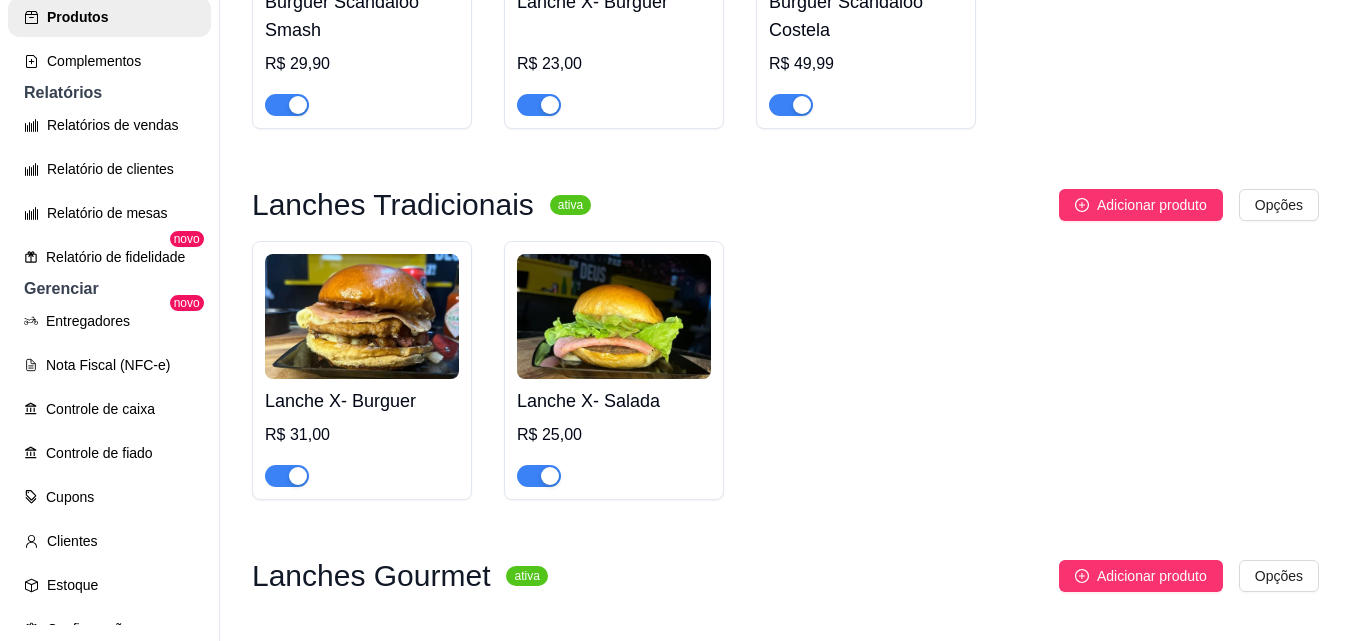 click on "Lanche X- Burguer   R$ 31,00 Lanche X- Salada   R$ 25,00" at bounding box center (785, 370) 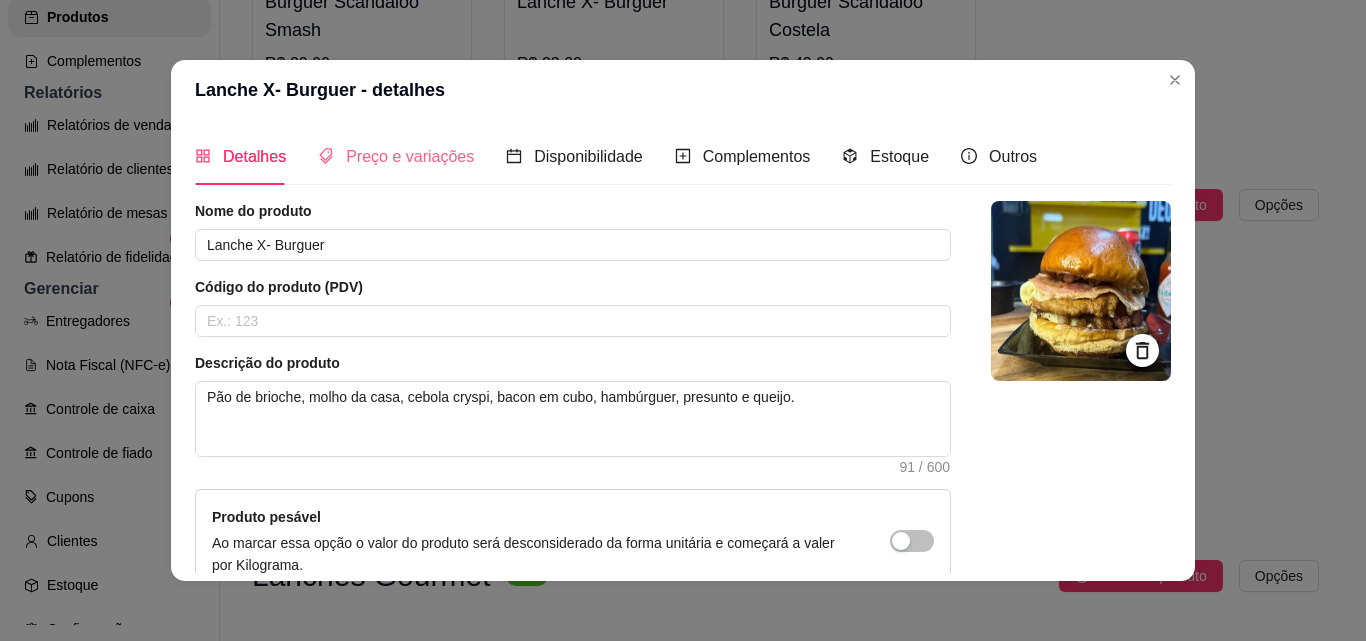 click on "Preço e variações" at bounding box center [396, 156] 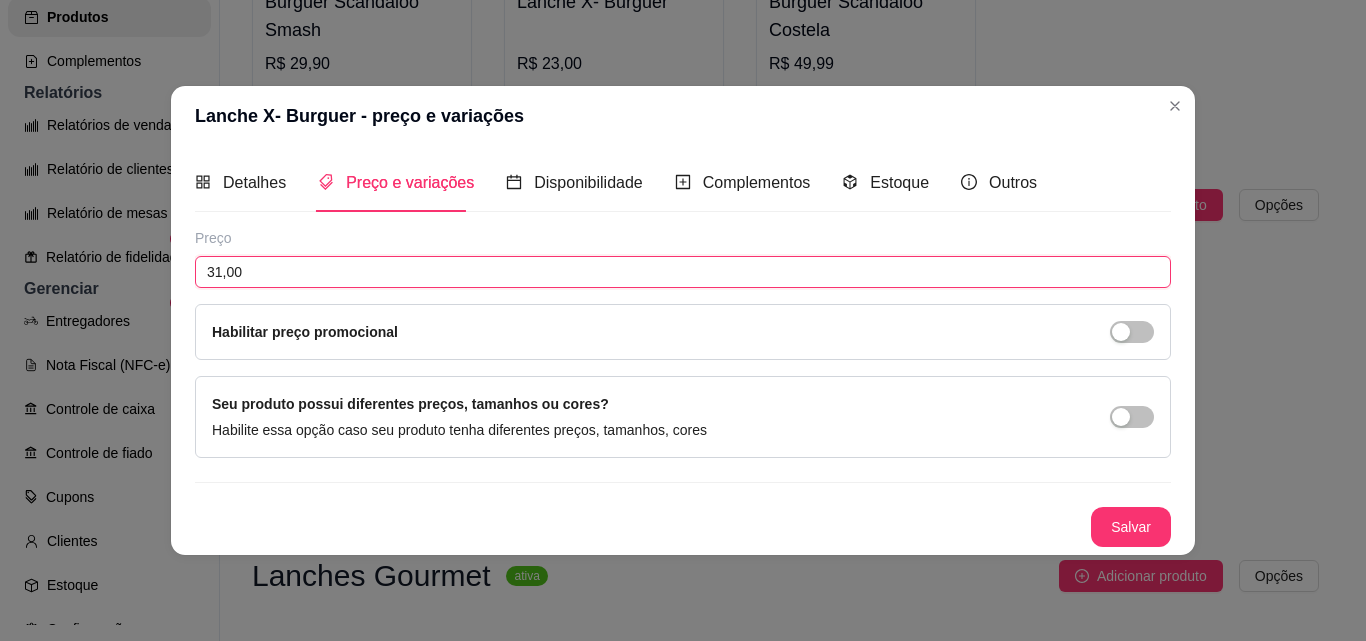 click on "31,00" at bounding box center (683, 272) 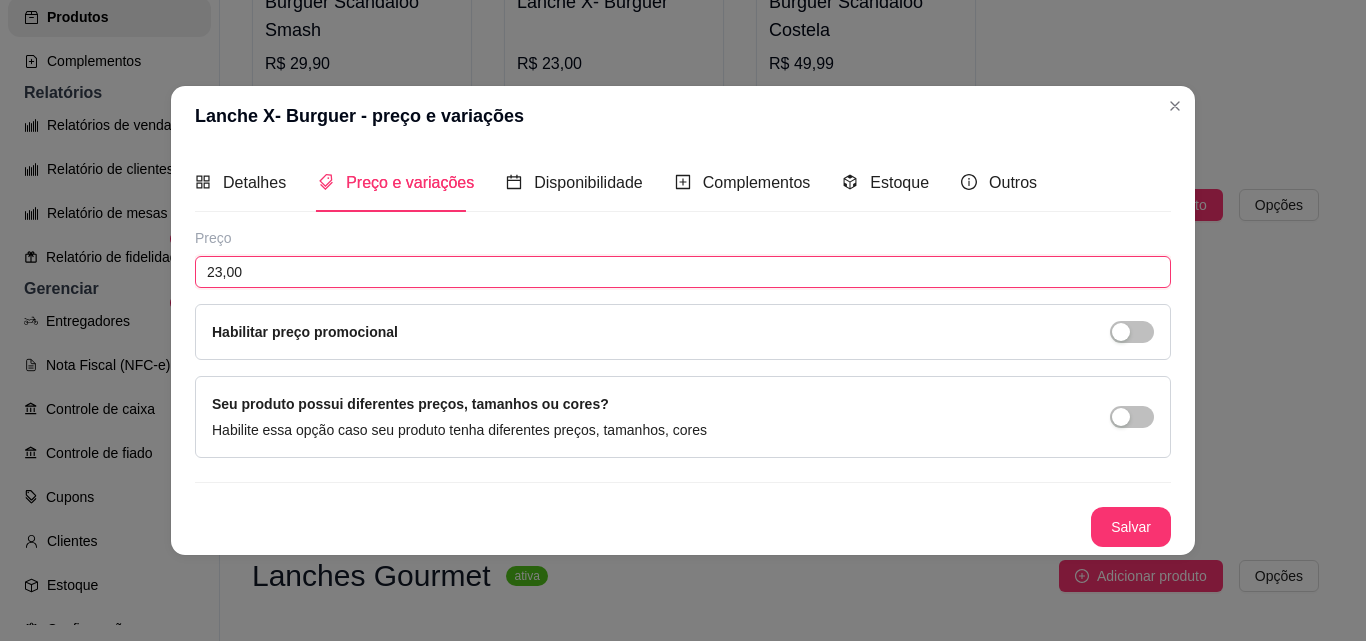 type on "23,00" 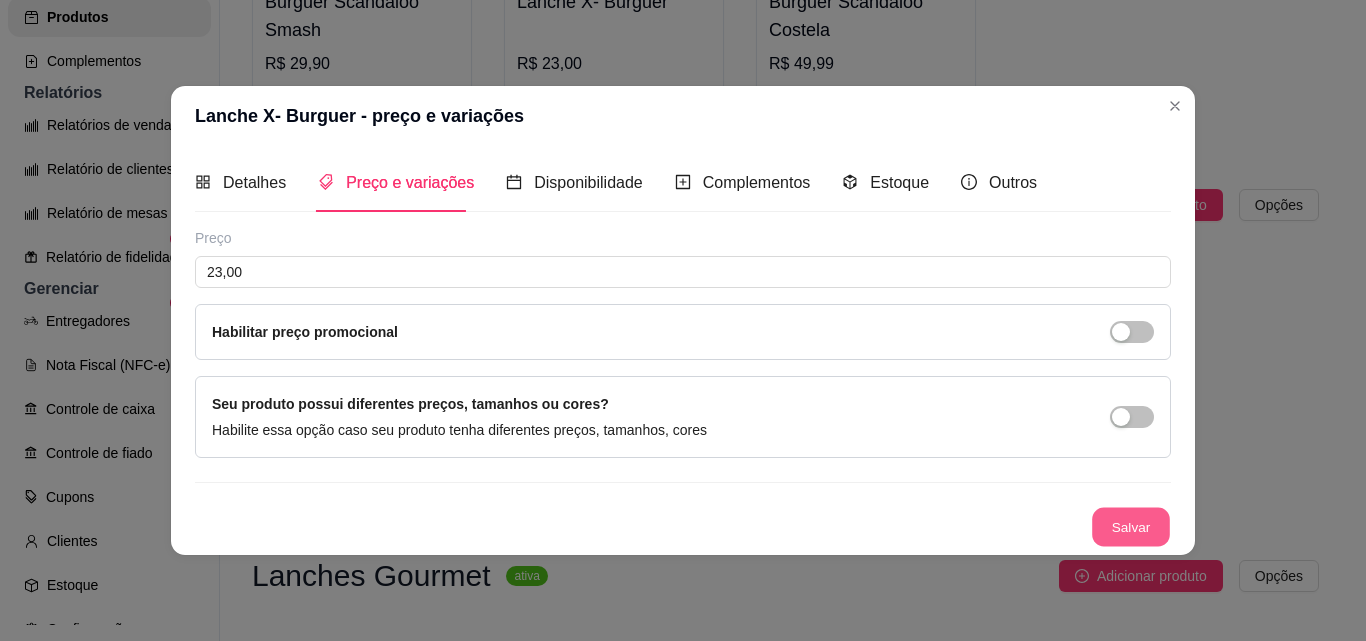 click on "Salvar" at bounding box center [1131, 526] 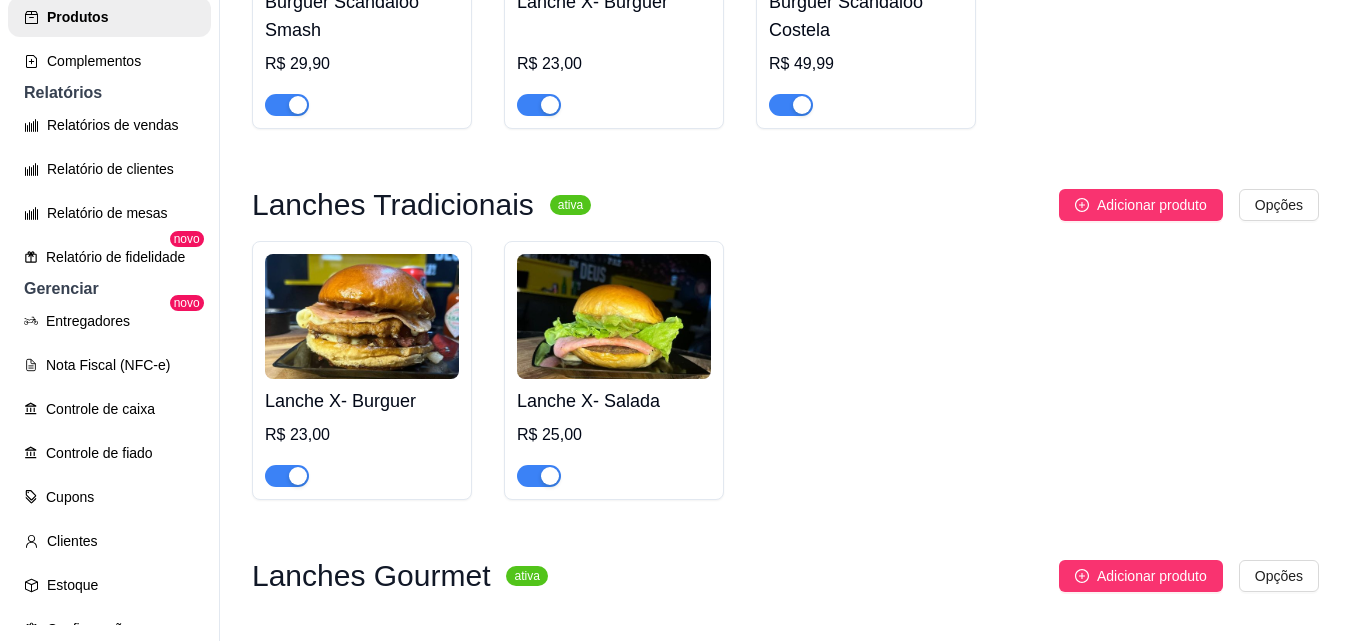 click on "Lanche X- Burguer   R$ 23,00 Lanche X- Salada   R$ 25,00" at bounding box center (785, 370) 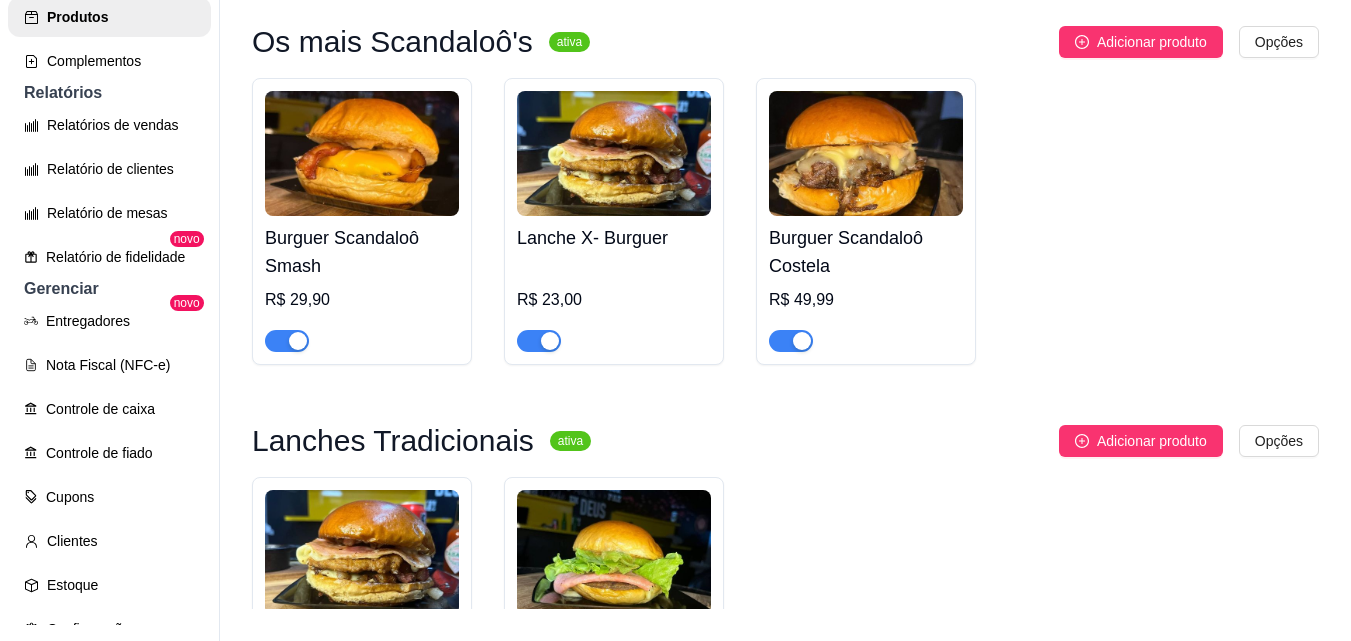 scroll, scrollTop: 58, scrollLeft: 0, axis: vertical 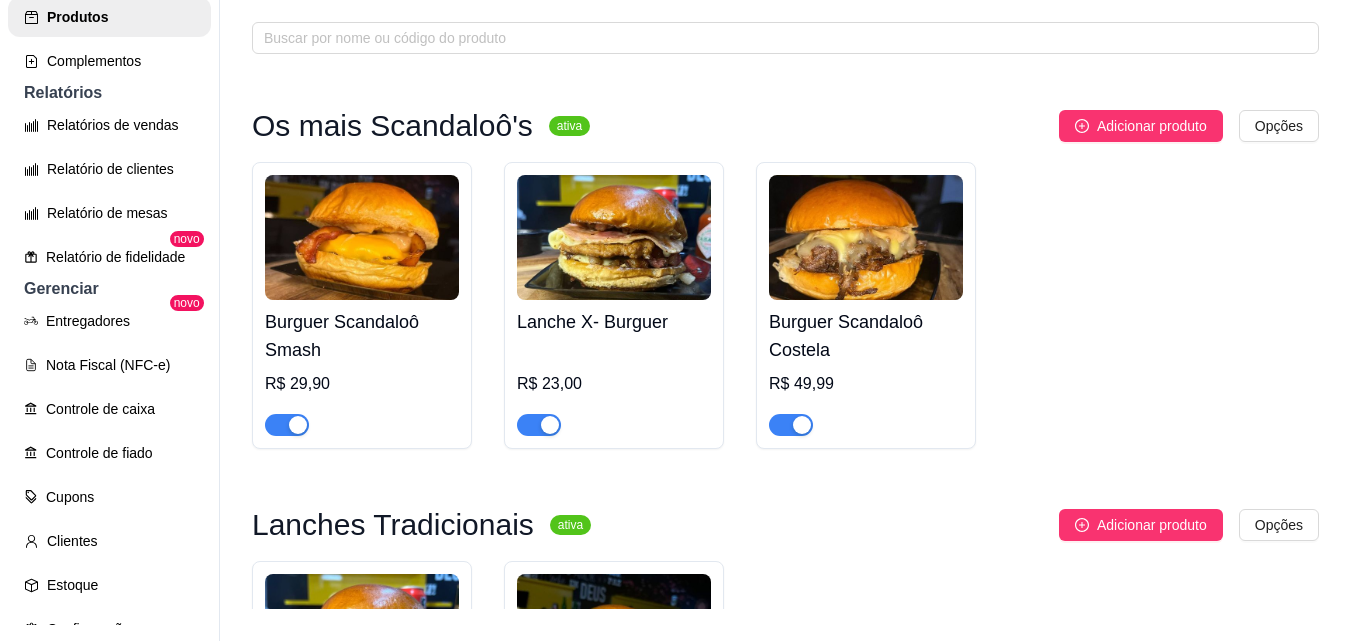 click on "Burguer Scandaloô Smash" at bounding box center [362, 336] 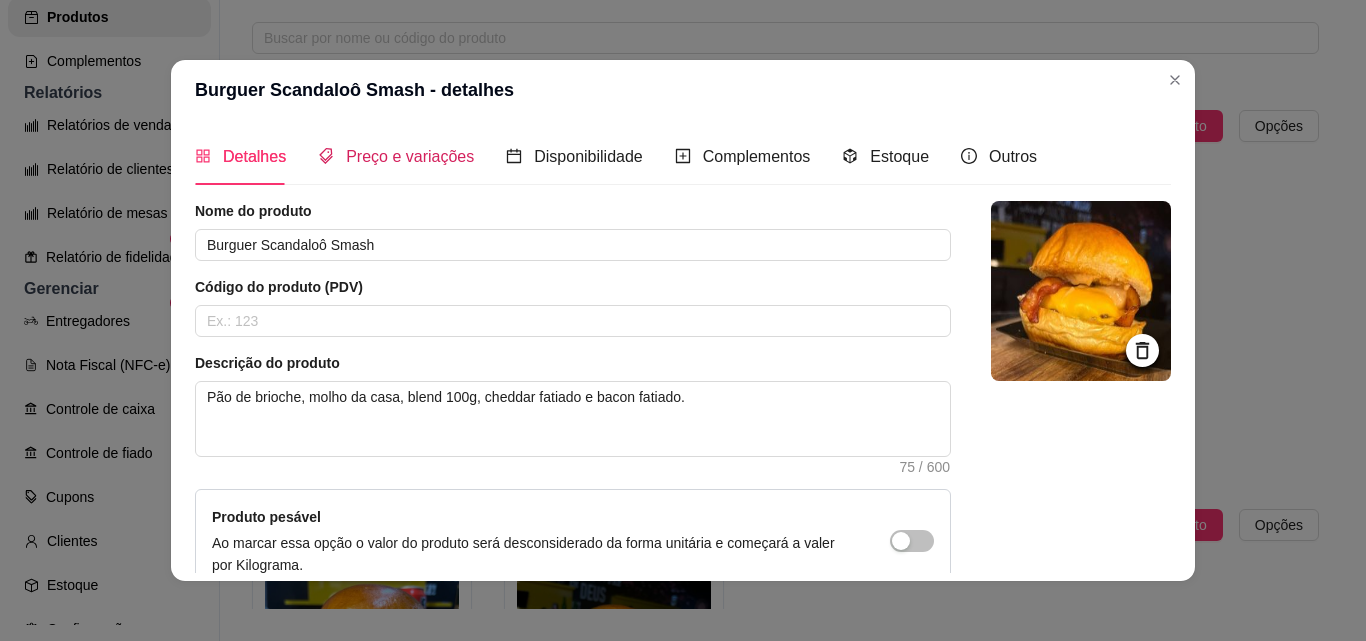 click on "Preço e variações" at bounding box center [396, 156] 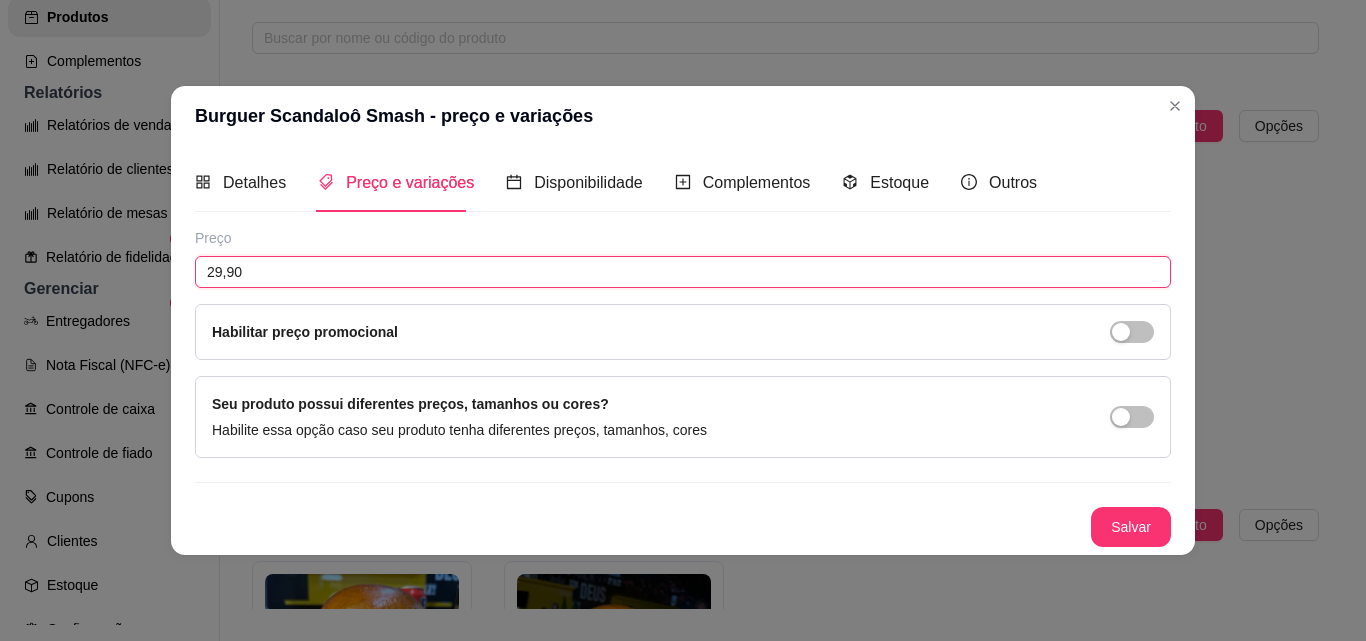 click on "29,90" at bounding box center [683, 272] 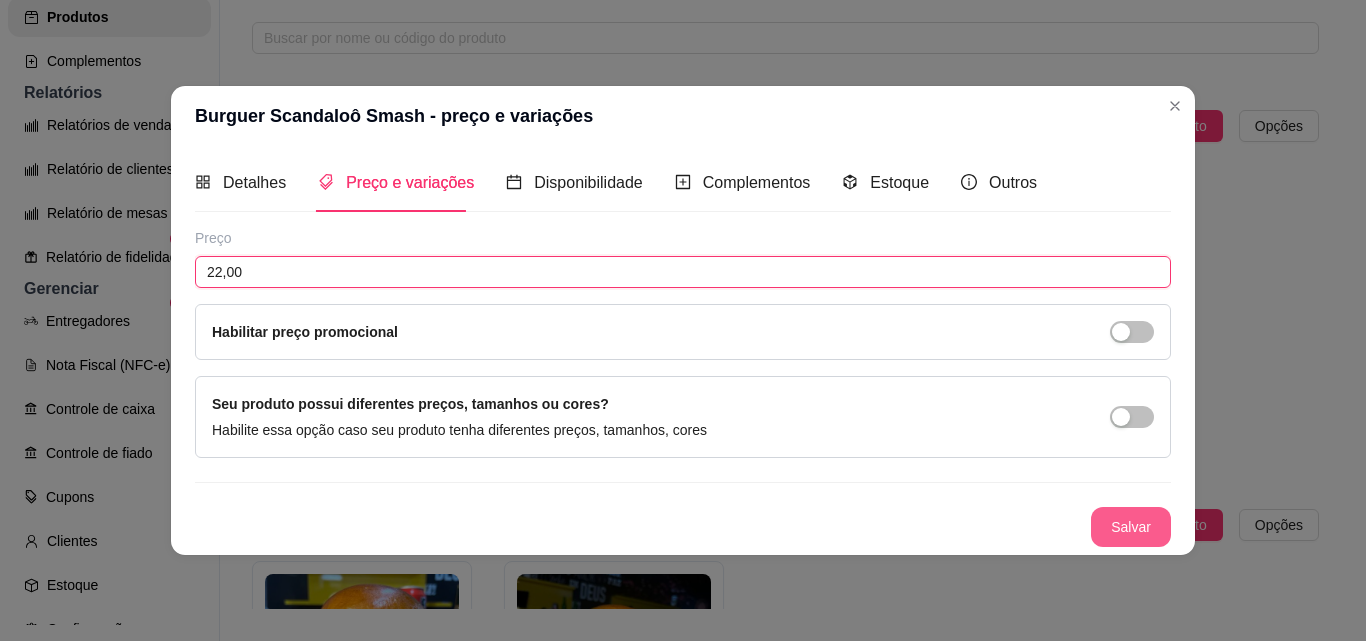 type on "22,00" 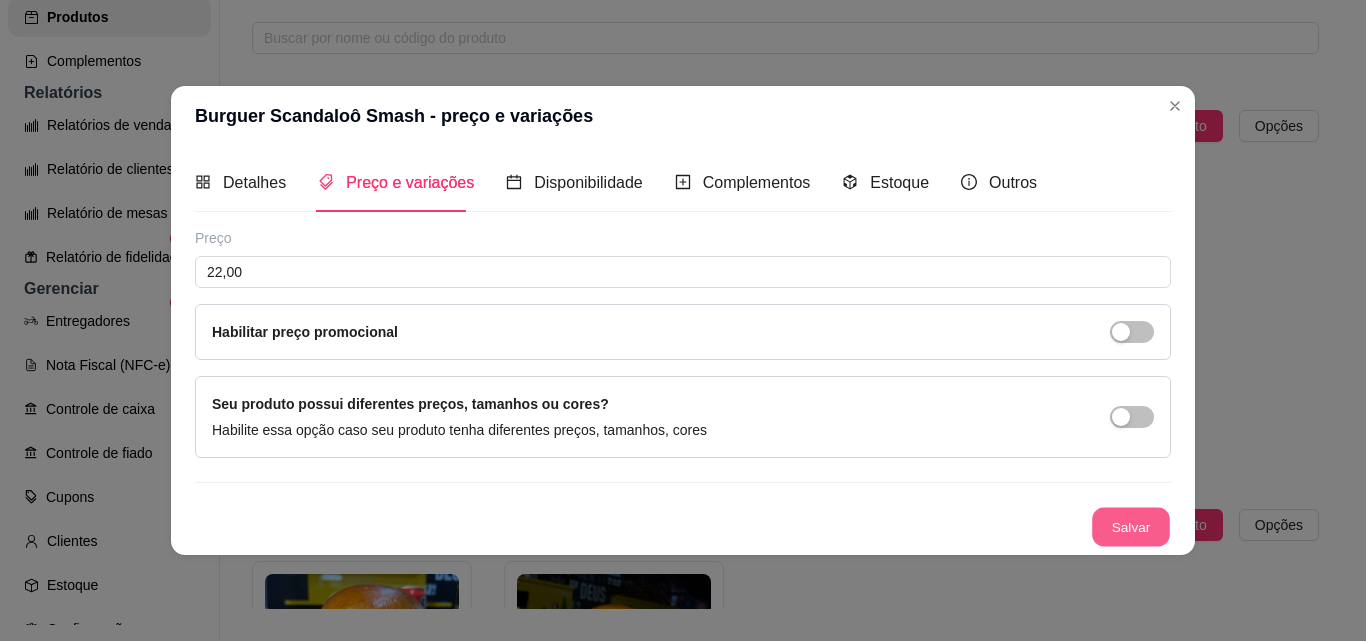 click on "Salvar" at bounding box center [1131, 526] 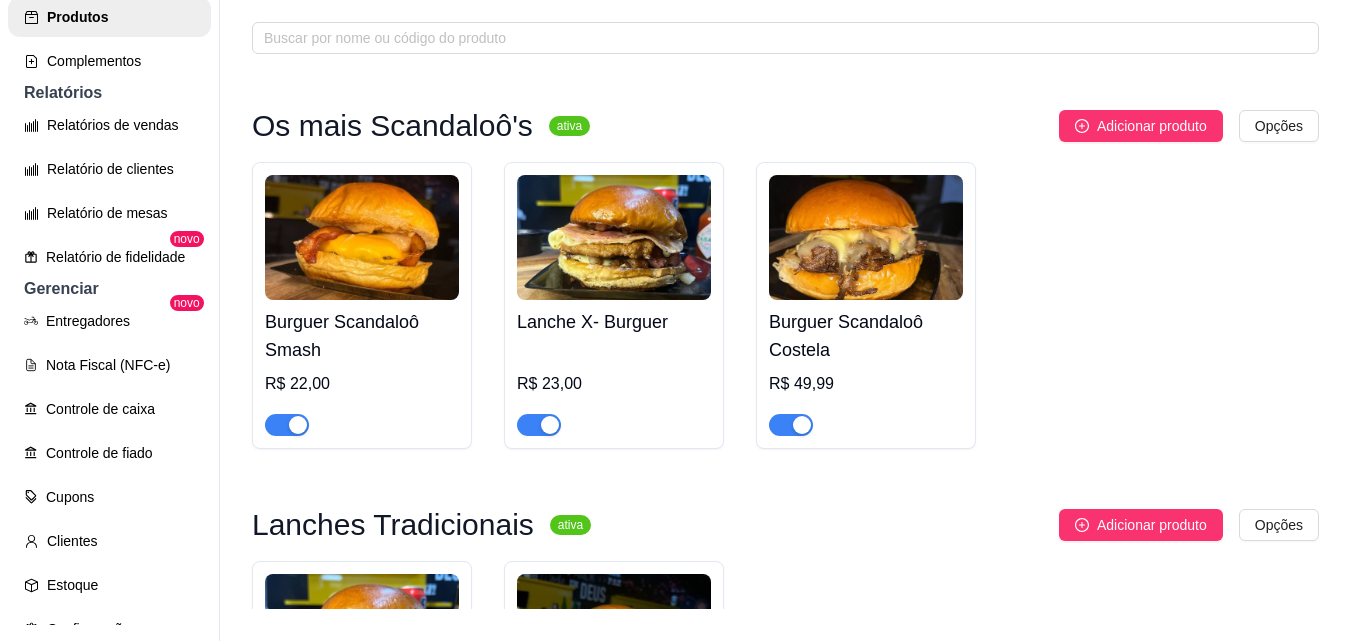 click on "Burguer Scandaloô Smash   R$ 22,00 Lanche X- Burguer   R$ 23,00 Burguer Scandaloô Costela   R$ 49,99" at bounding box center (785, 305) 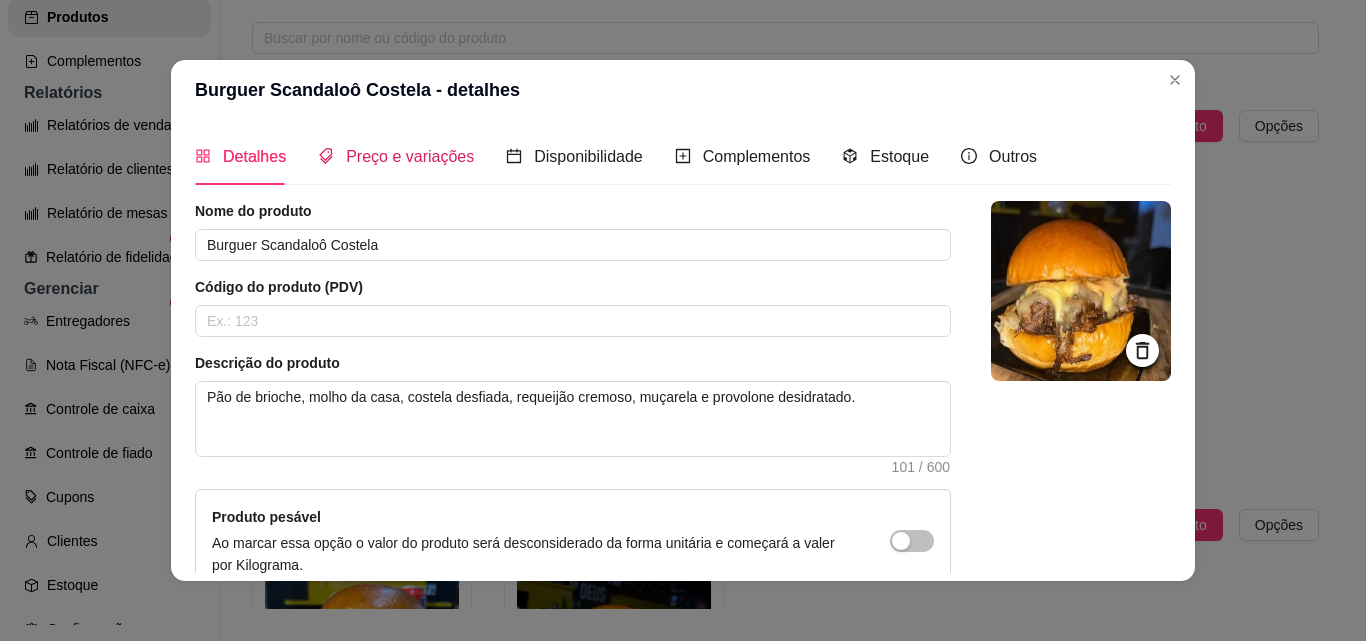 click on "Preço e variações" at bounding box center [396, 156] 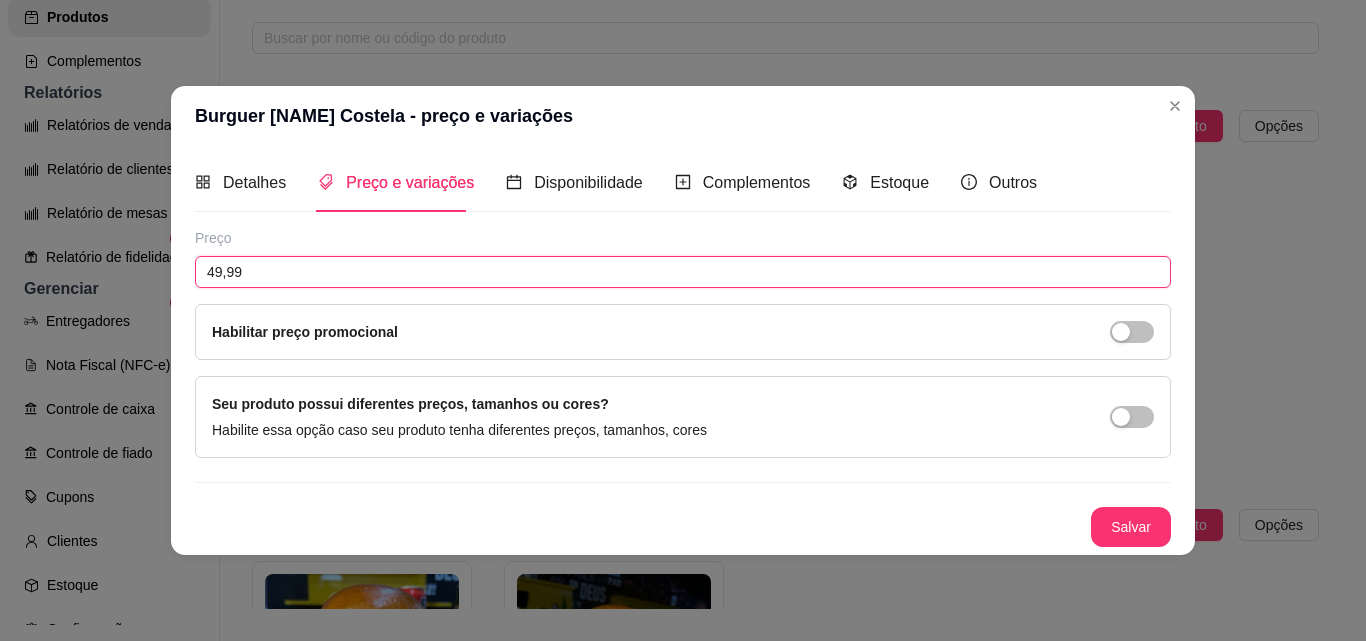 click on "49,99" at bounding box center [683, 272] 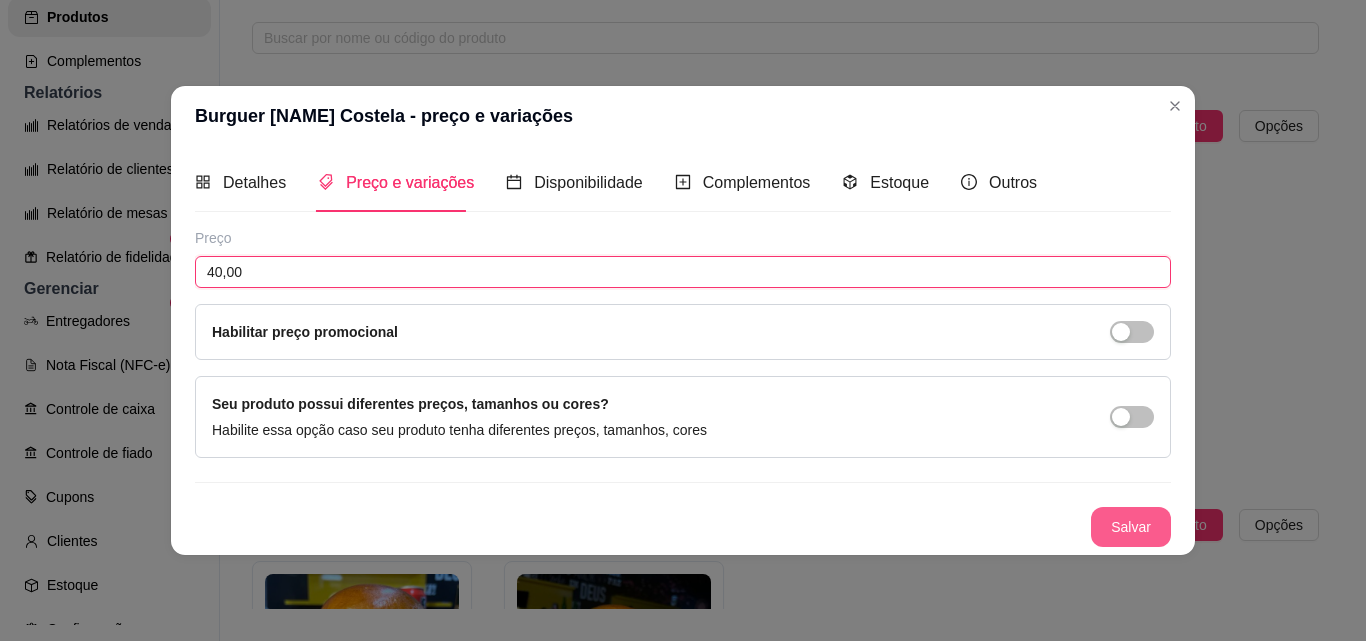type on "40,00" 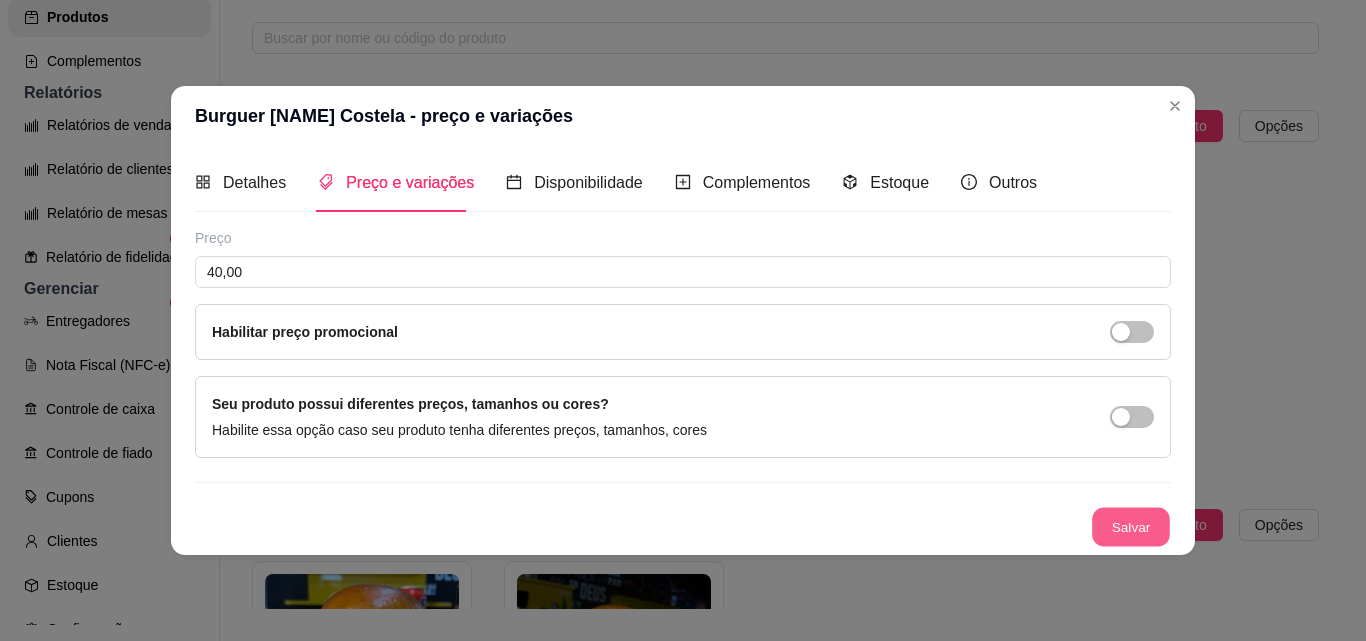 click on "Salvar" at bounding box center (1131, 526) 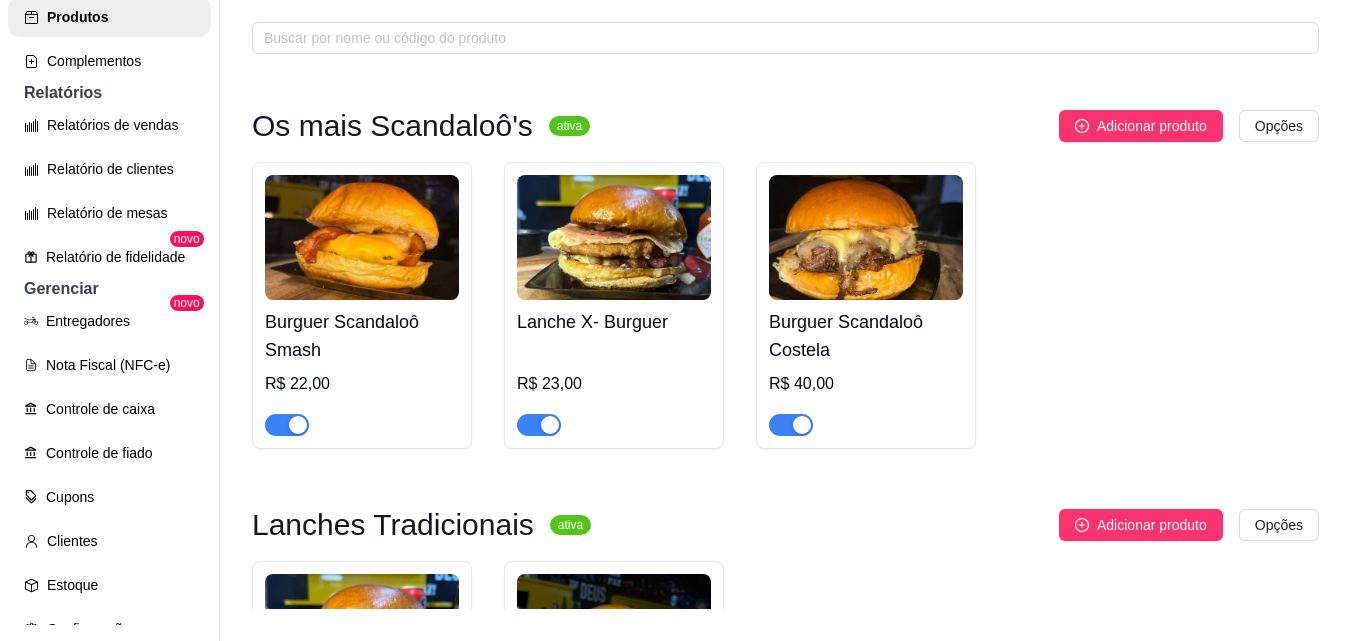 click on "Burguer [NAME] Smash   R$ 22,00 Lanche X- Burguer   R$ 23,00 Burguer [NAME] Costela   R$ 40,00" at bounding box center (785, 305) 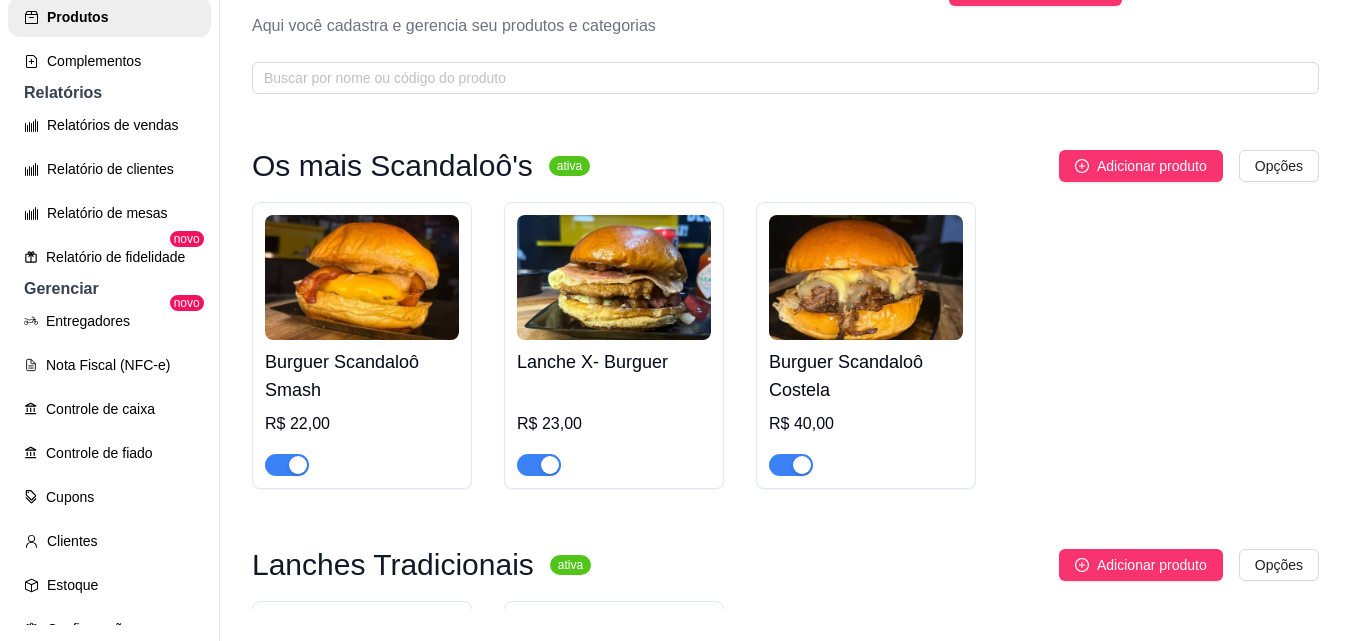 scroll, scrollTop: 9, scrollLeft: 0, axis: vertical 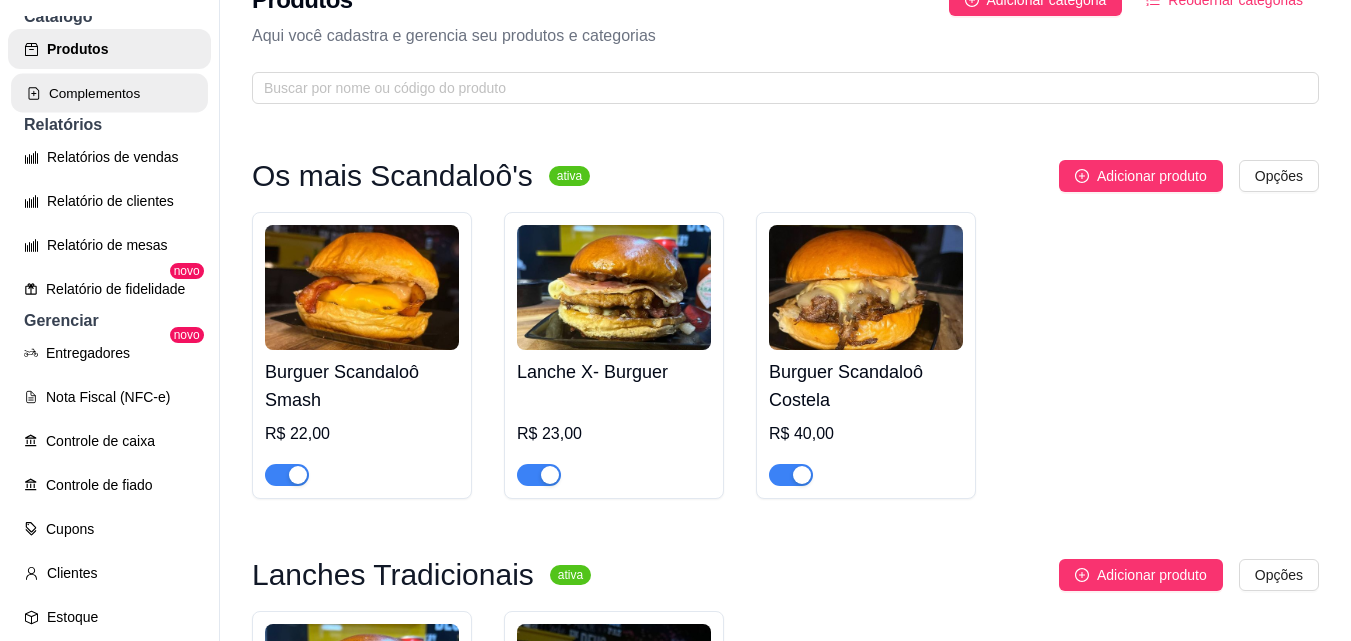 click on "Complementos" at bounding box center (109, 93) 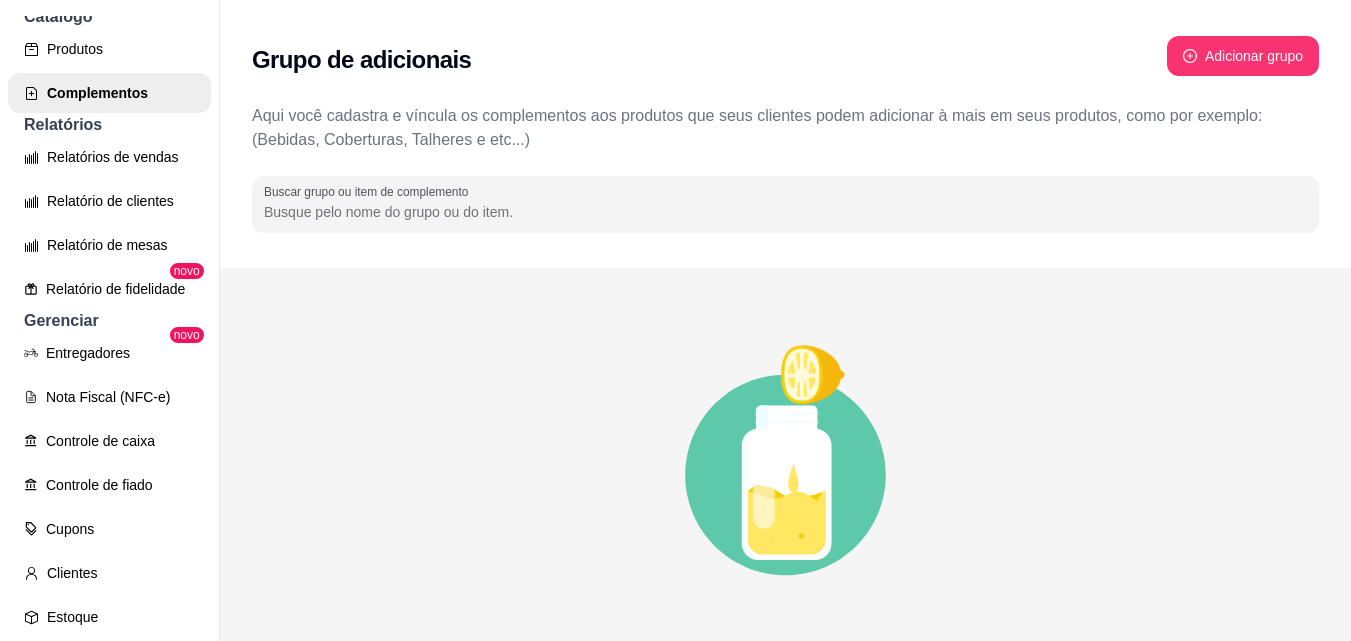 click on "Aqui você cadastra e víncula os complementos aos produtos que seus clientes podem adicionar à mais em seus produtos, como por exemplo: (Bebidas, Coberturas, Talheres e etc...)" at bounding box center (785, 128) 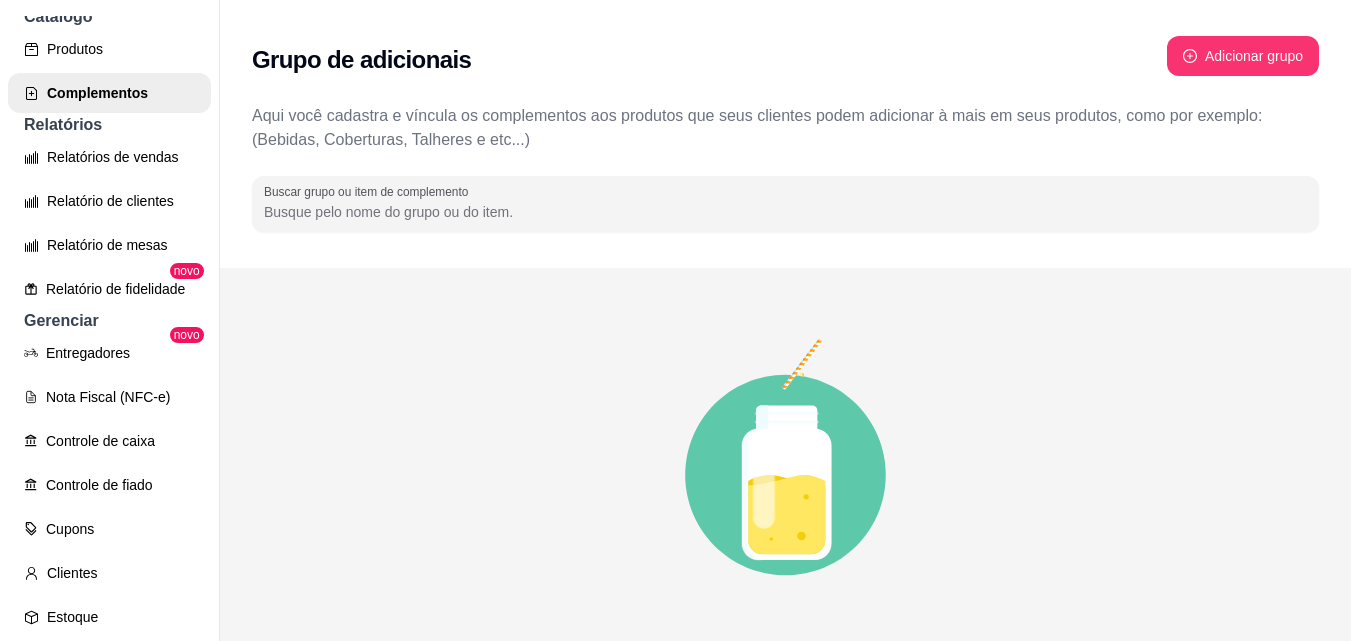 click on "Aqui você cadastra e víncula os complementos aos produtos que seus clientes podem adicionar à mais em seus produtos, como por exemplo: (Bebidas, Coberturas, Talheres e etc...)" at bounding box center (785, 128) 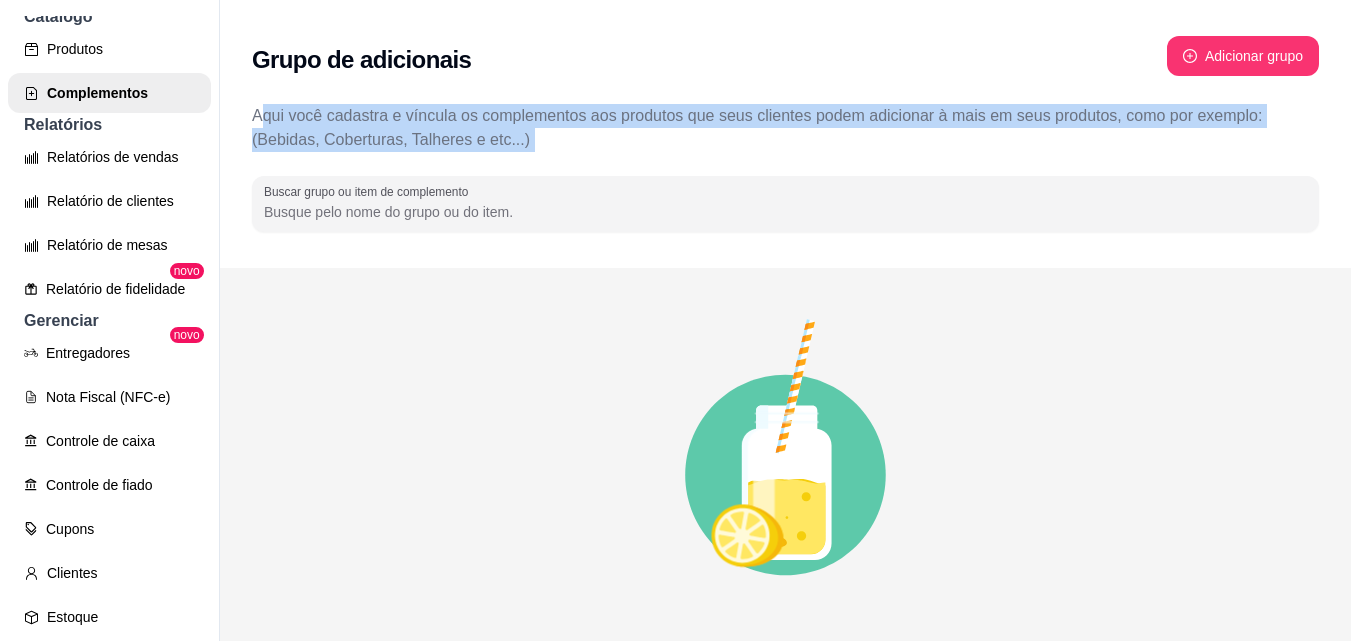 click on "Aqui você cadastra e víncula os complementos aos produtos que seus clientes podem adicionar à mais em seus produtos, como por exemplo: (Bebidas, Coberturas, Talheres e etc...)" at bounding box center (785, 128) 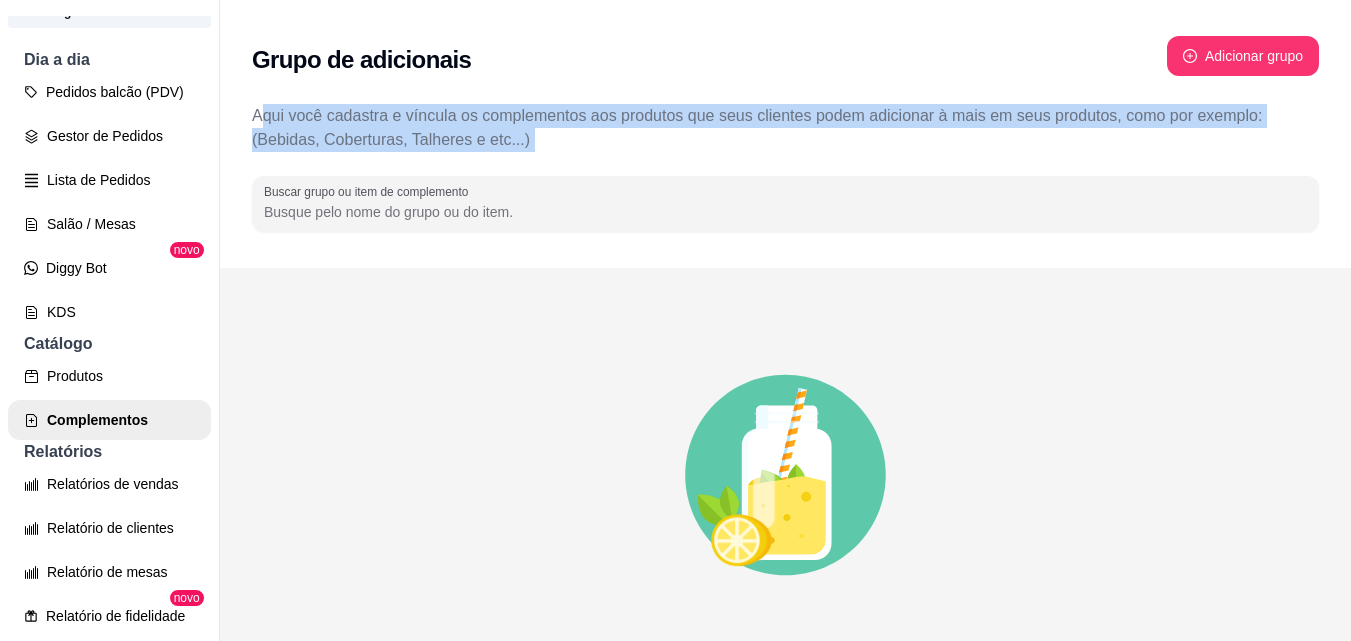 scroll, scrollTop: 184, scrollLeft: 0, axis: vertical 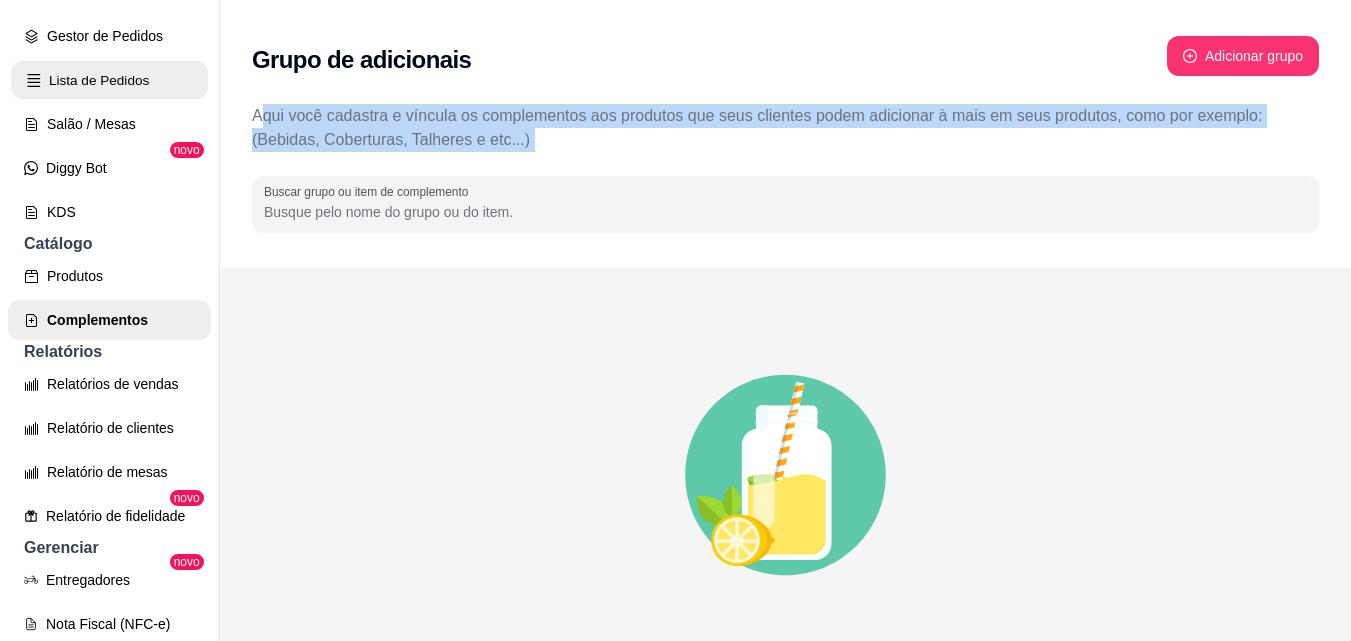 click on "Lista de Pedidos" at bounding box center (109, 80) 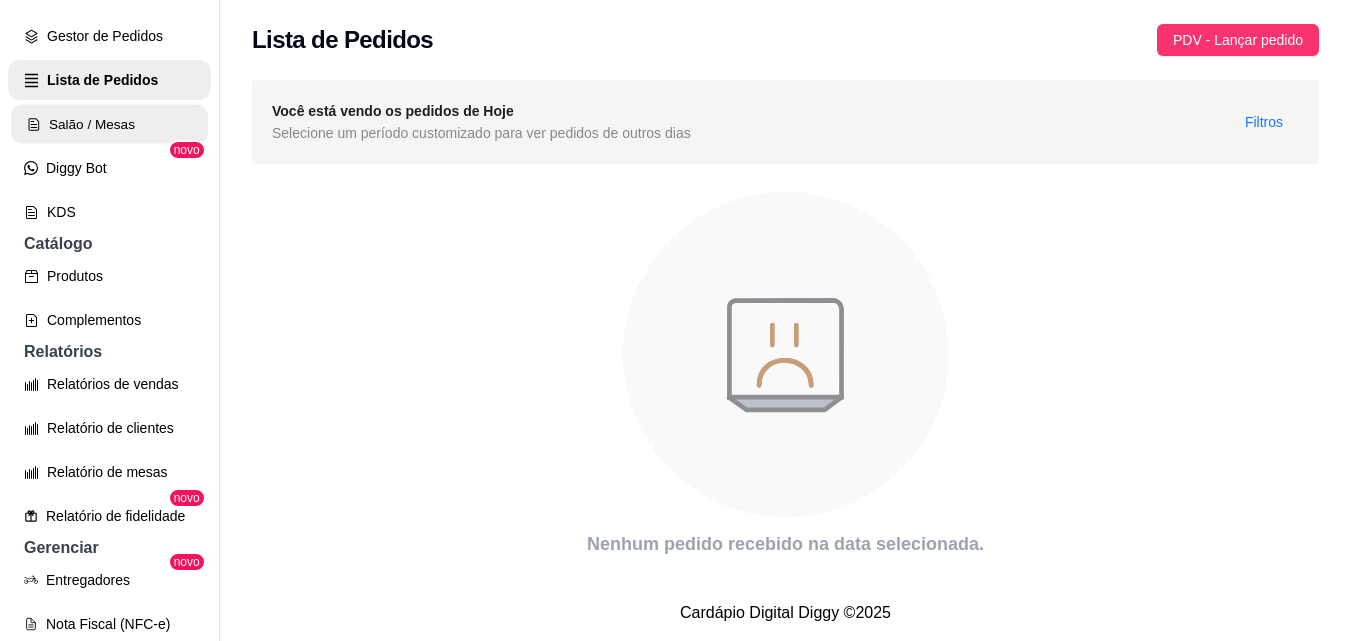 click on "Salão / Mesas" at bounding box center [109, 124] 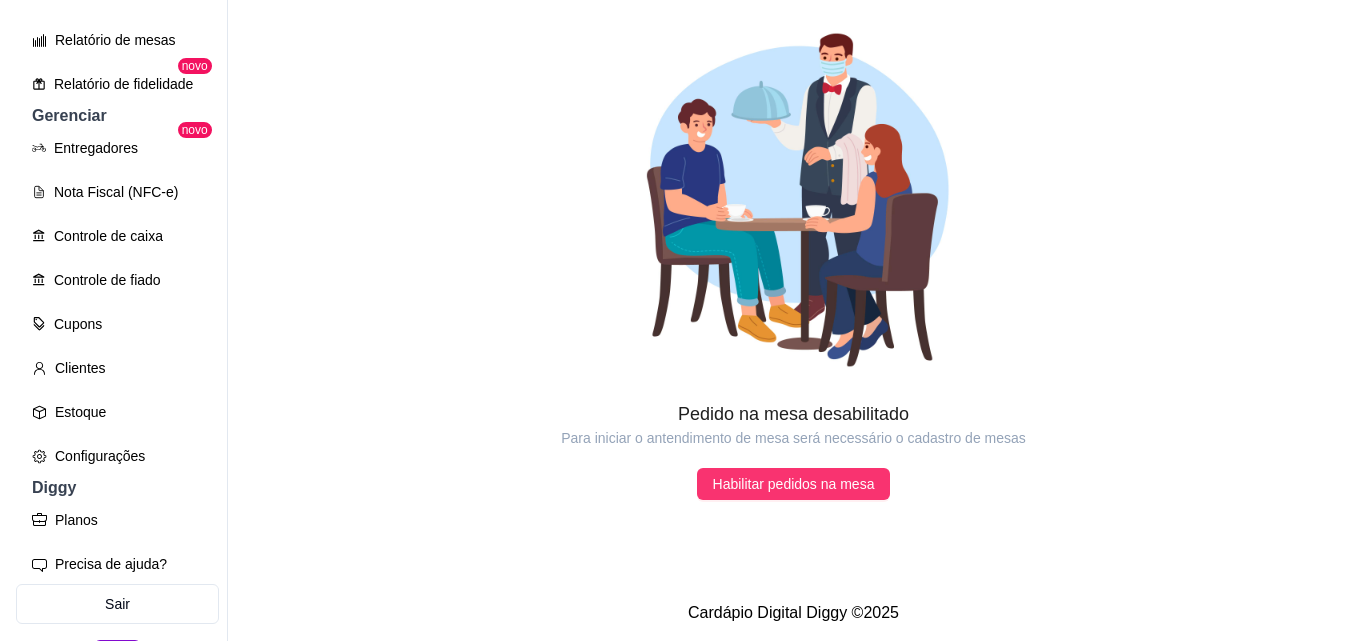 scroll, scrollTop: 745, scrollLeft: 0, axis: vertical 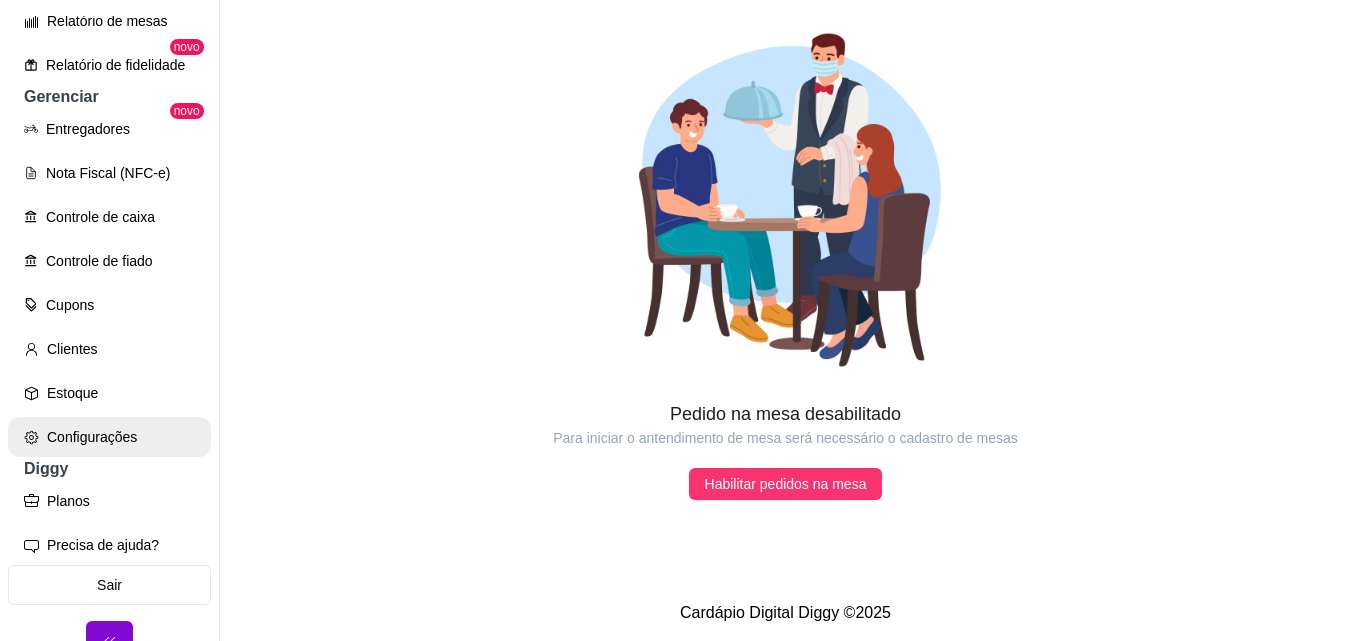 click on "Configurações" at bounding box center (109, 437) 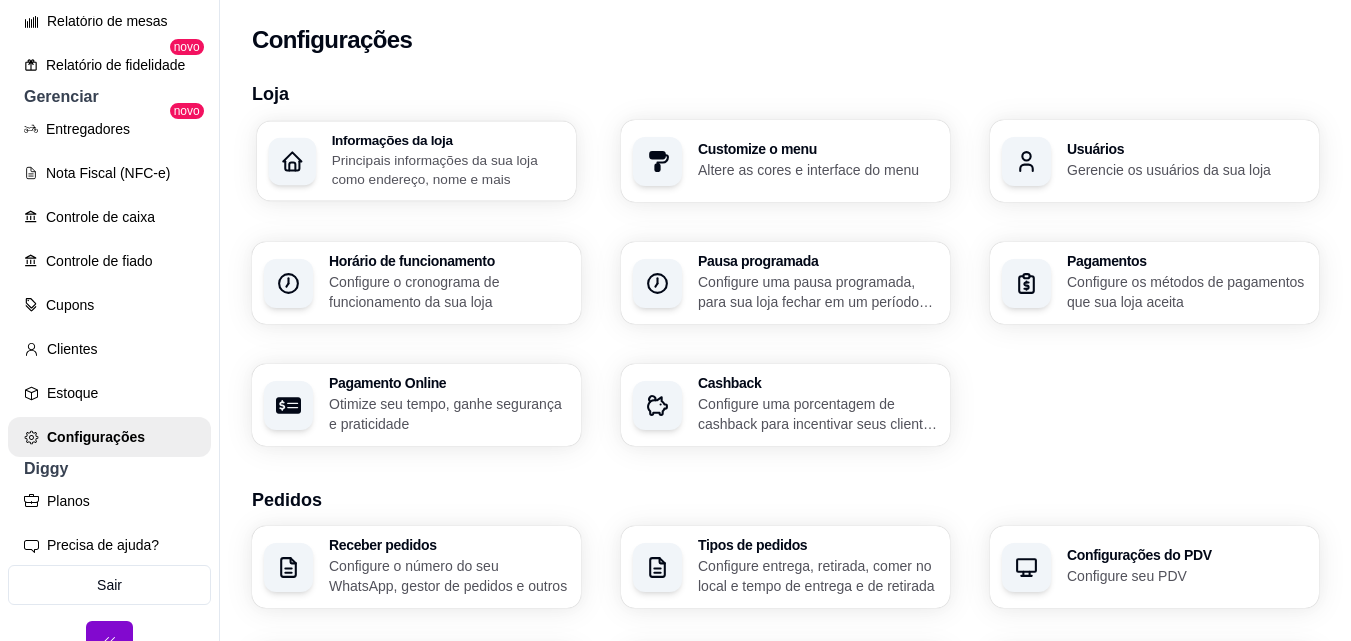 click on "Principais informações da sua loja como endereço, nome e mais" at bounding box center [448, 169] 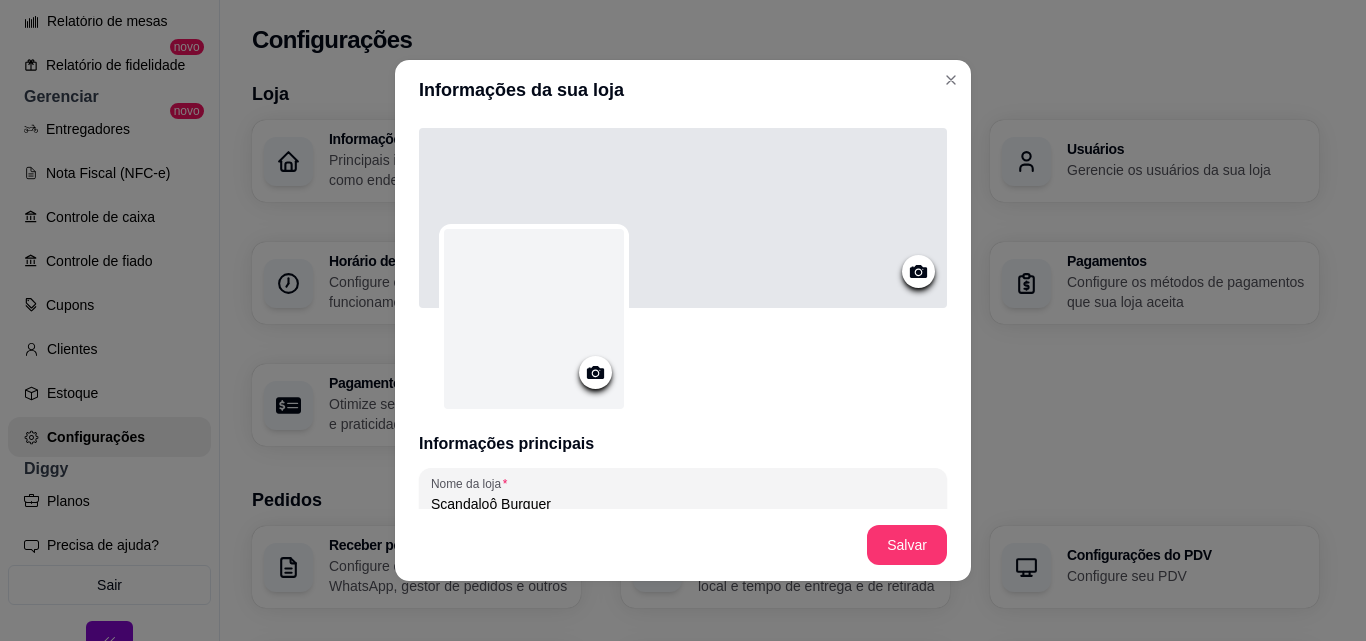 click on "Informações principais Nome da loja Scandaloô Burguer Número de contato [PHONE] Descrição 0/300 Mensagem de boas vindas 0/150 CNPJ Link customizado Customize seu link com o nome do seu estabelecimento, ficando mais fácil para seus clientes identificarem a sua loja. https://diggy.menu/ Redes sociais Instagram Tiktok Endereço CEP Rua Número Bairro Cidade Estado Complemento" at bounding box center (683, 314) 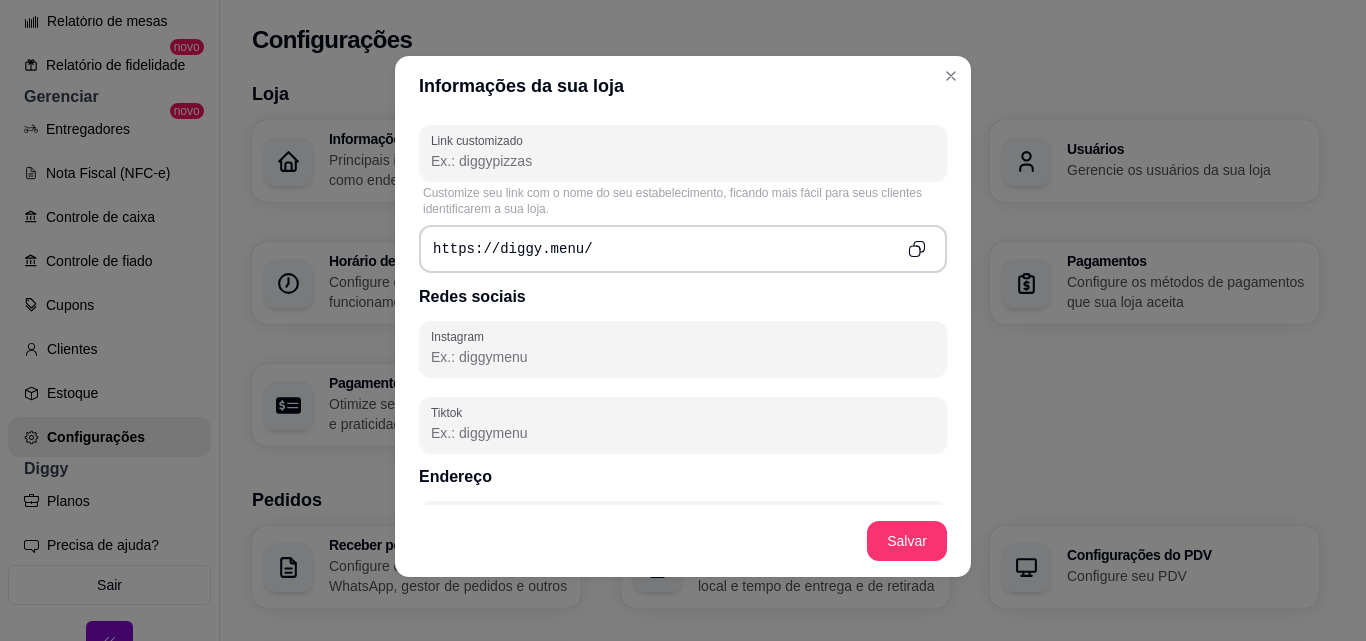 scroll, scrollTop: 772, scrollLeft: 0, axis: vertical 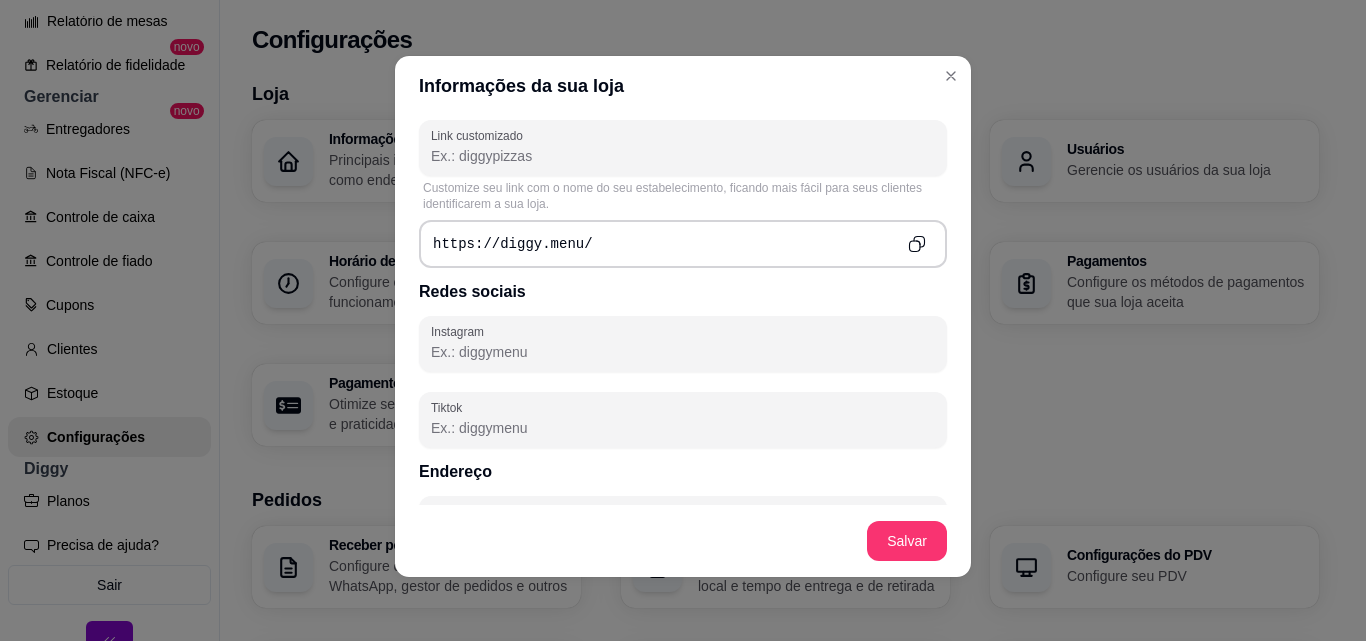 click on "https://diggy.menu/" at bounding box center [683, 244] 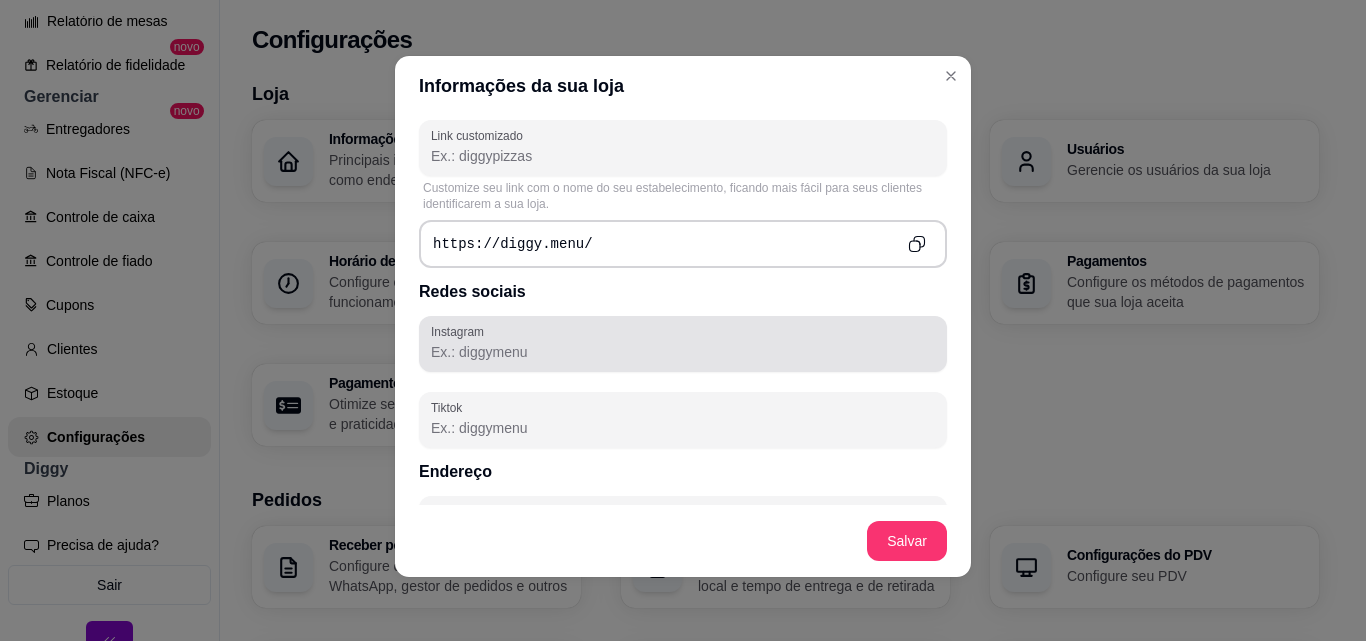 click at bounding box center (683, 344) 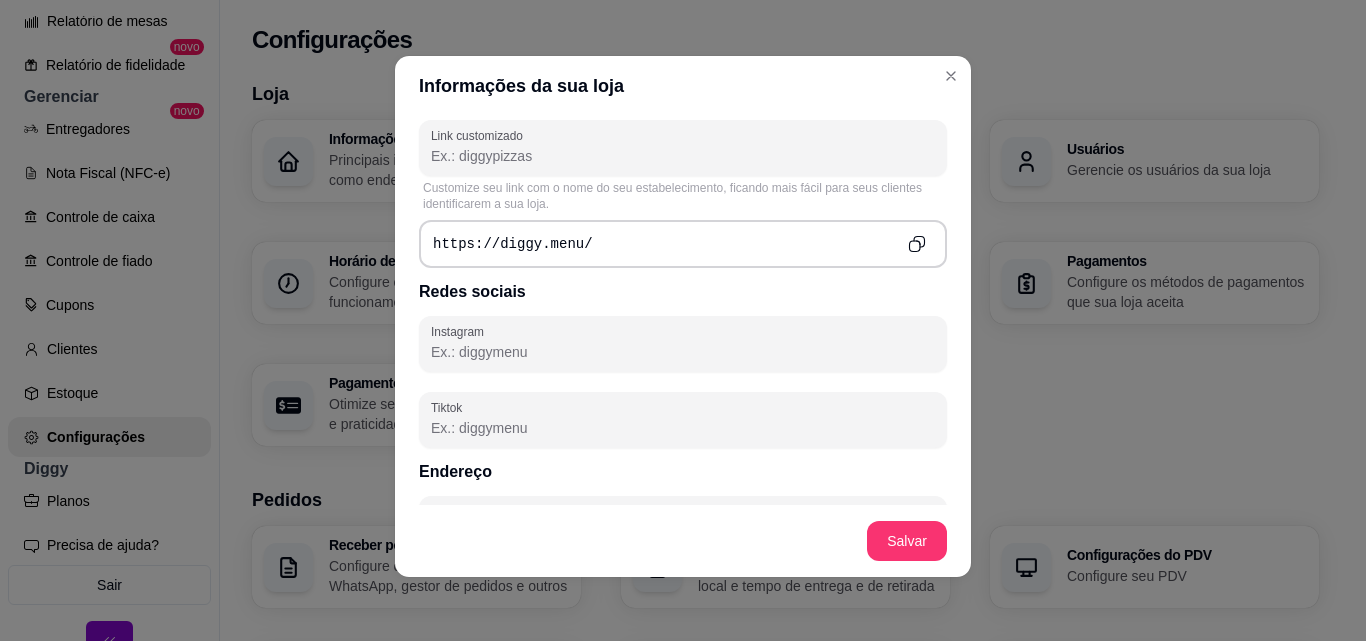 click on "Instagram" at bounding box center (683, 352) 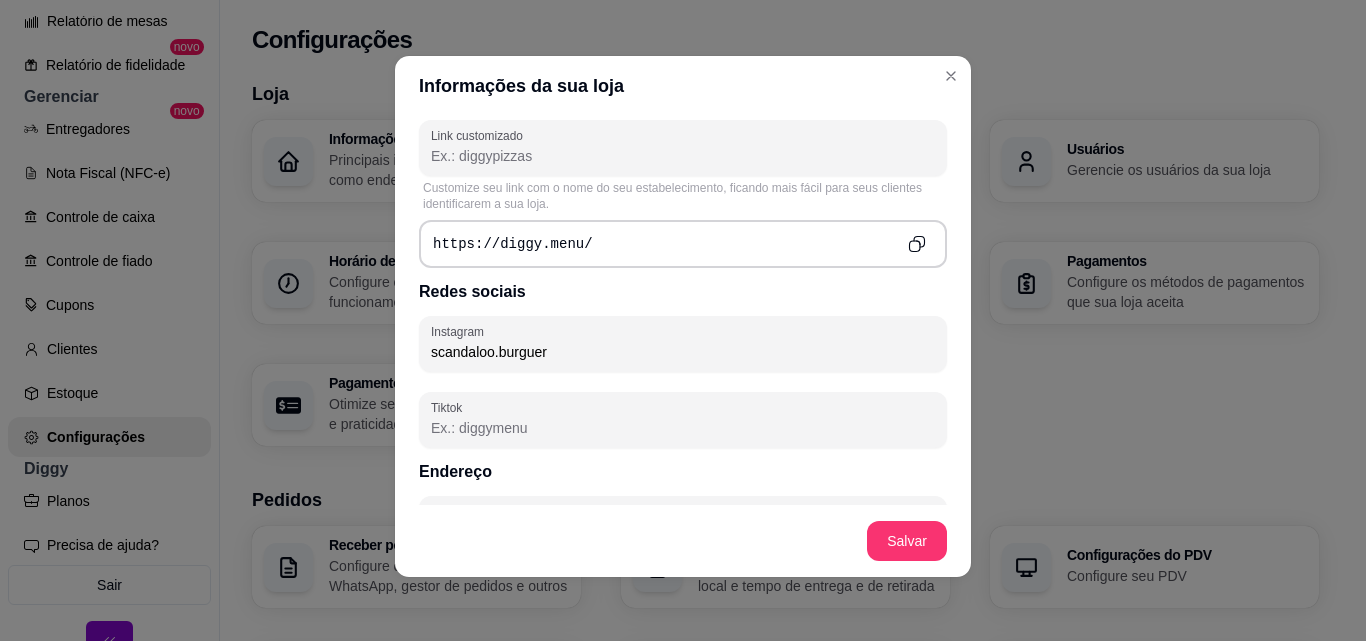 type on "scandaloo.burguer" 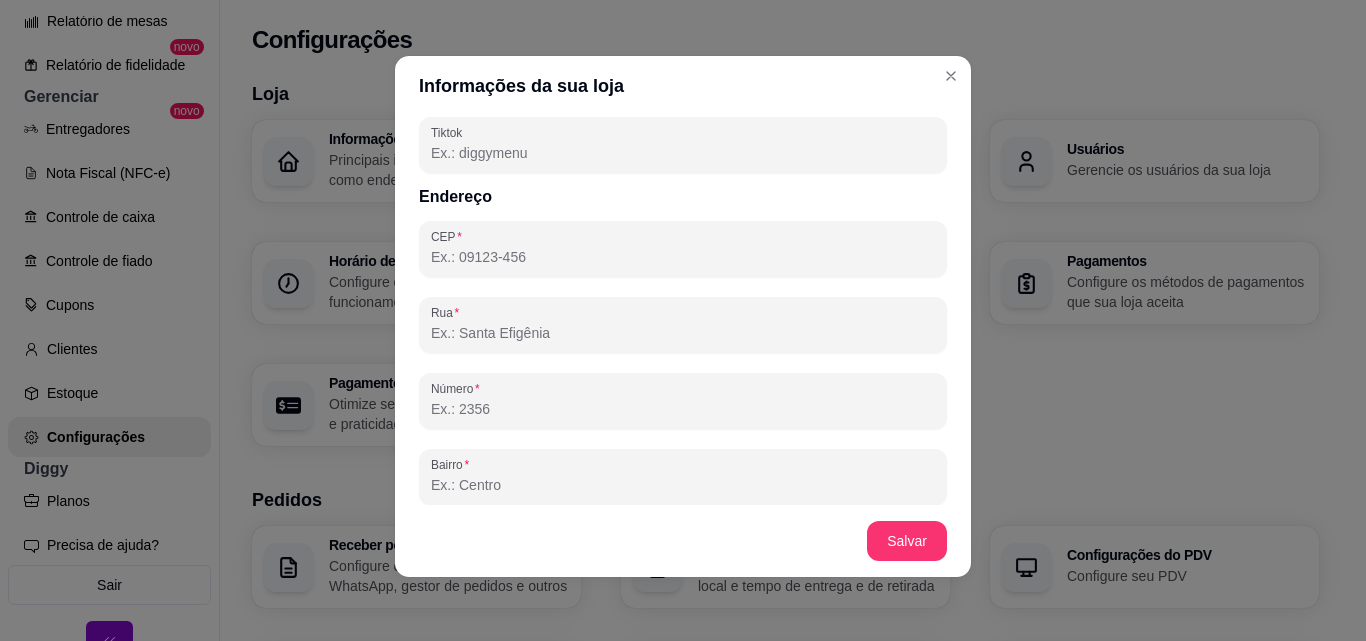 scroll, scrollTop: 1051, scrollLeft: 0, axis: vertical 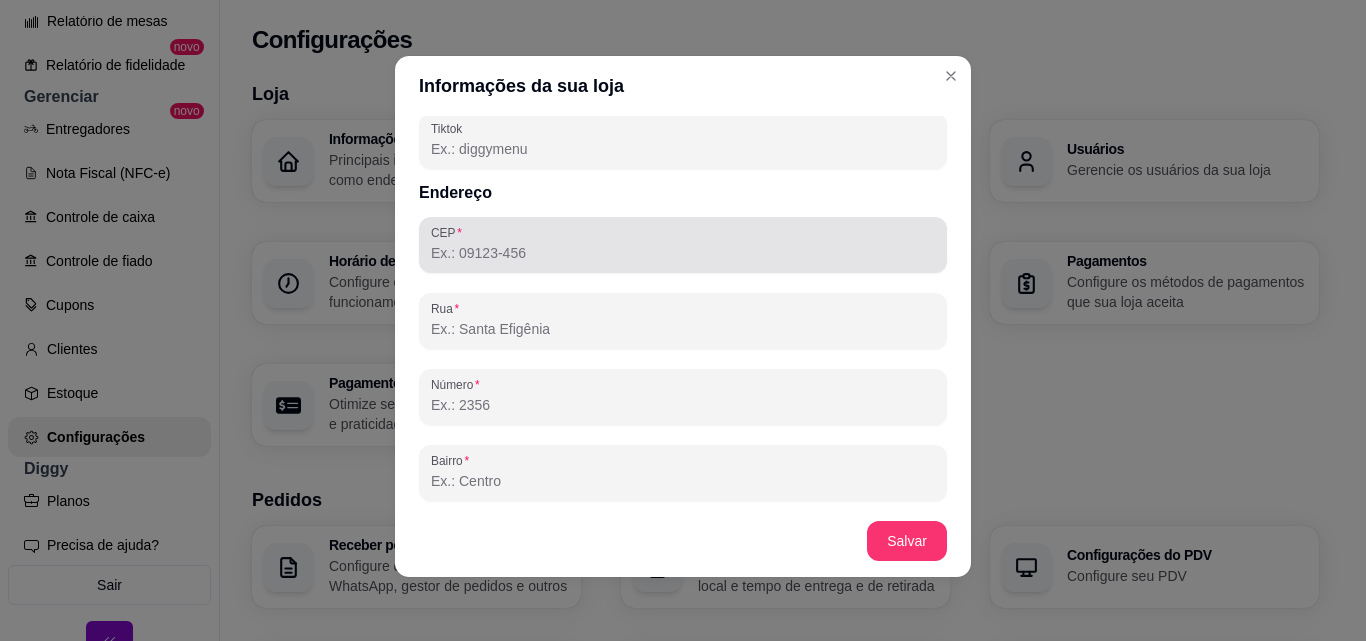 click on "CEP" at bounding box center (683, 253) 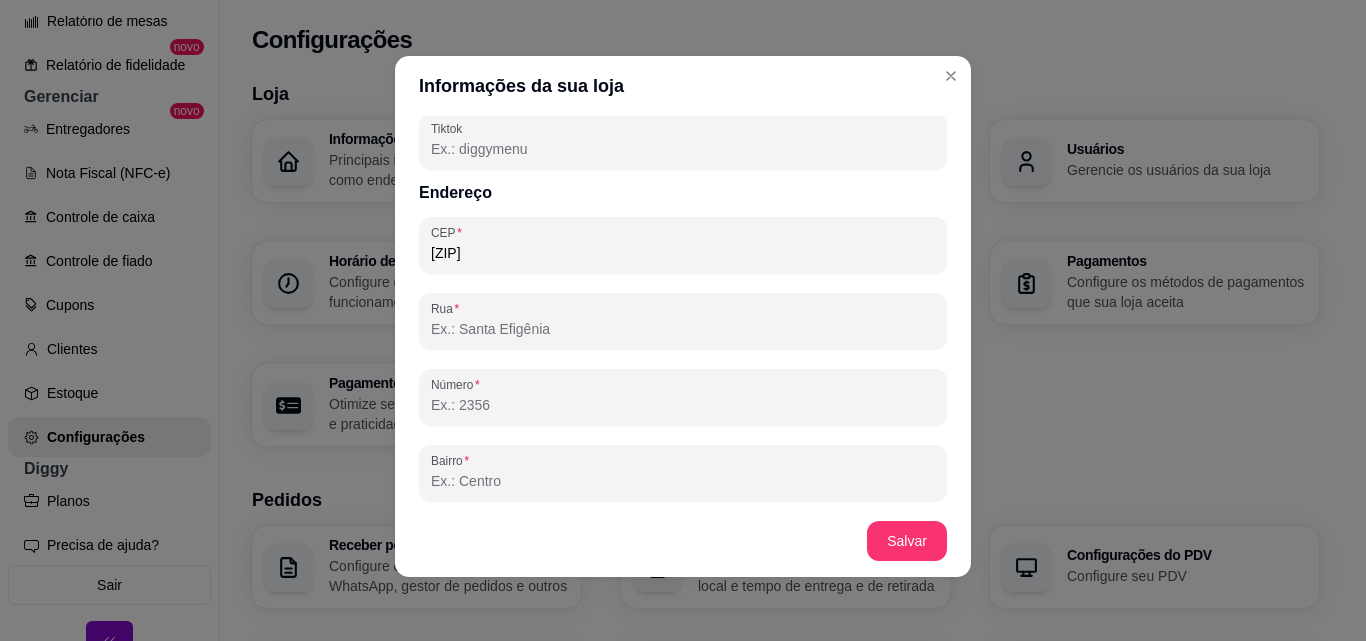 type on "[ZIP]" 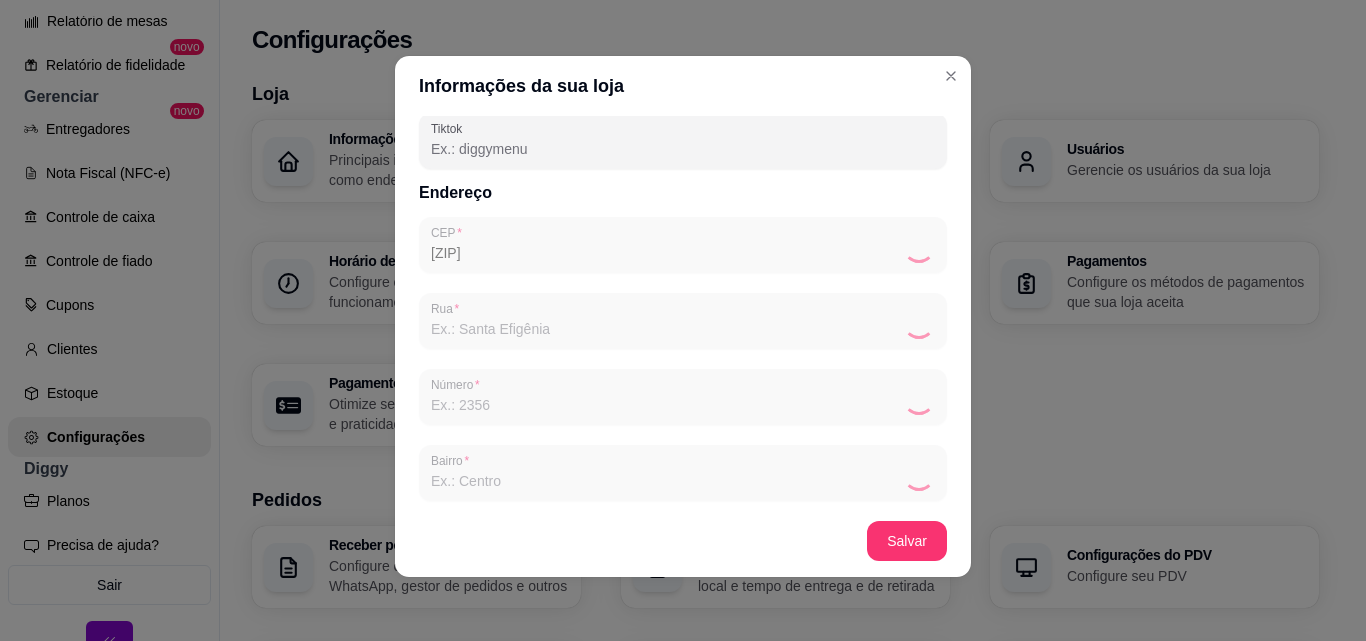 type on "Rua [STREET_NAME]" 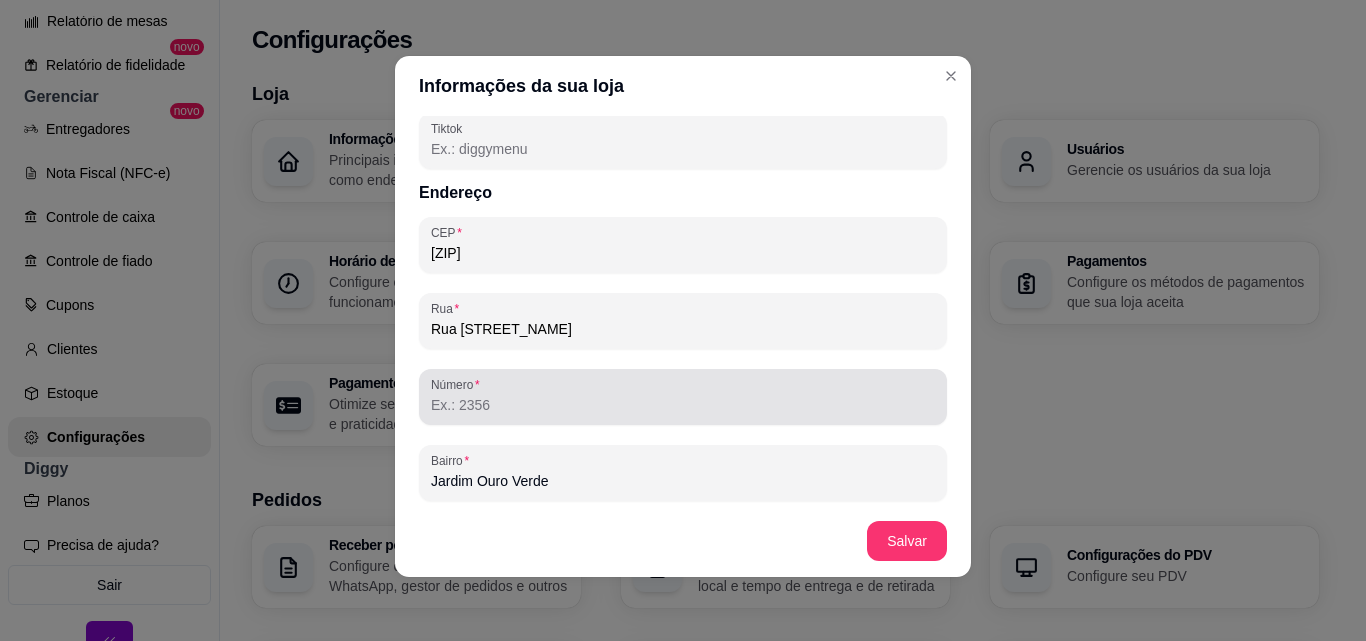 click on "Número" at bounding box center (683, 397) 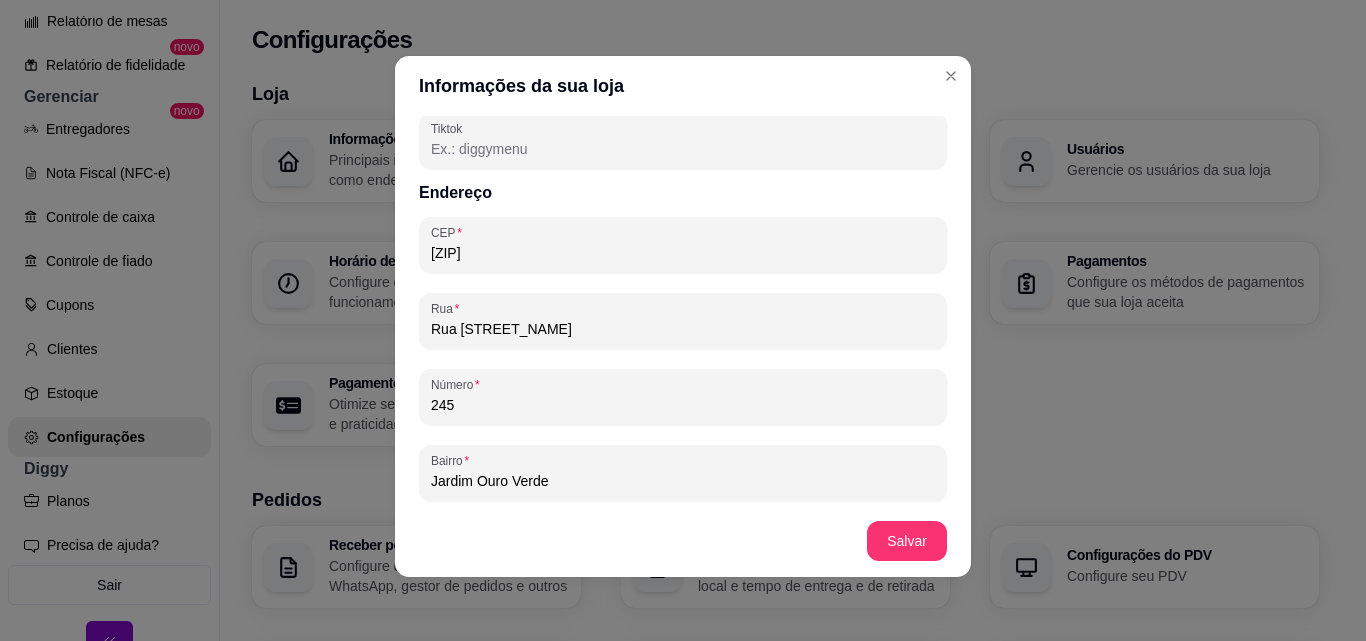 type on "245" 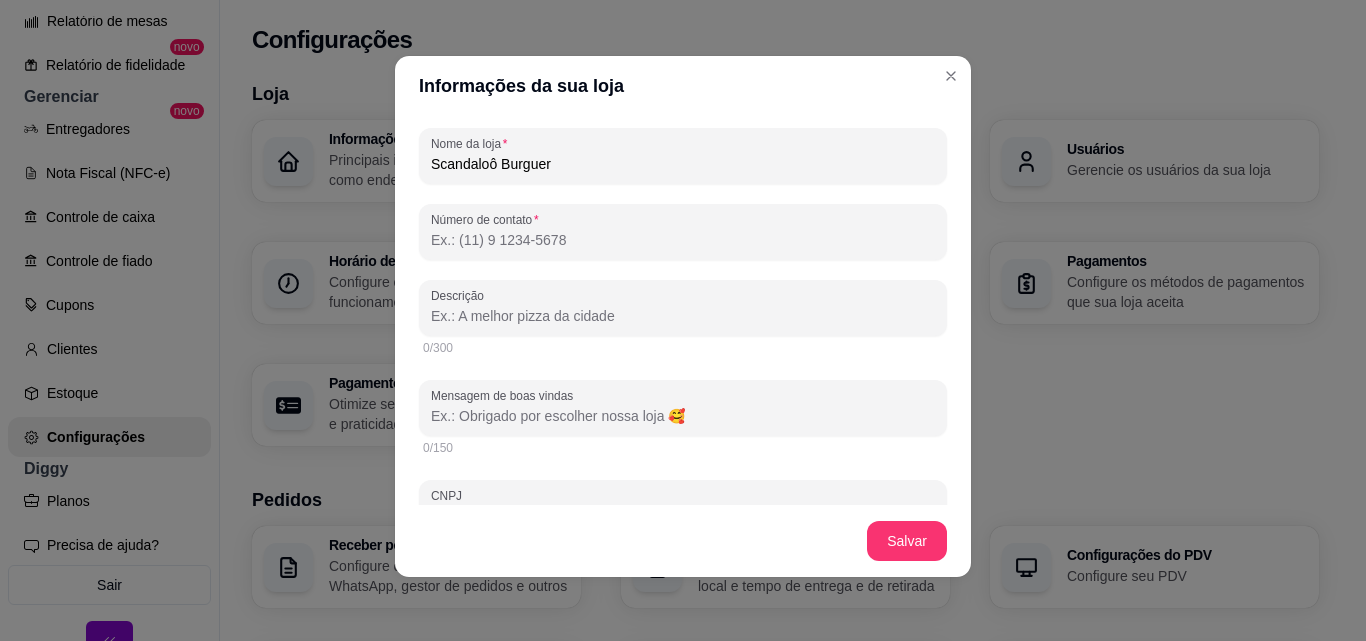 scroll, scrollTop: 327, scrollLeft: 0, axis: vertical 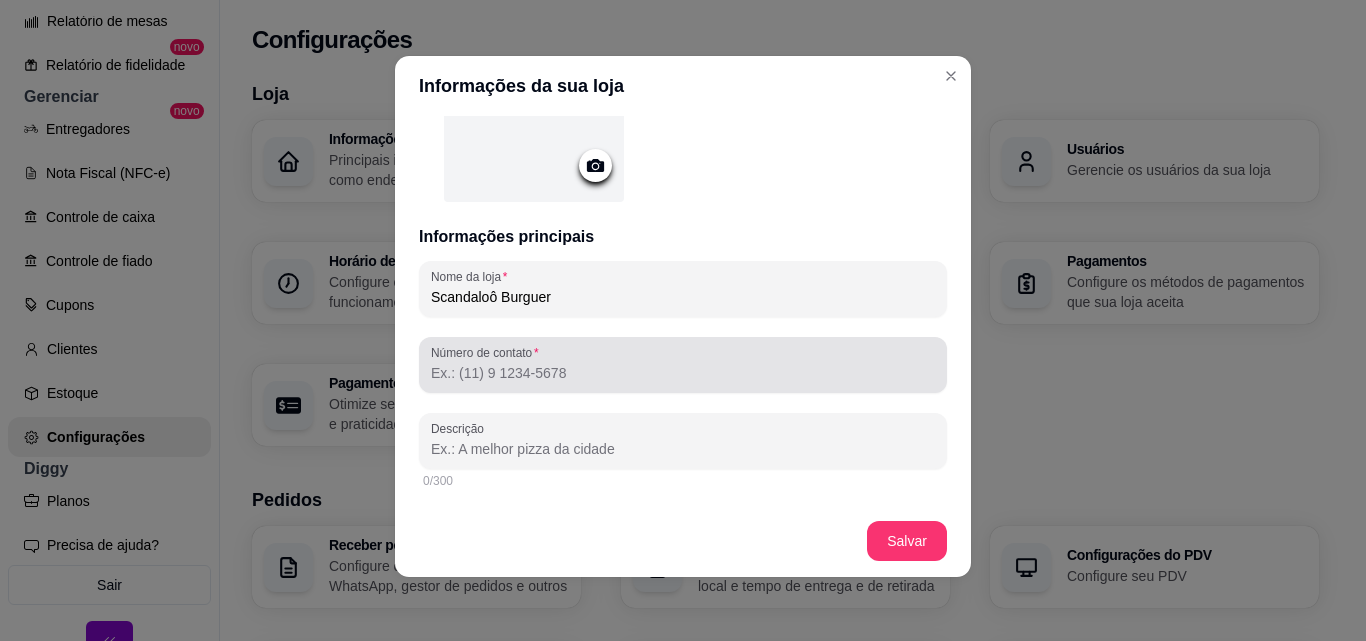 click on "Número de contato" at bounding box center [683, 373] 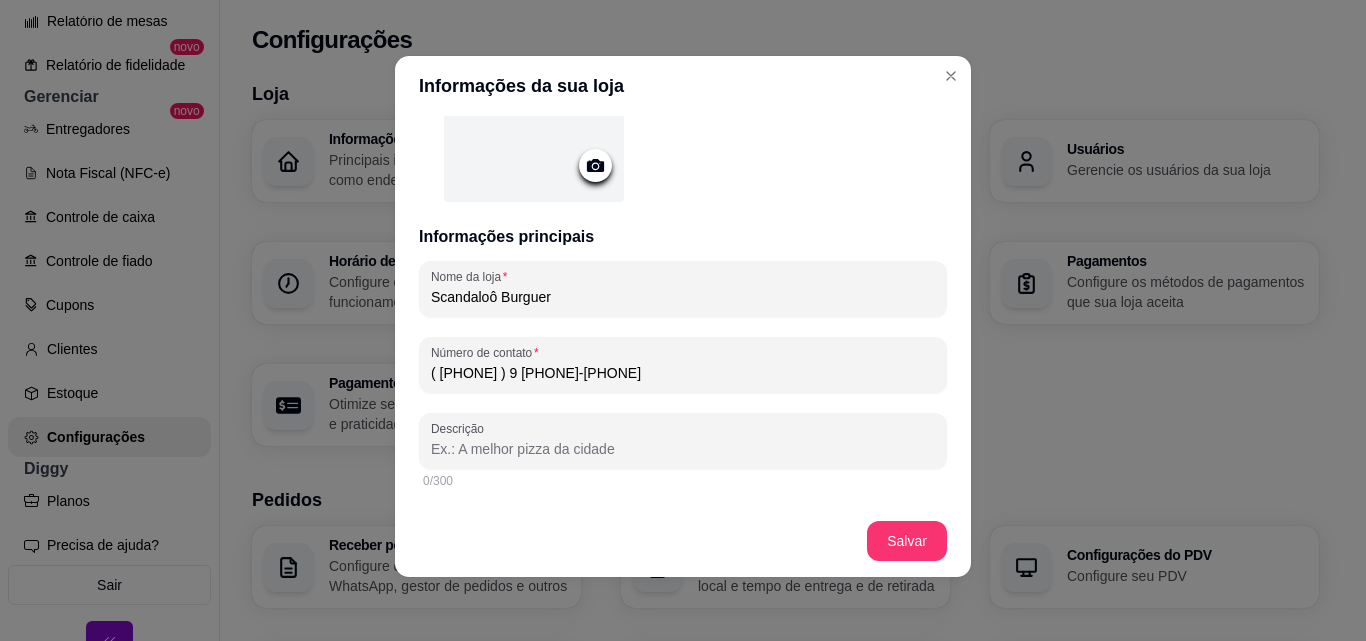 type on "( [PHONE] ) 9 [PHONE]-[PHONE]" 